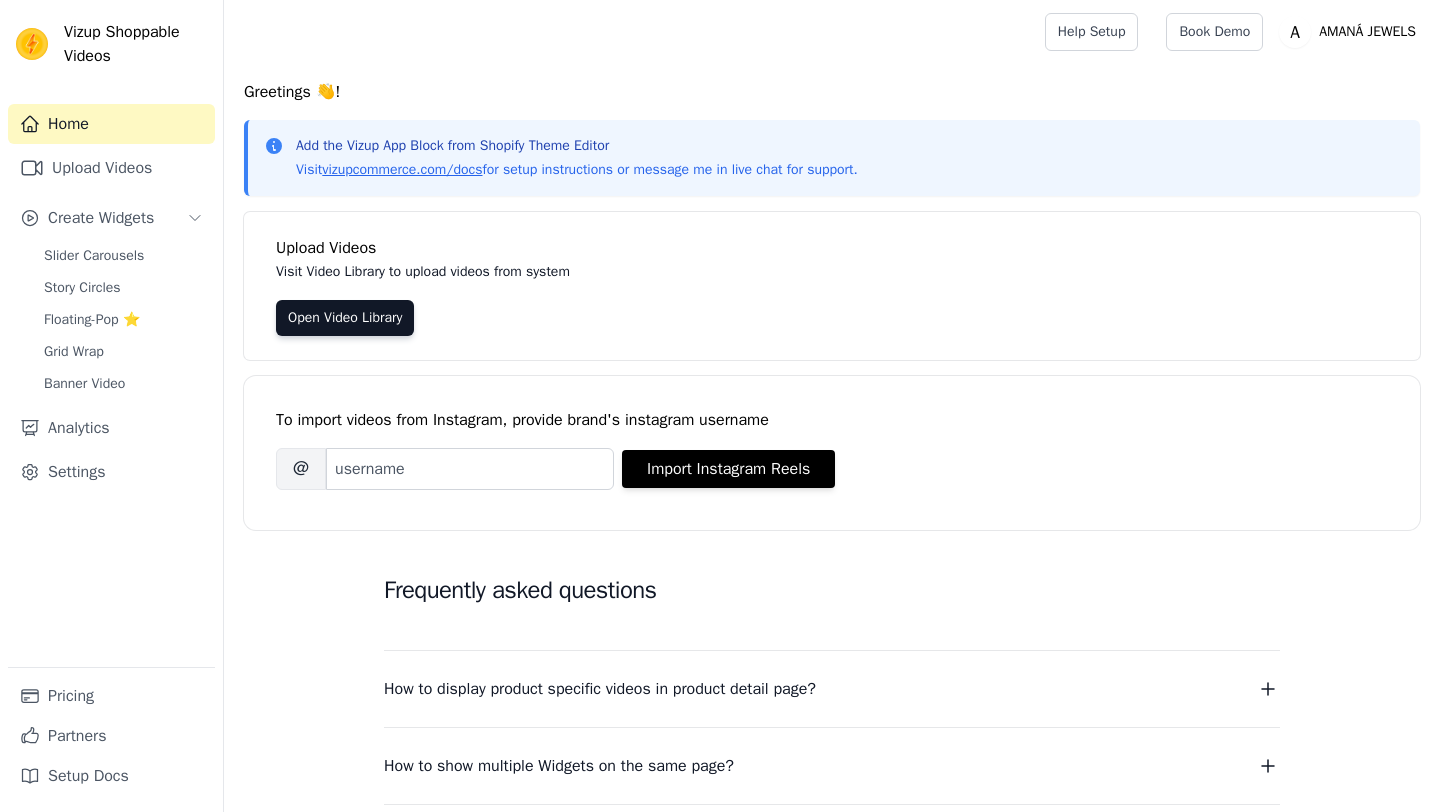scroll, scrollTop: 0, scrollLeft: 0, axis: both 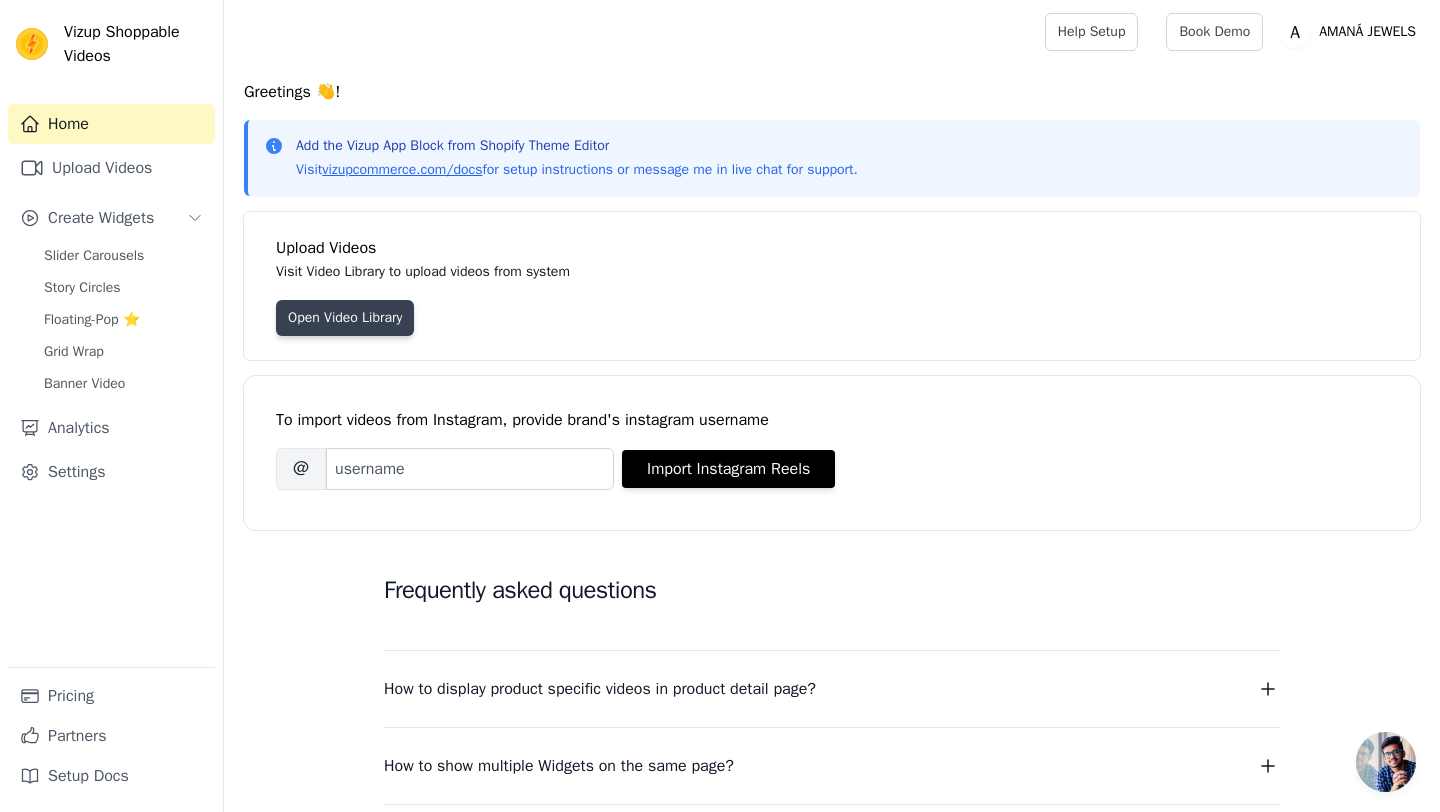 click on "Open Video Library" at bounding box center [345, 318] 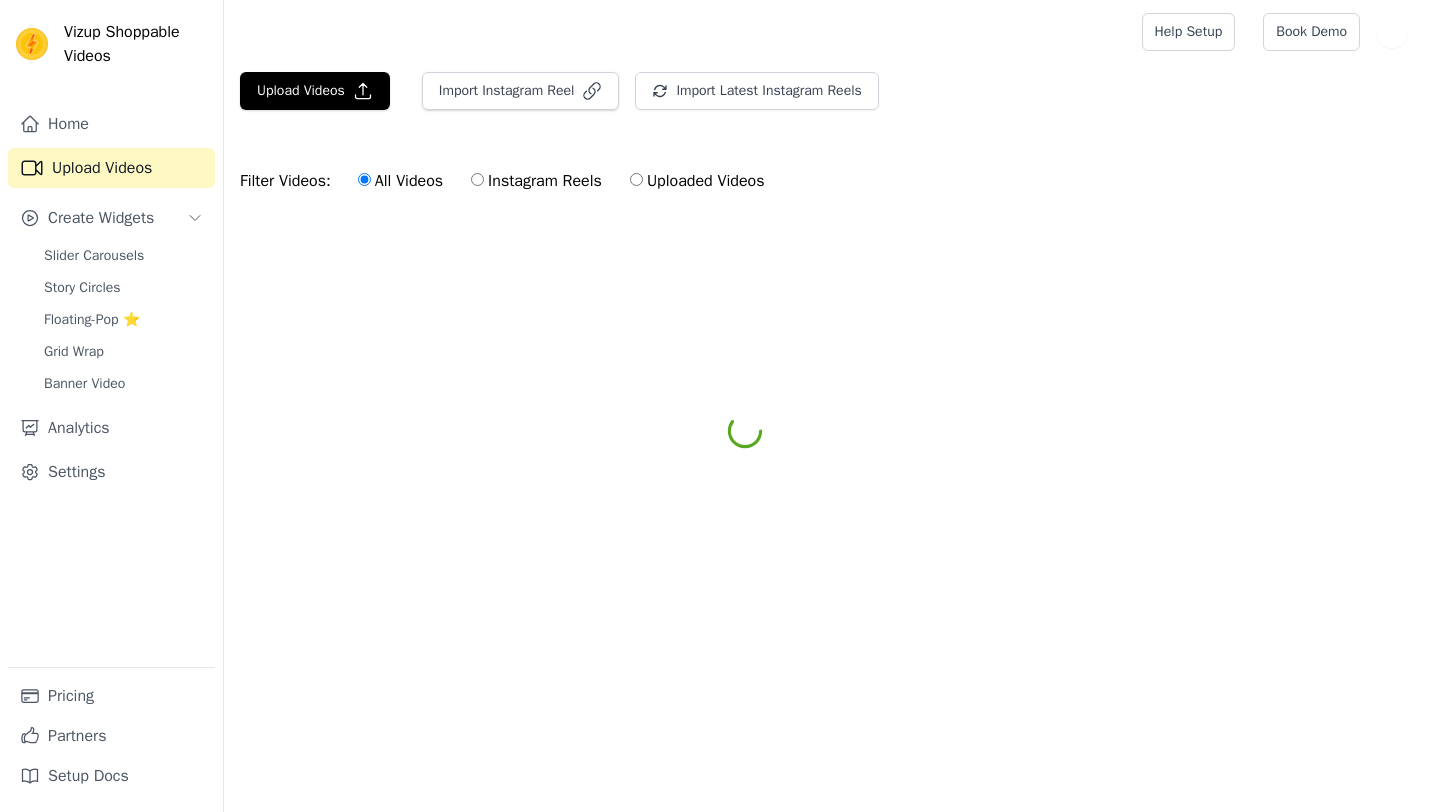 scroll, scrollTop: 0, scrollLeft: 0, axis: both 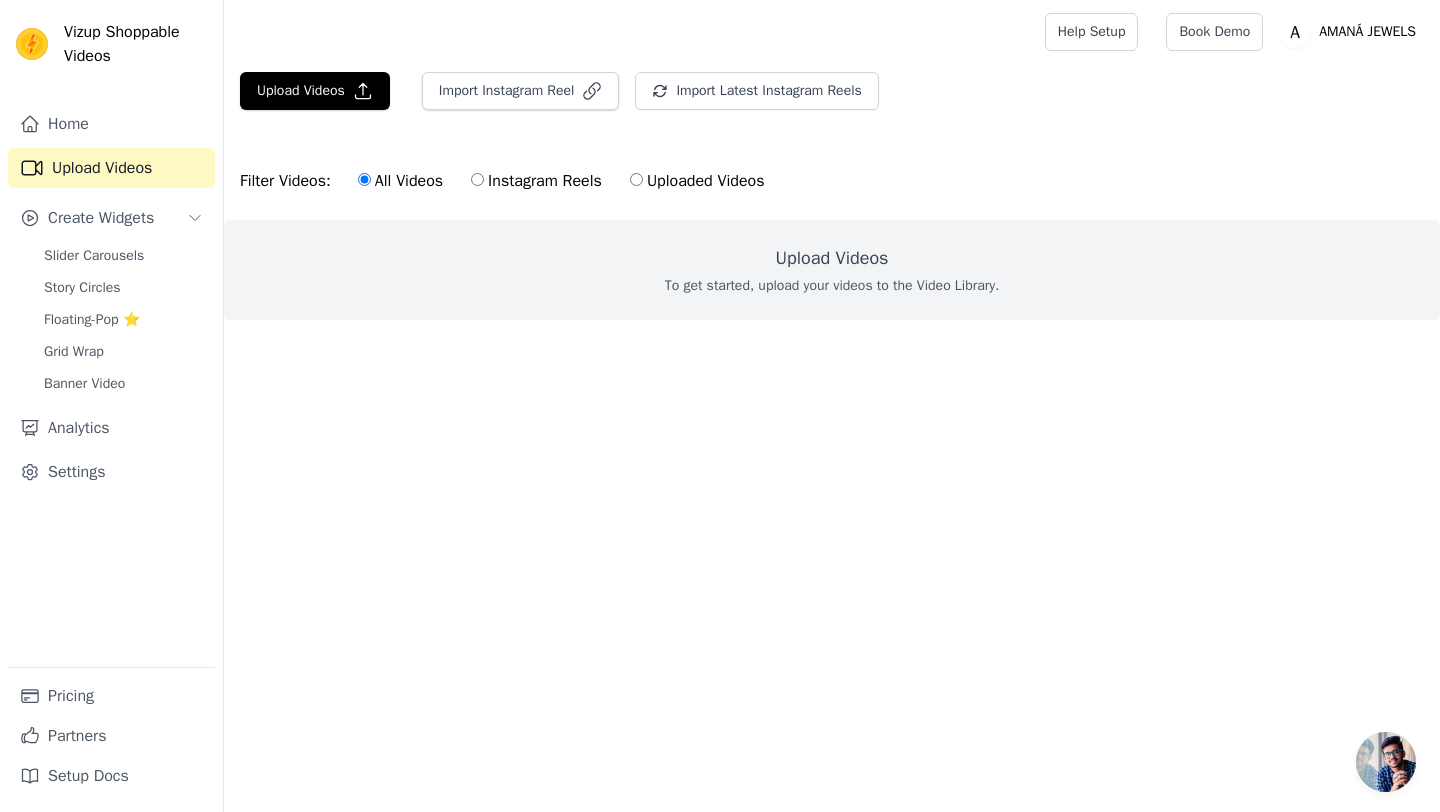 click on "To get started, upload your videos to the Video Library." at bounding box center [832, 286] 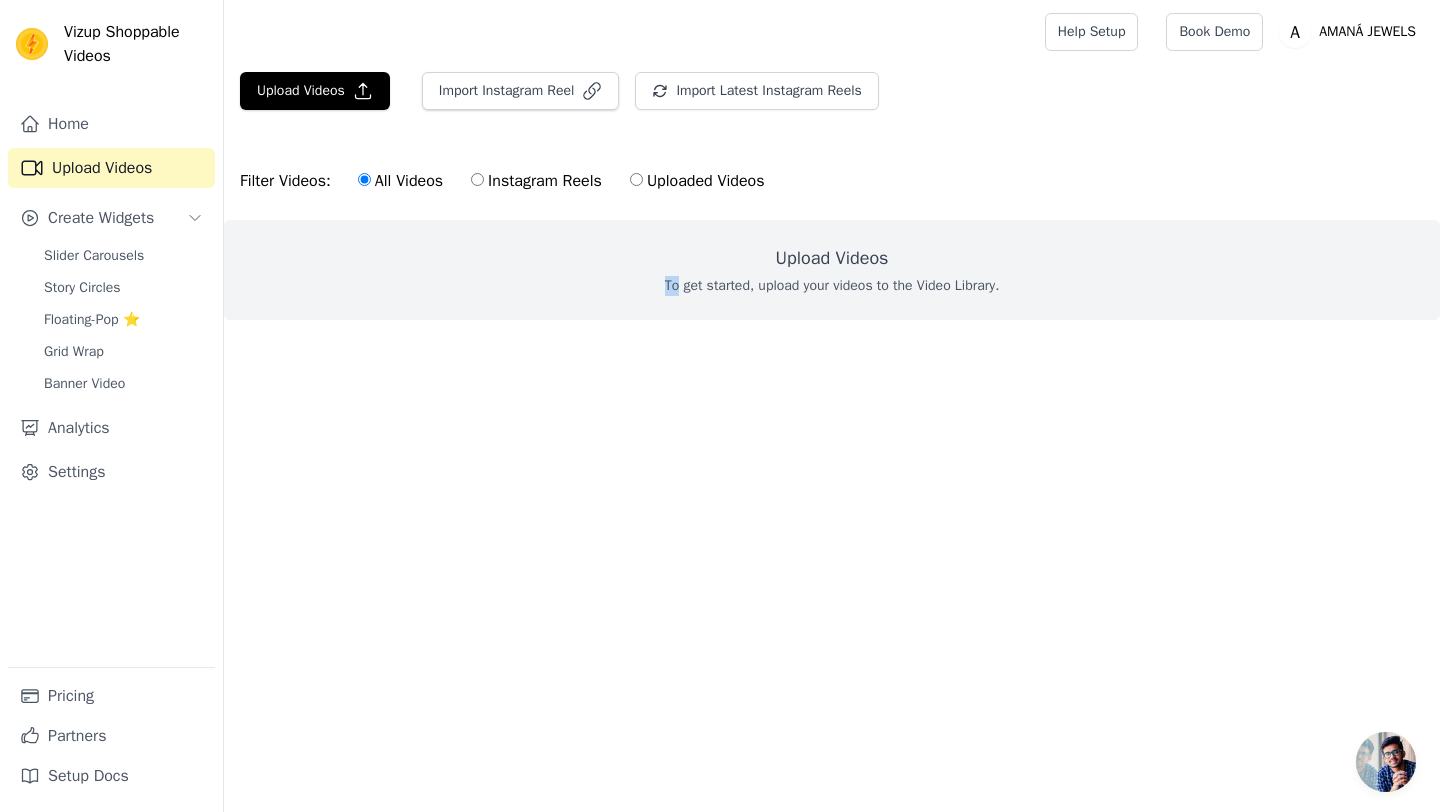 click on "Upload Videos   To get started, upload your videos to the Video Library." at bounding box center (832, 270) 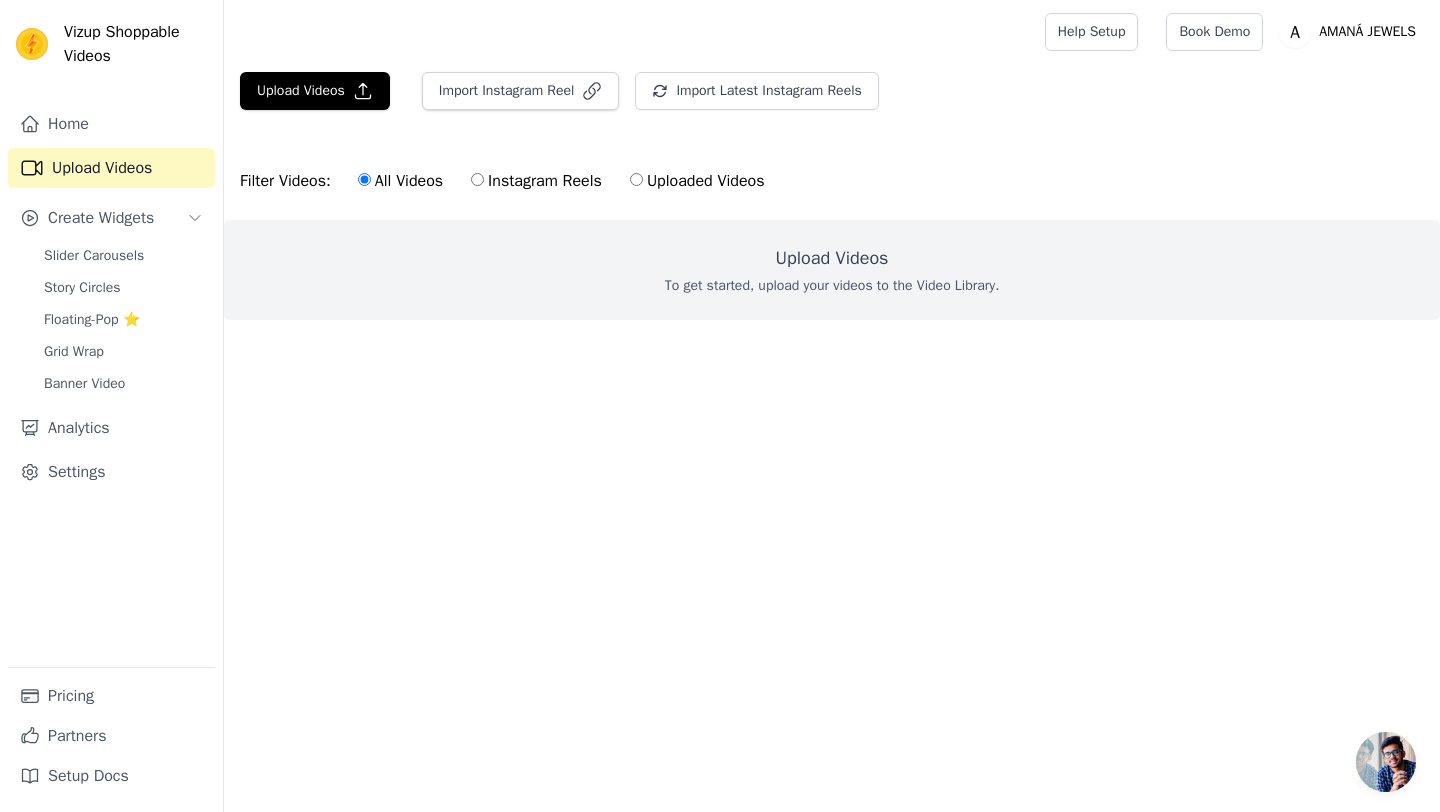 click on "Import Instagram Reel" at bounding box center (513, 99) 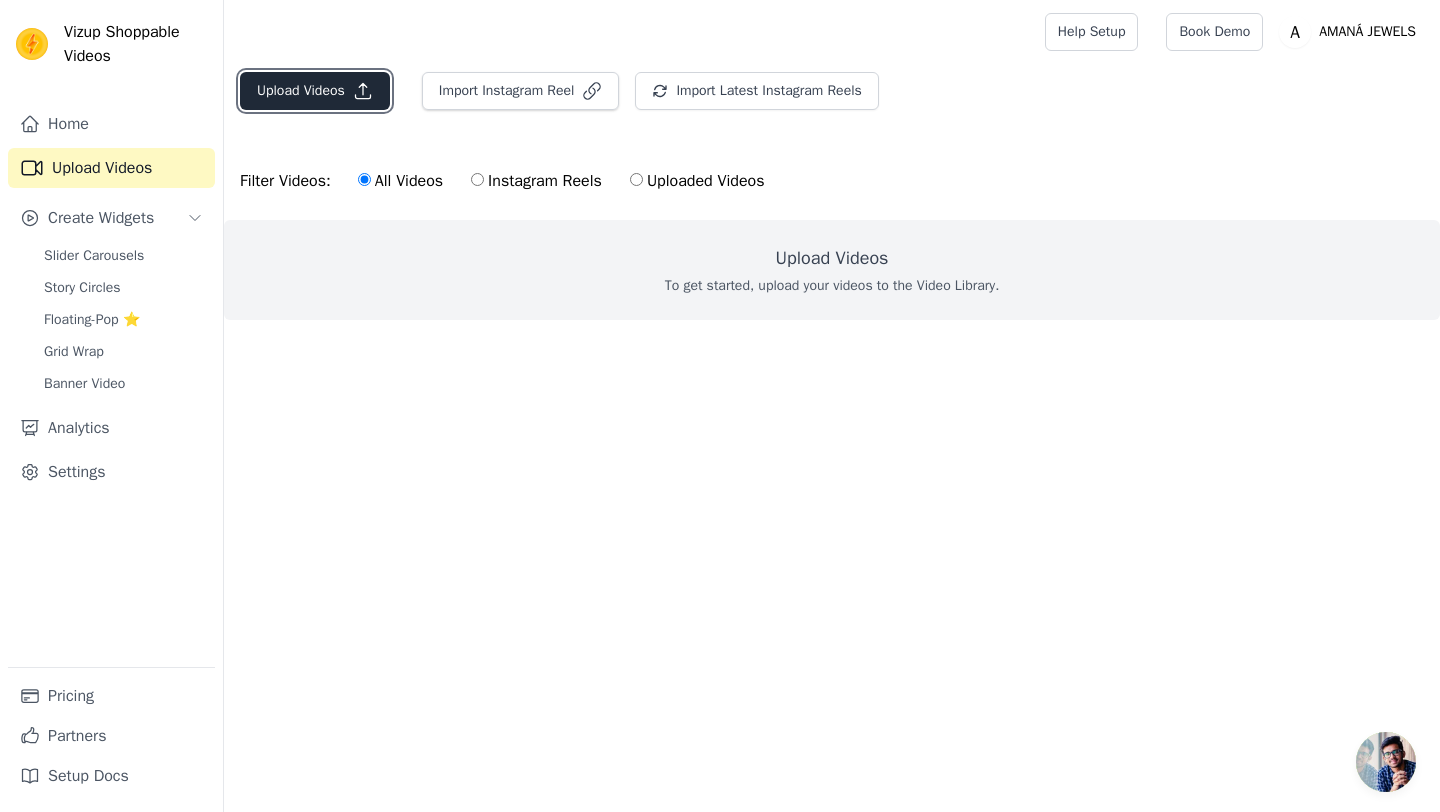 click on "Upload Videos" at bounding box center (315, 91) 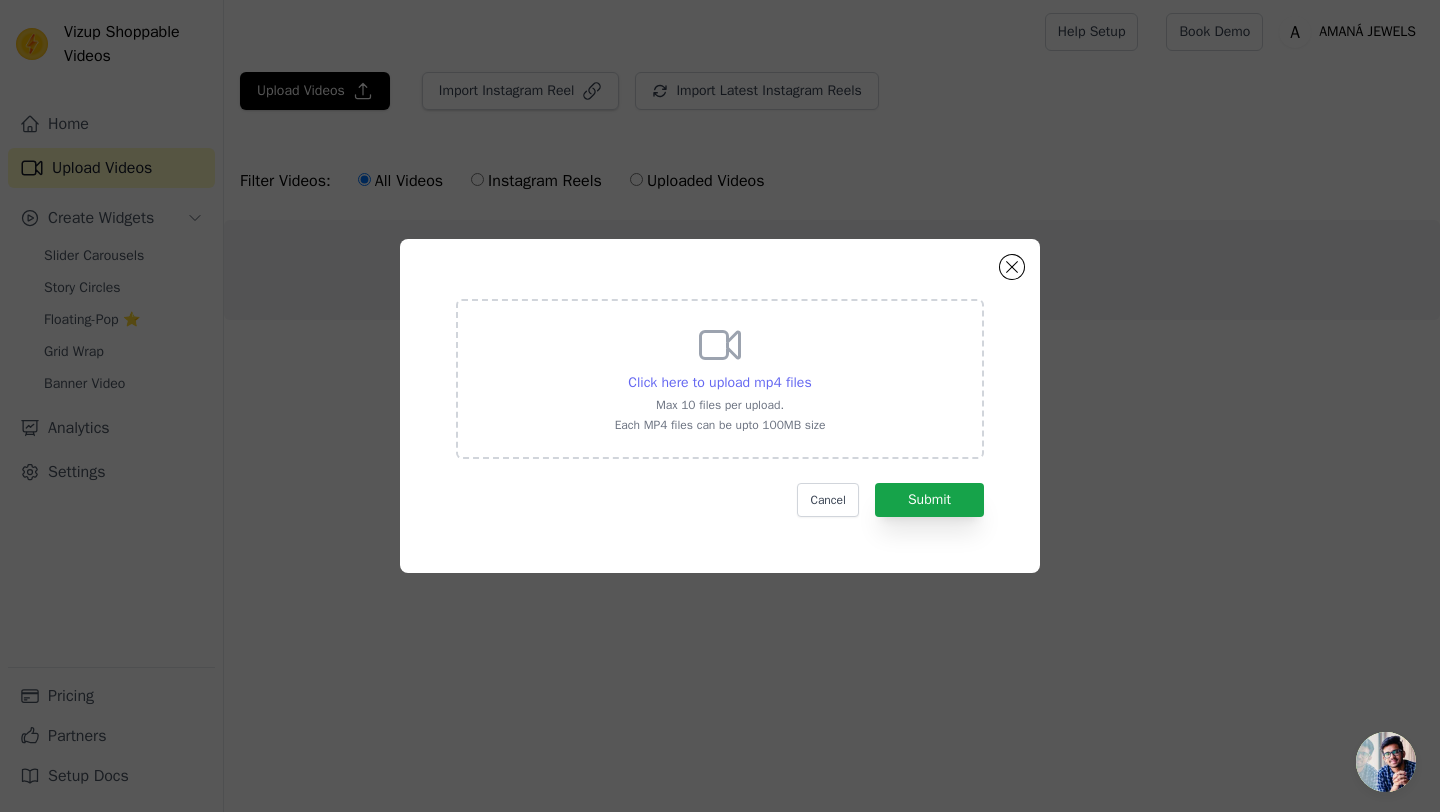 click on "Click here to upload mp4 files" at bounding box center (719, 382) 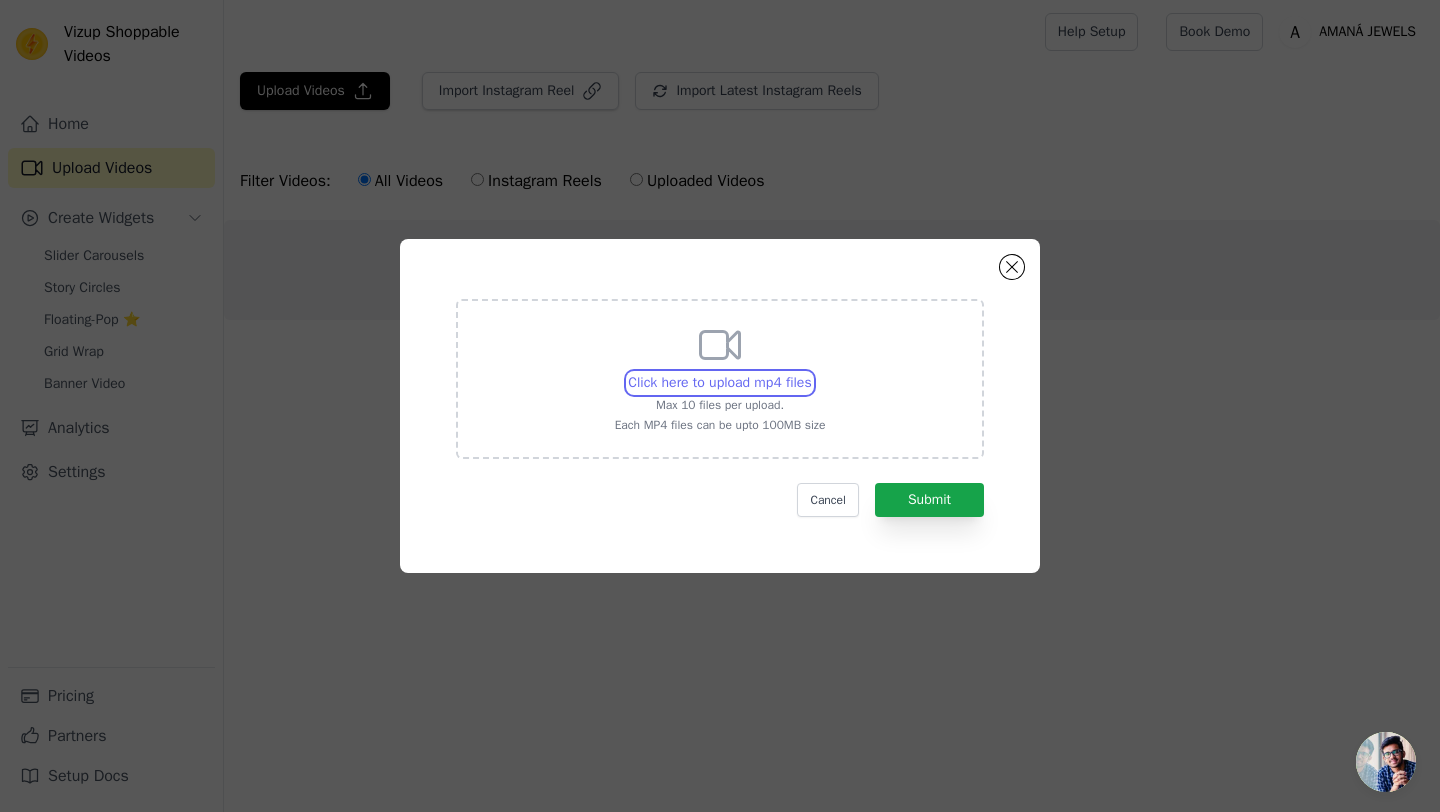 click on "Click here to upload mp4 files     Max 10 files per upload.   Each MP4 files can be upto 100MB size" at bounding box center (811, 372) 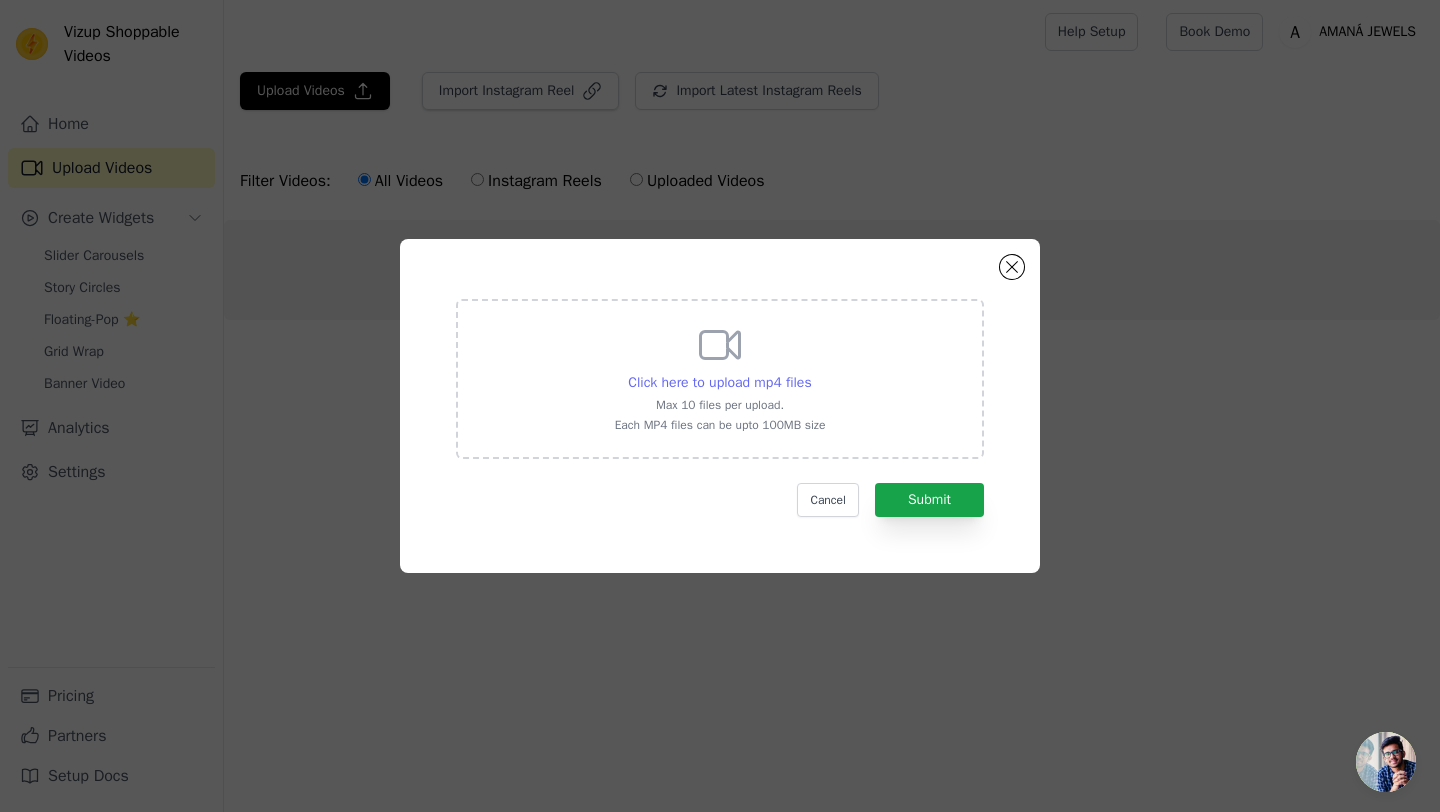 click on "Click here to upload mp4 files" at bounding box center (719, 382) 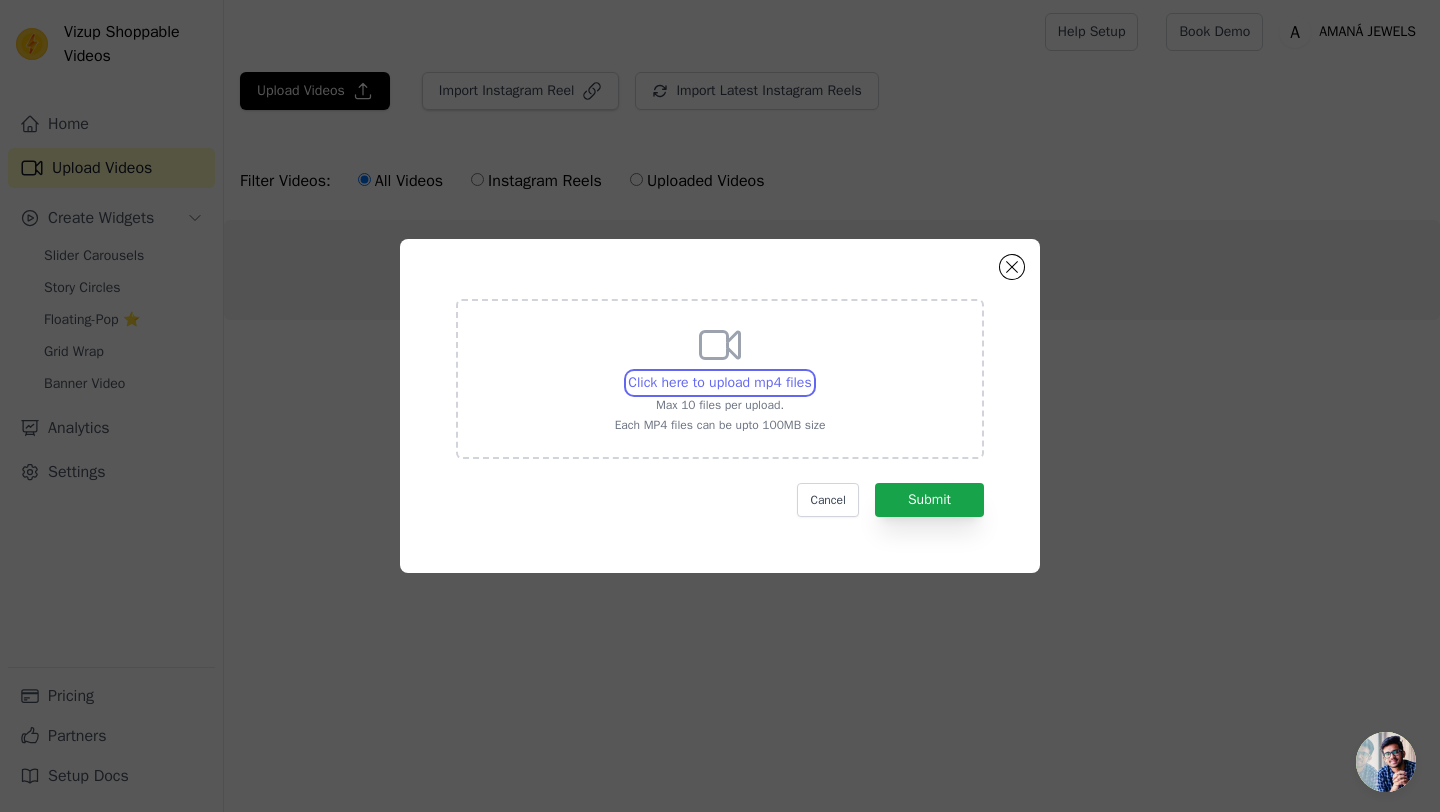 click on "Click here to upload mp4 files     Max 10 files per upload.   Each MP4 files can be upto 100MB size" at bounding box center [811, 372] 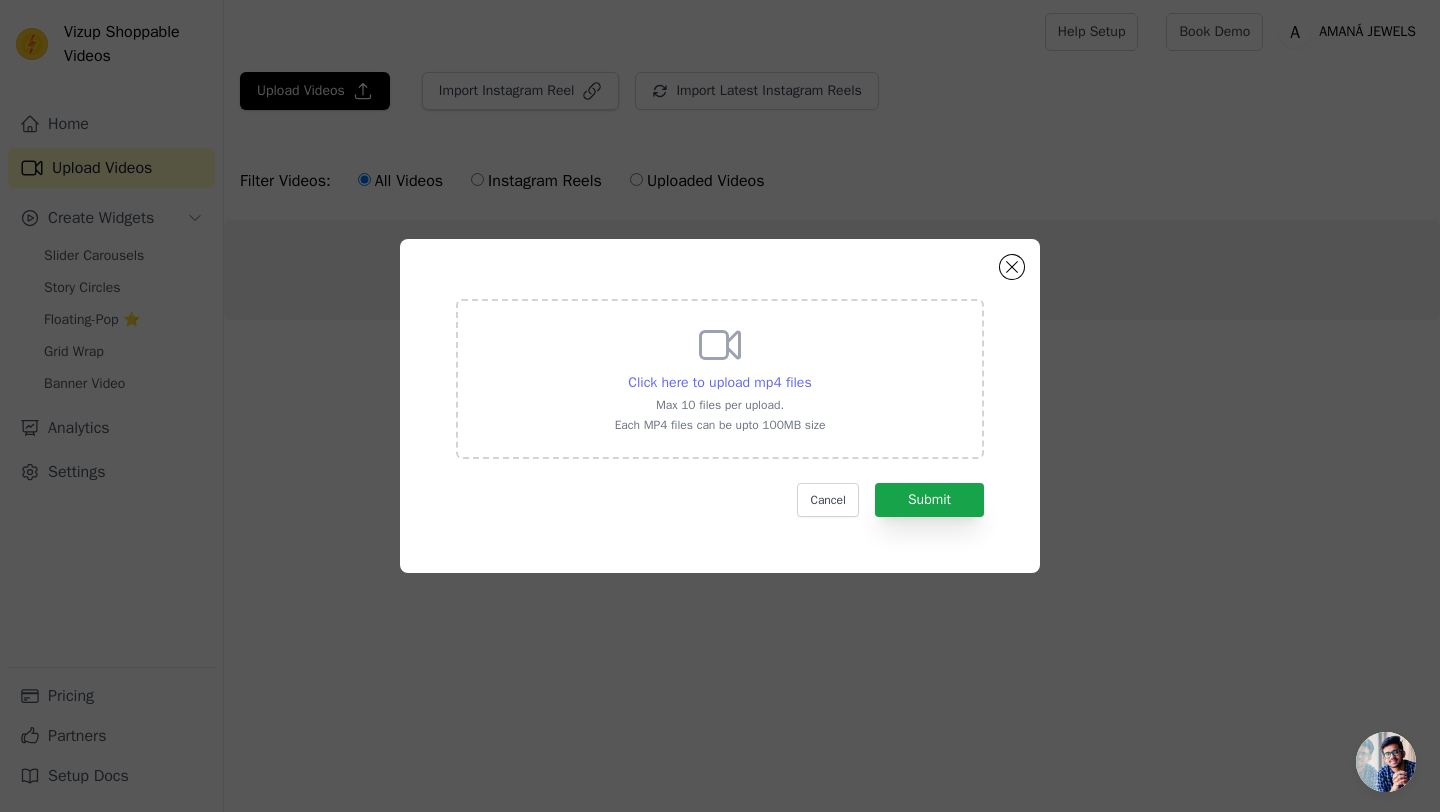 click on "Click here to upload mp4 files" at bounding box center (719, 383) 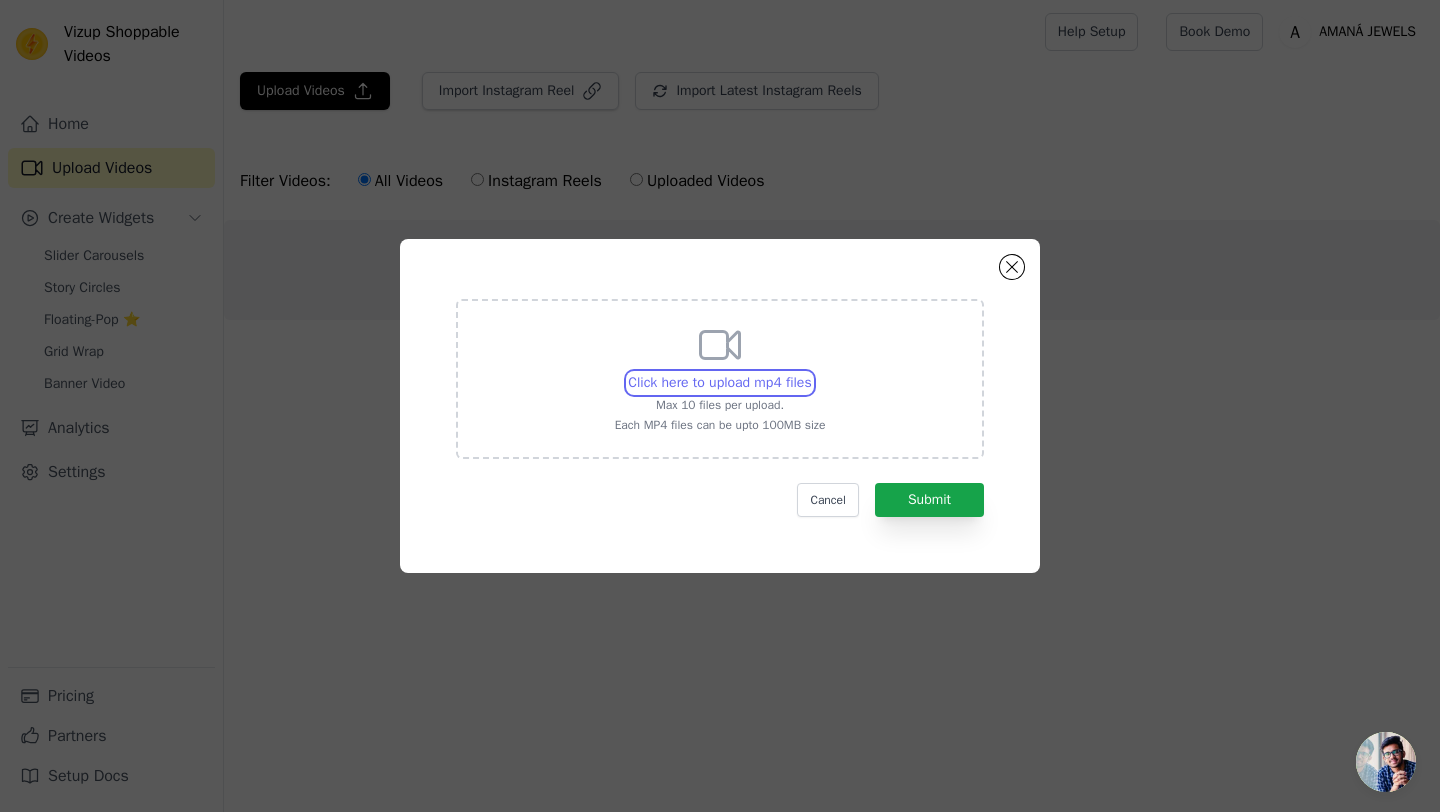 click on "Click here to upload mp4 files     Max 10 files per upload.   Each MP4 files can be upto 100MB size" at bounding box center [811, 372] 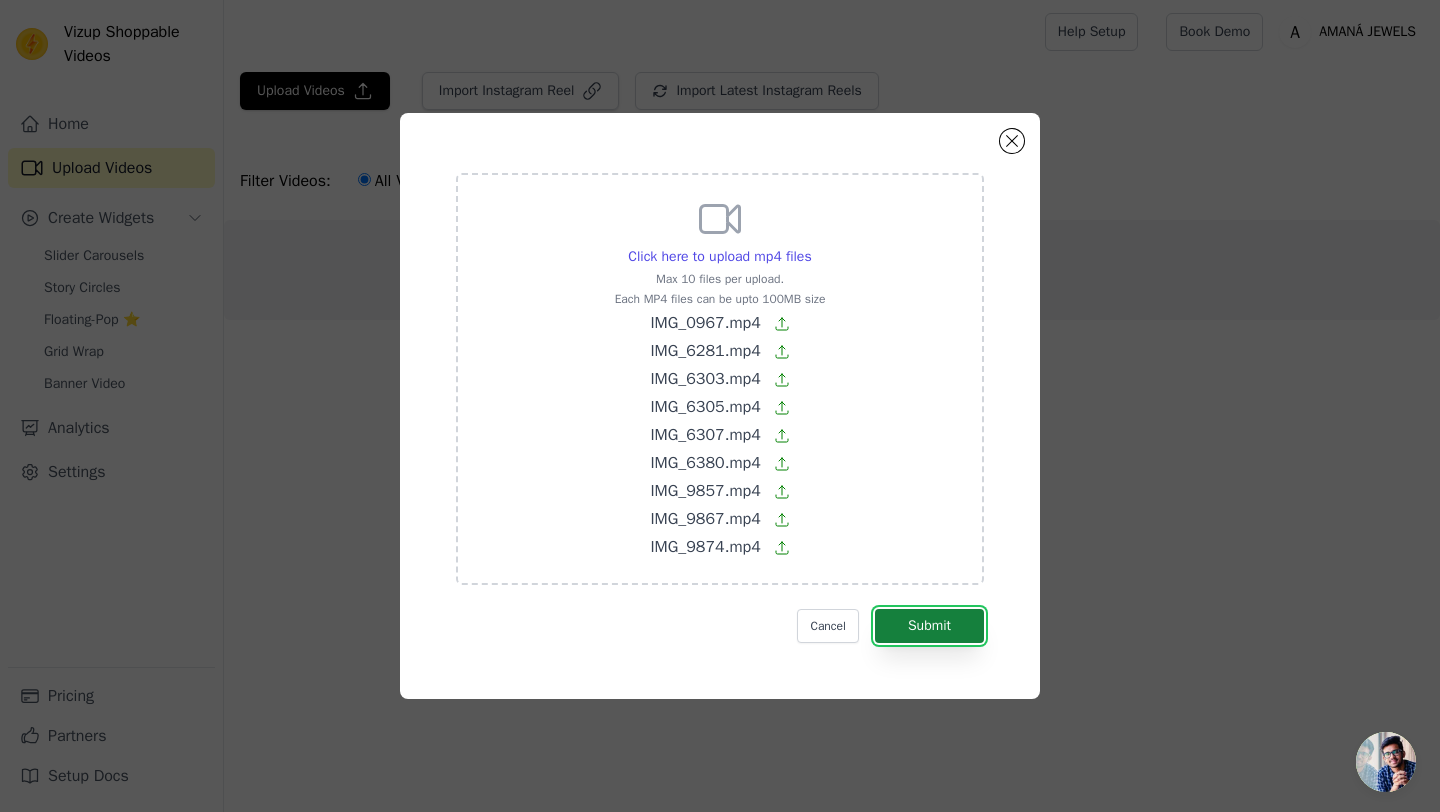 click on "Submit" at bounding box center [929, 626] 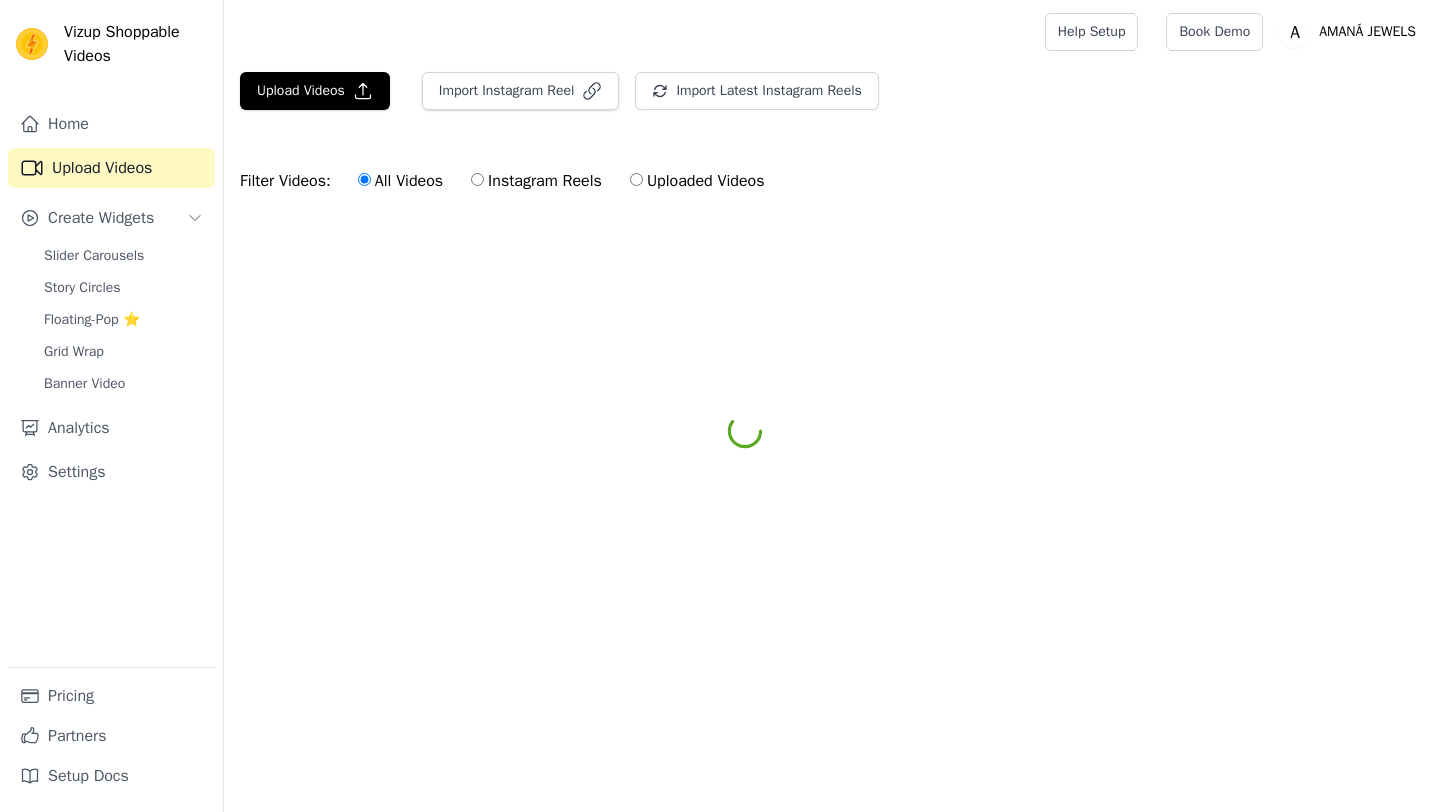 scroll, scrollTop: 0, scrollLeft: 0, axis: both 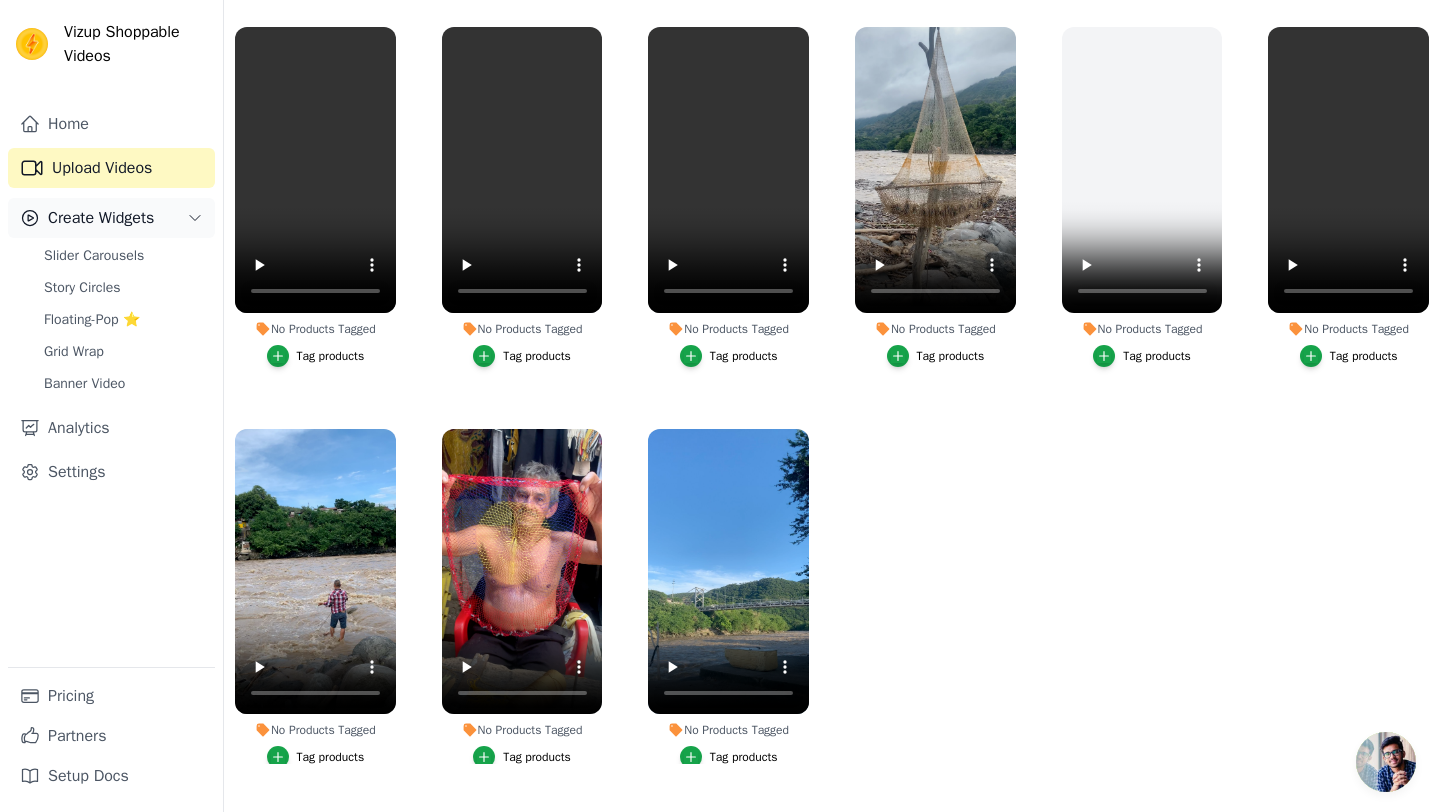 click 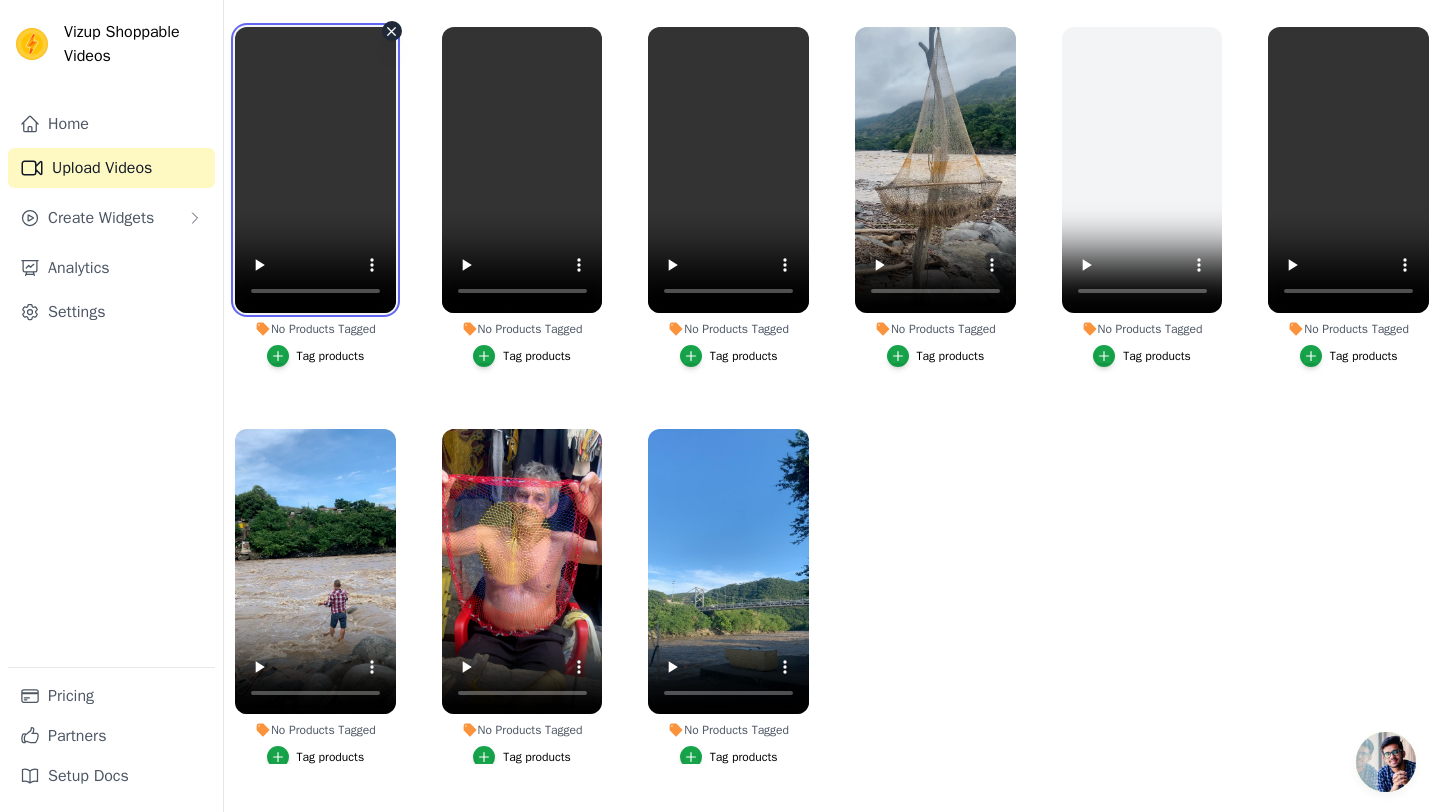 click at bounding box center (315, 170) 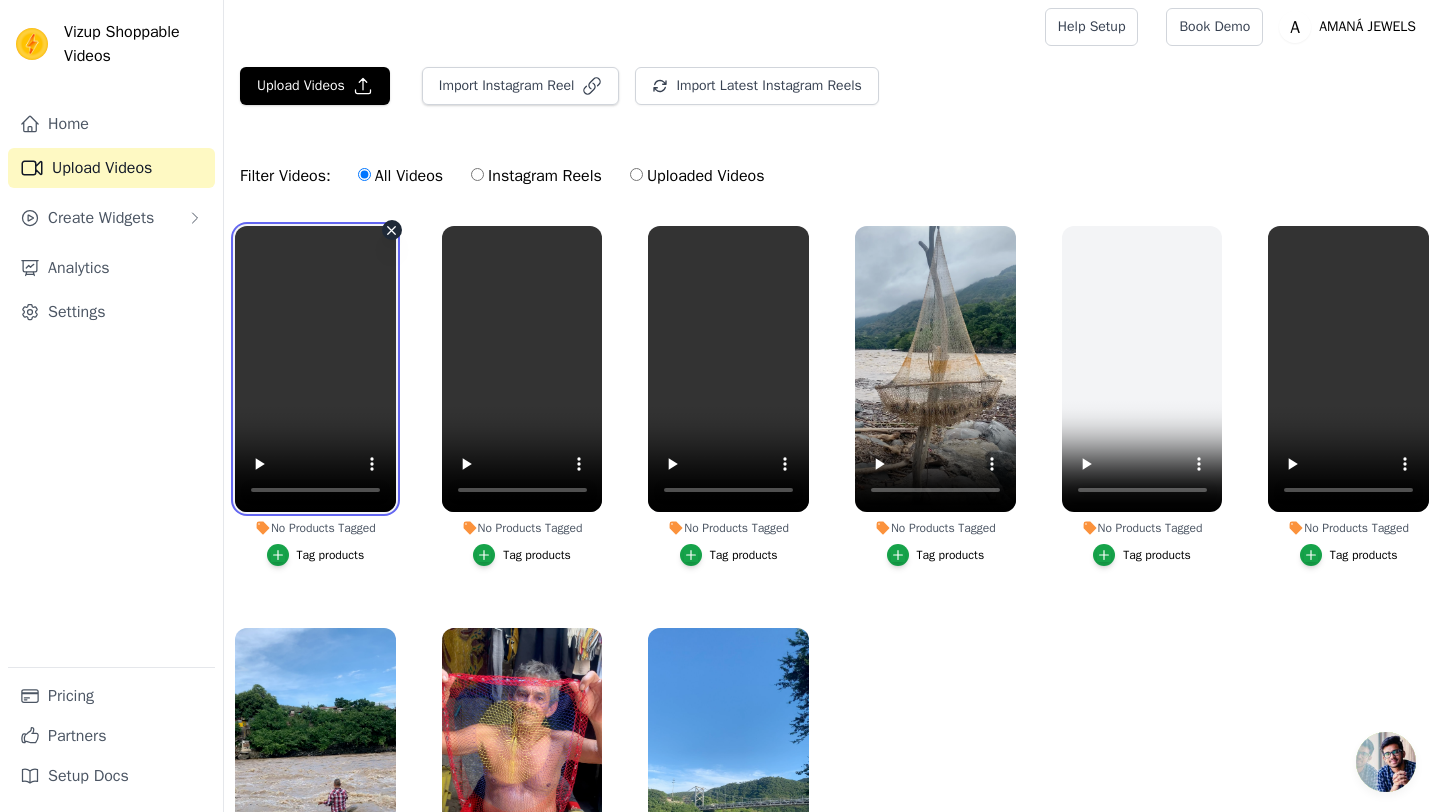 scroll, scrollTop: 0, scrollLeft: 0, axis: both 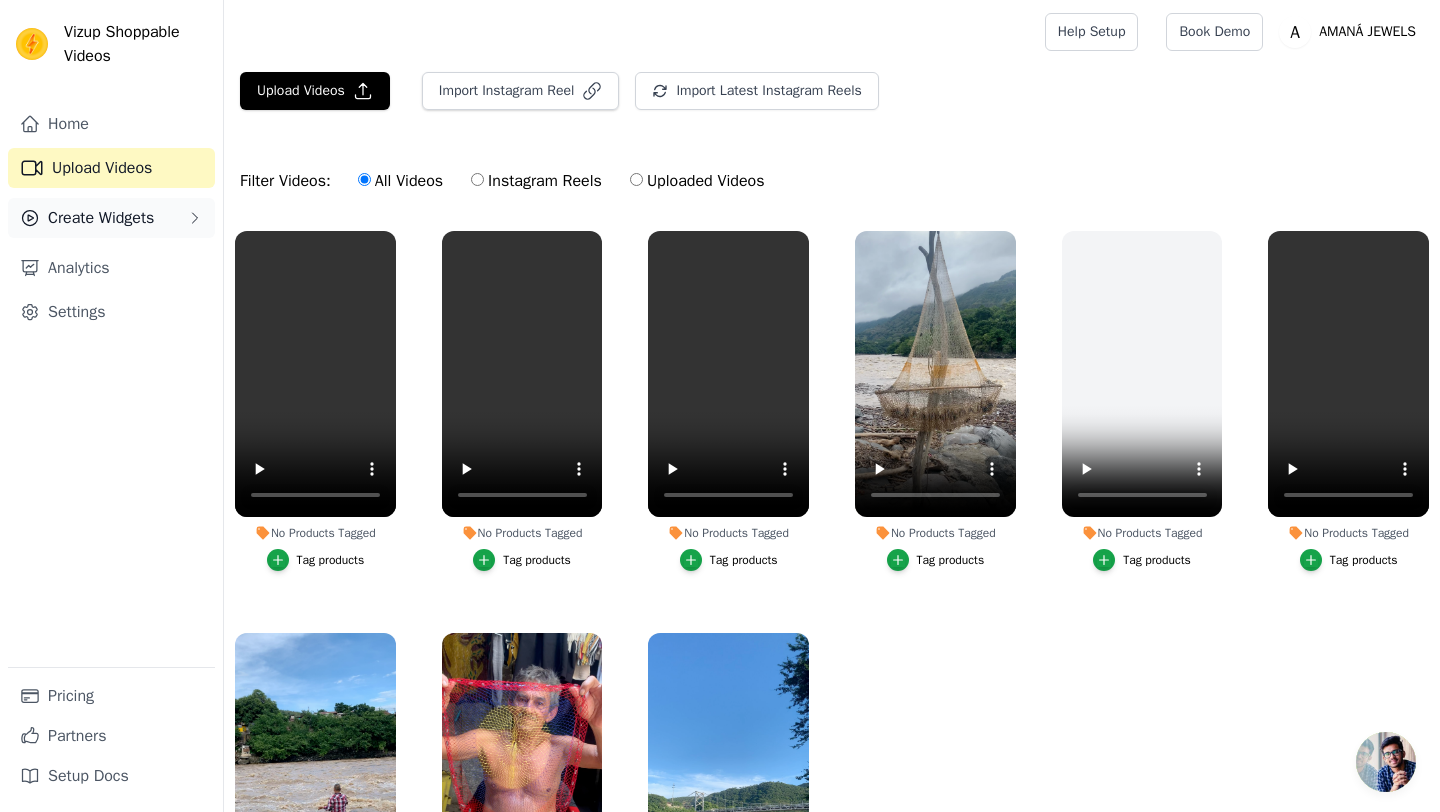 click on "Create Widgets" at bounding box center (101, 218) 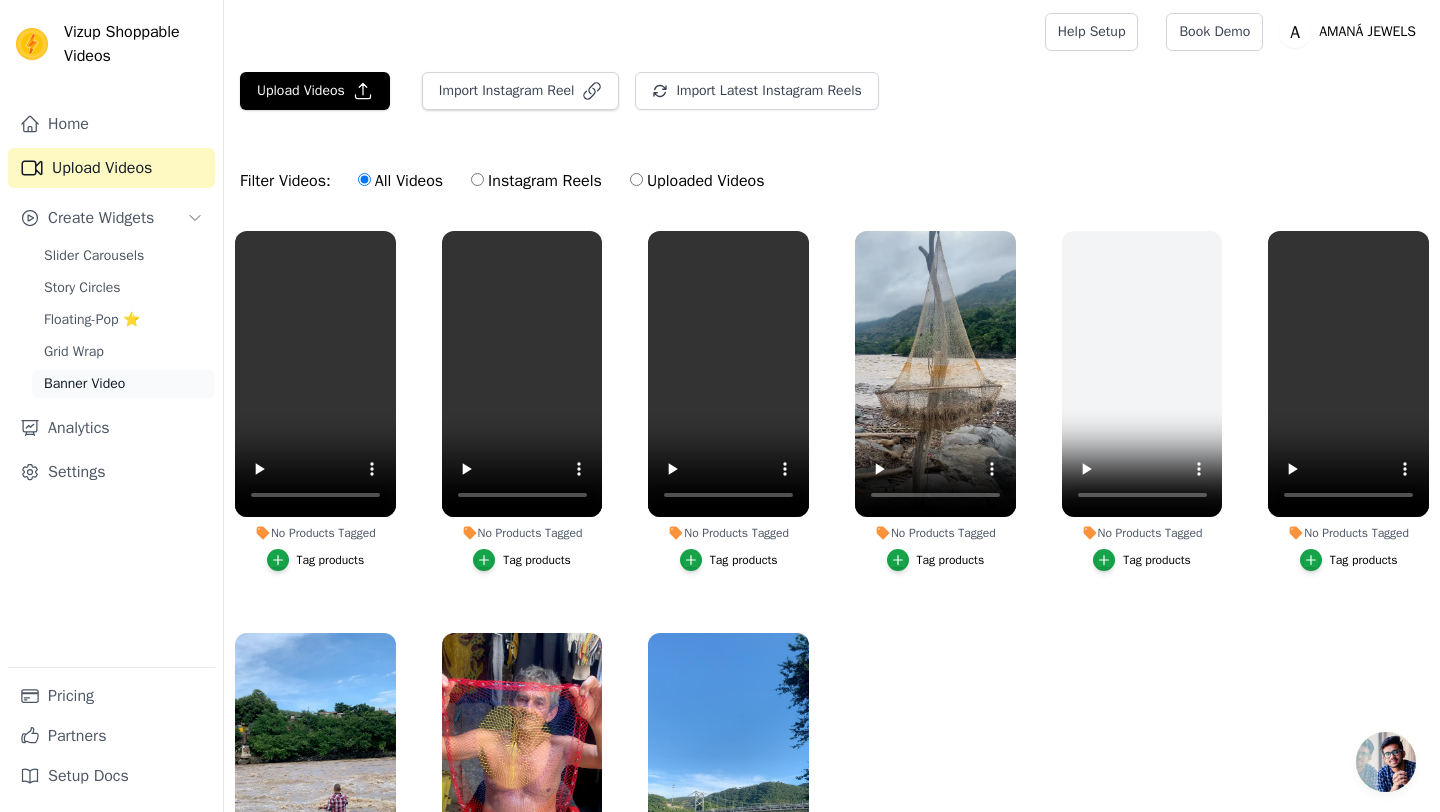 click on "Banner Video" at bounding box center (84, 384) 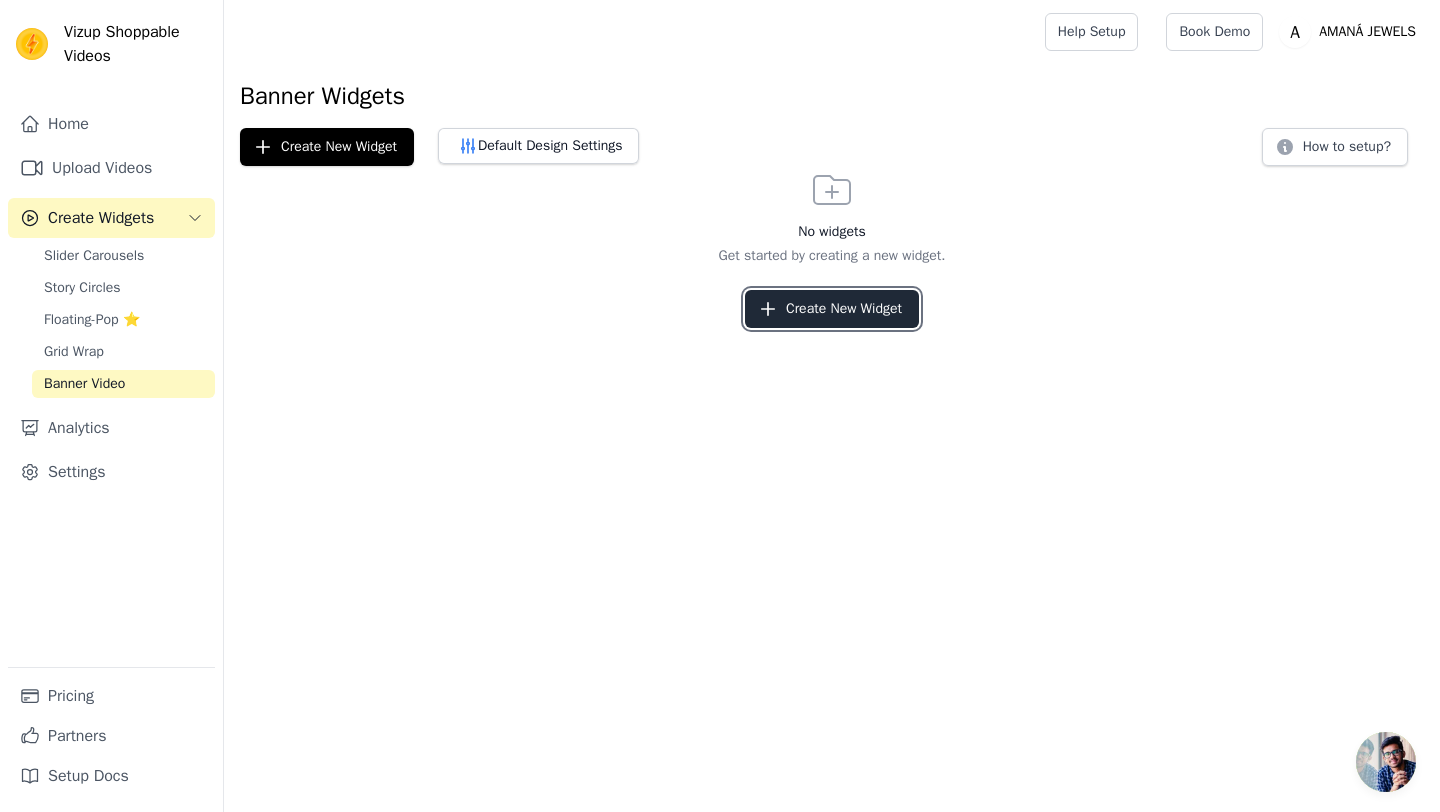 click on "Create New Widget" at bounding box center (832, 309) 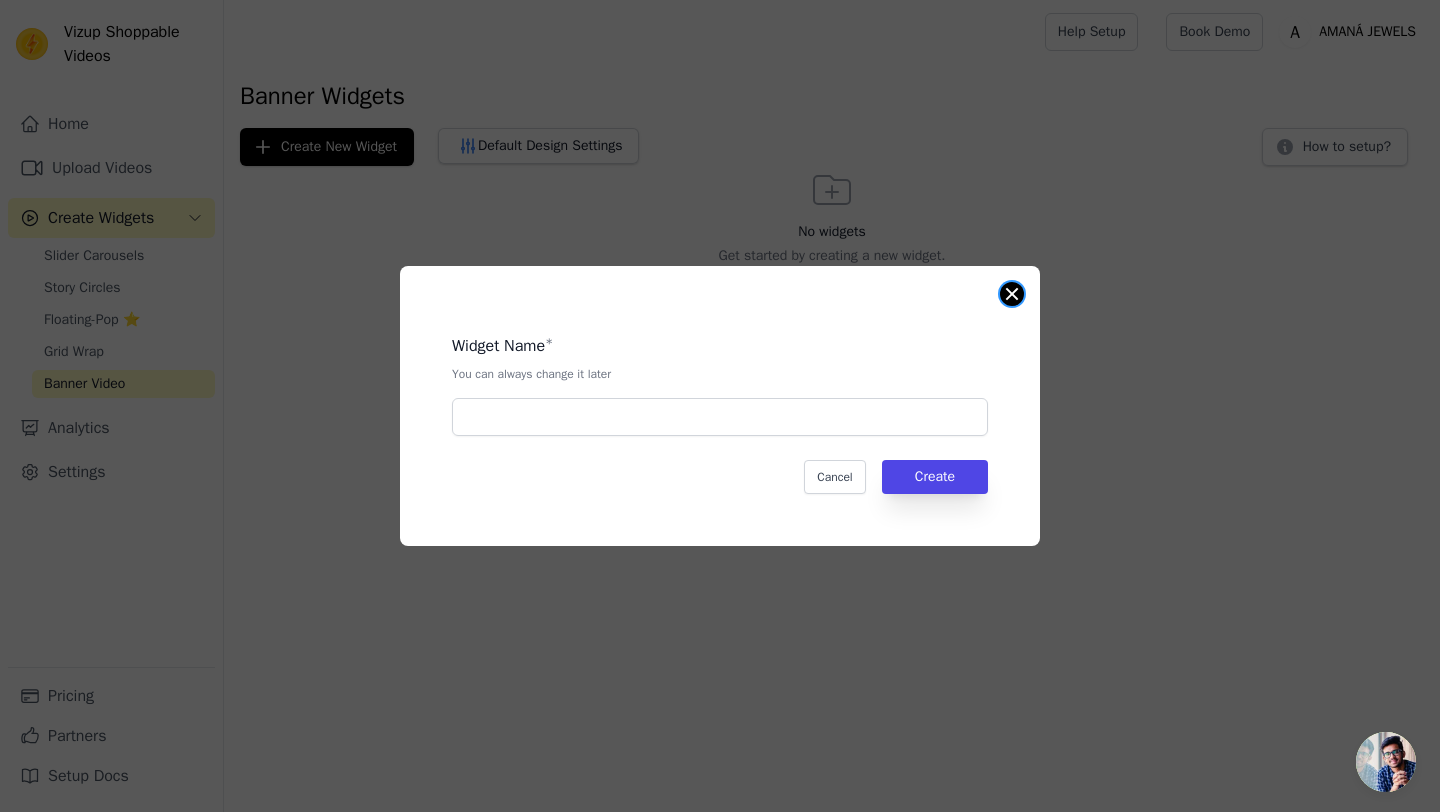 click at bounding box center (1012, 294) 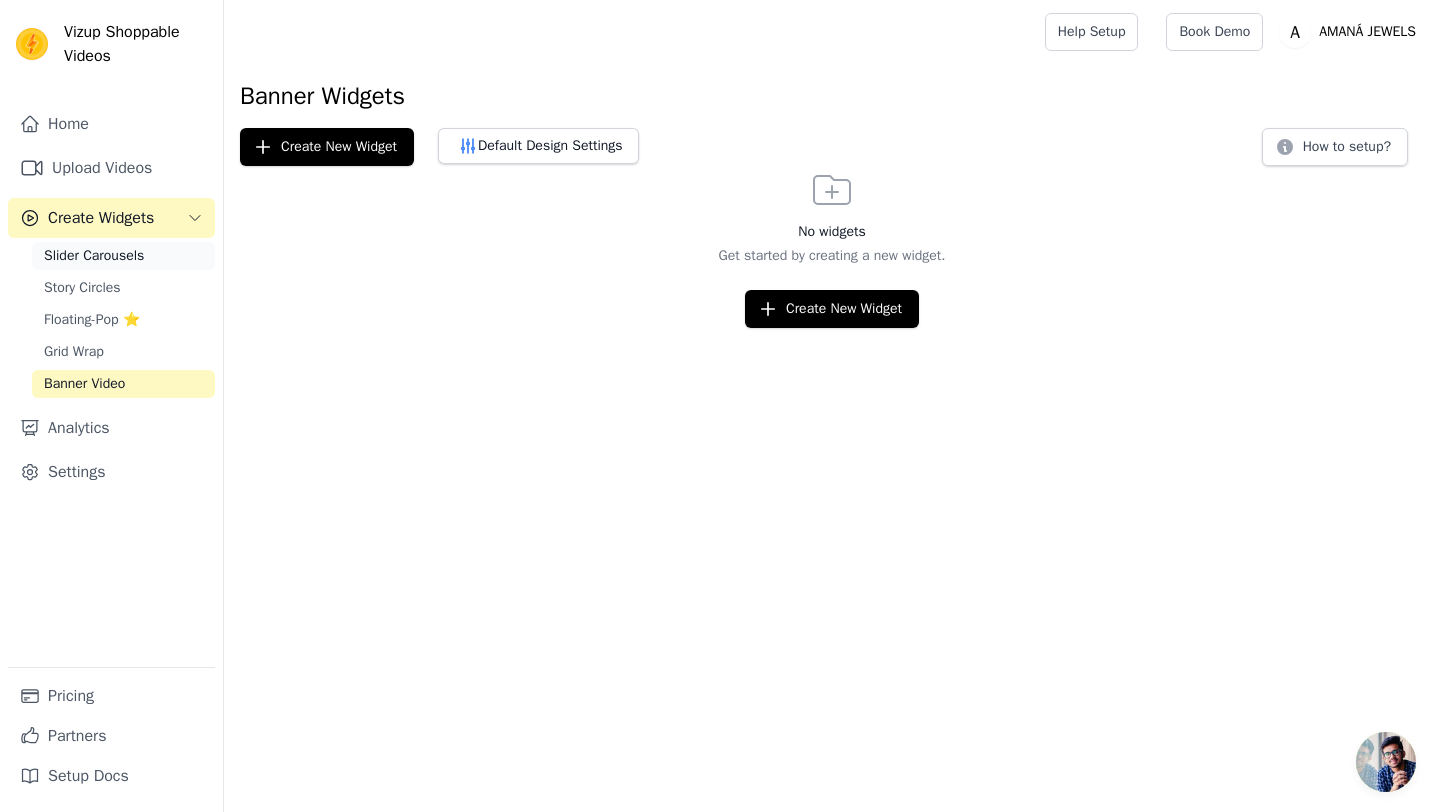click on "Slider Carousels" at bounding box center [94, 256] 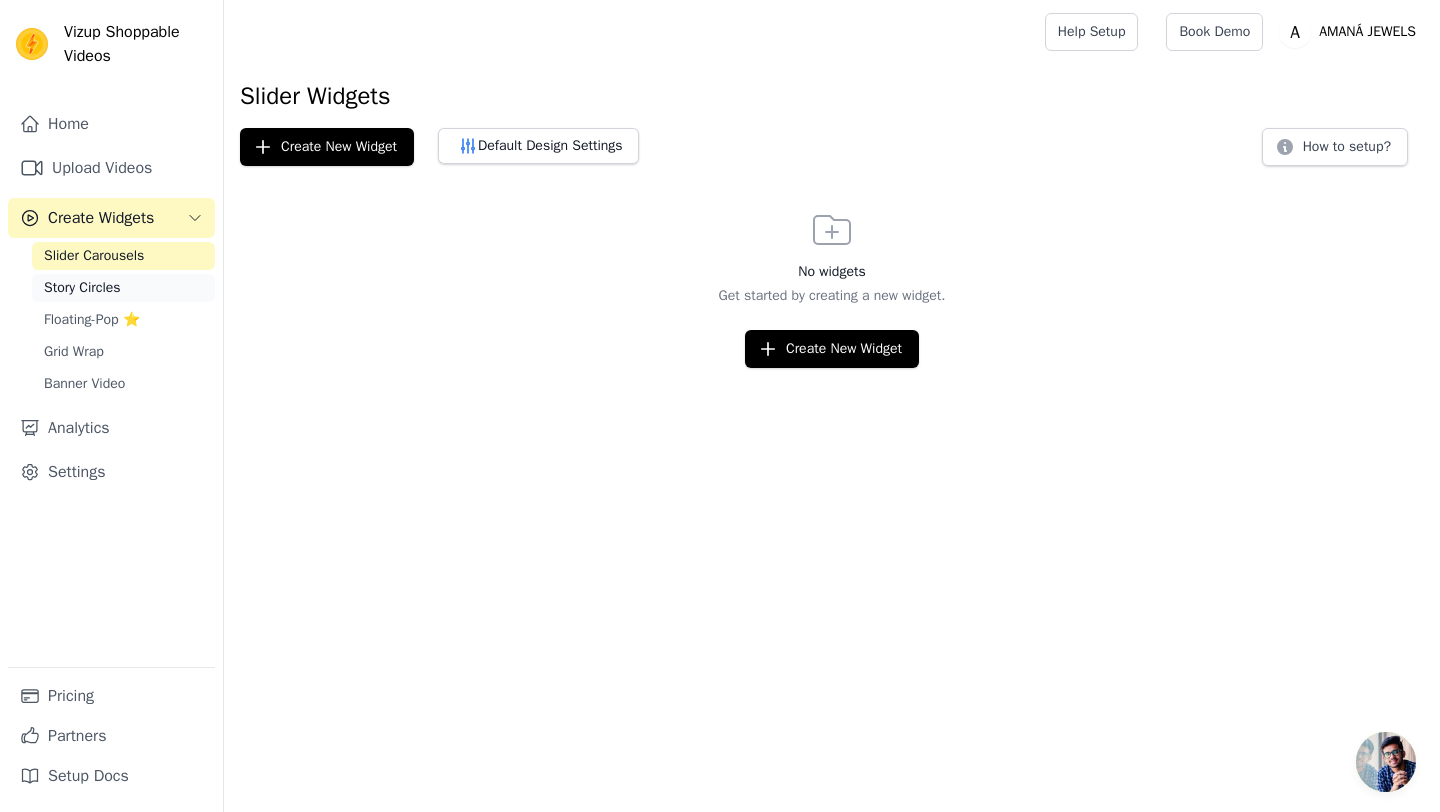 click on "Story Circles" at bounding box center [123, 288] 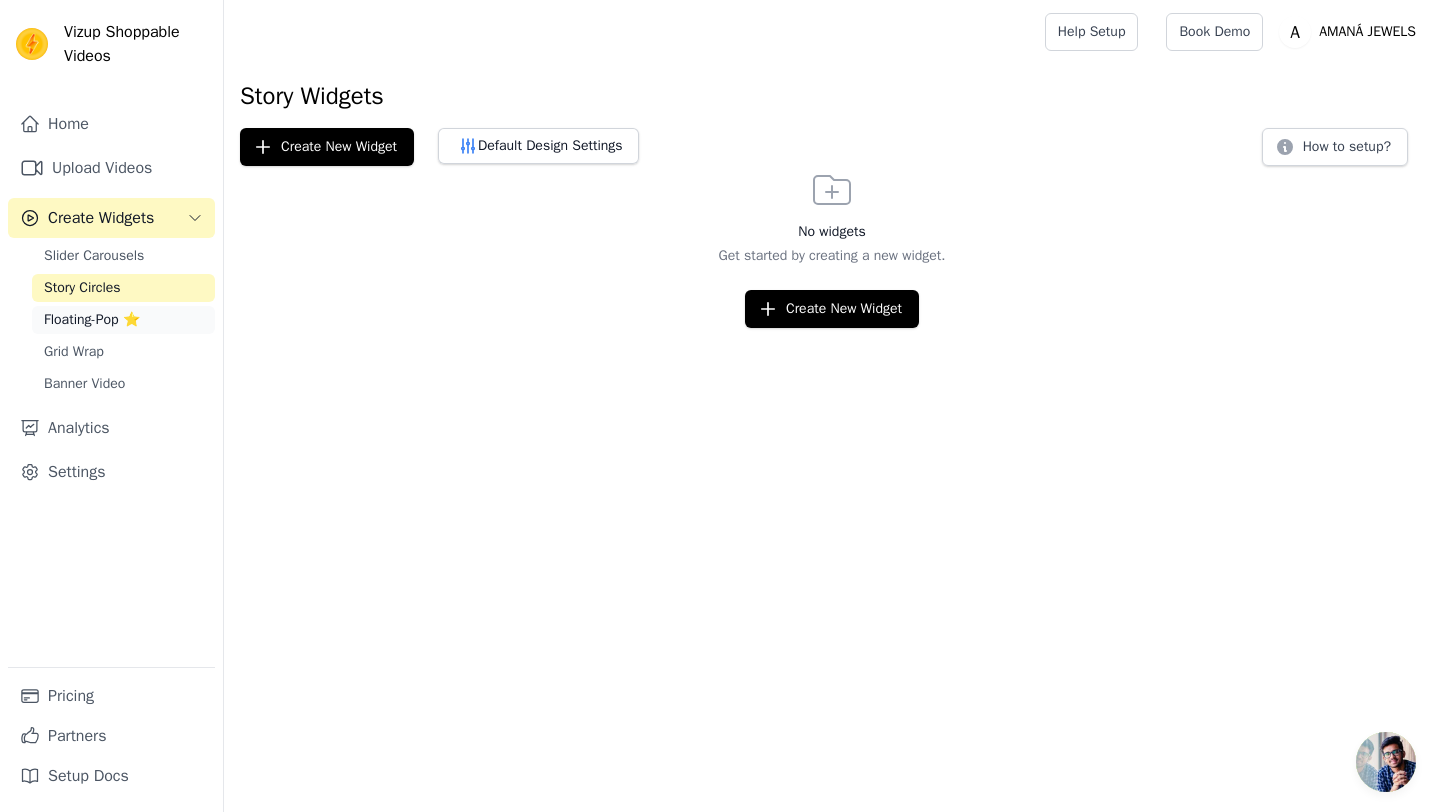 click on "Floating-Pop ⭐" at bounding box center [92, 320] 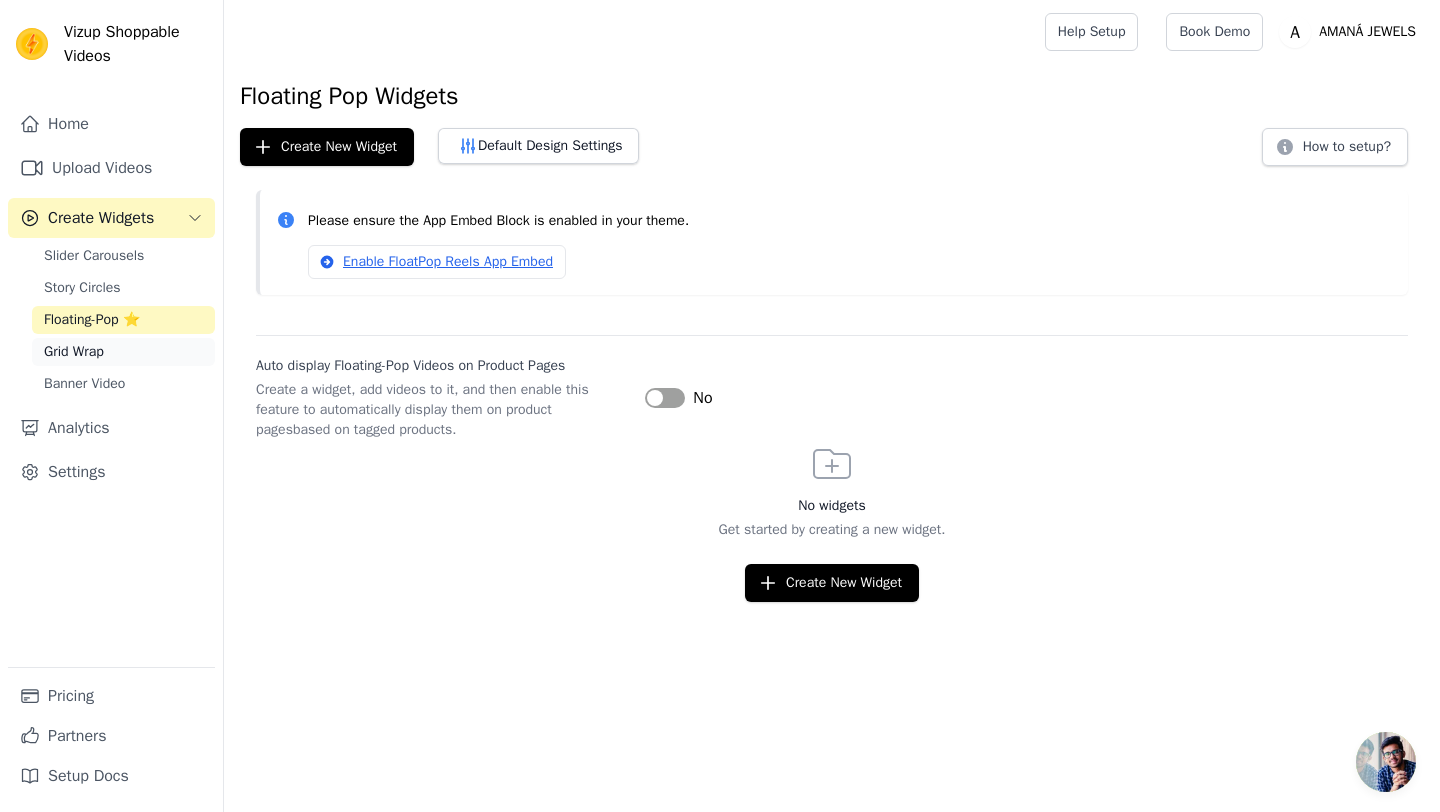 click on "Grid Wrap" at bounding box center [123, 352] 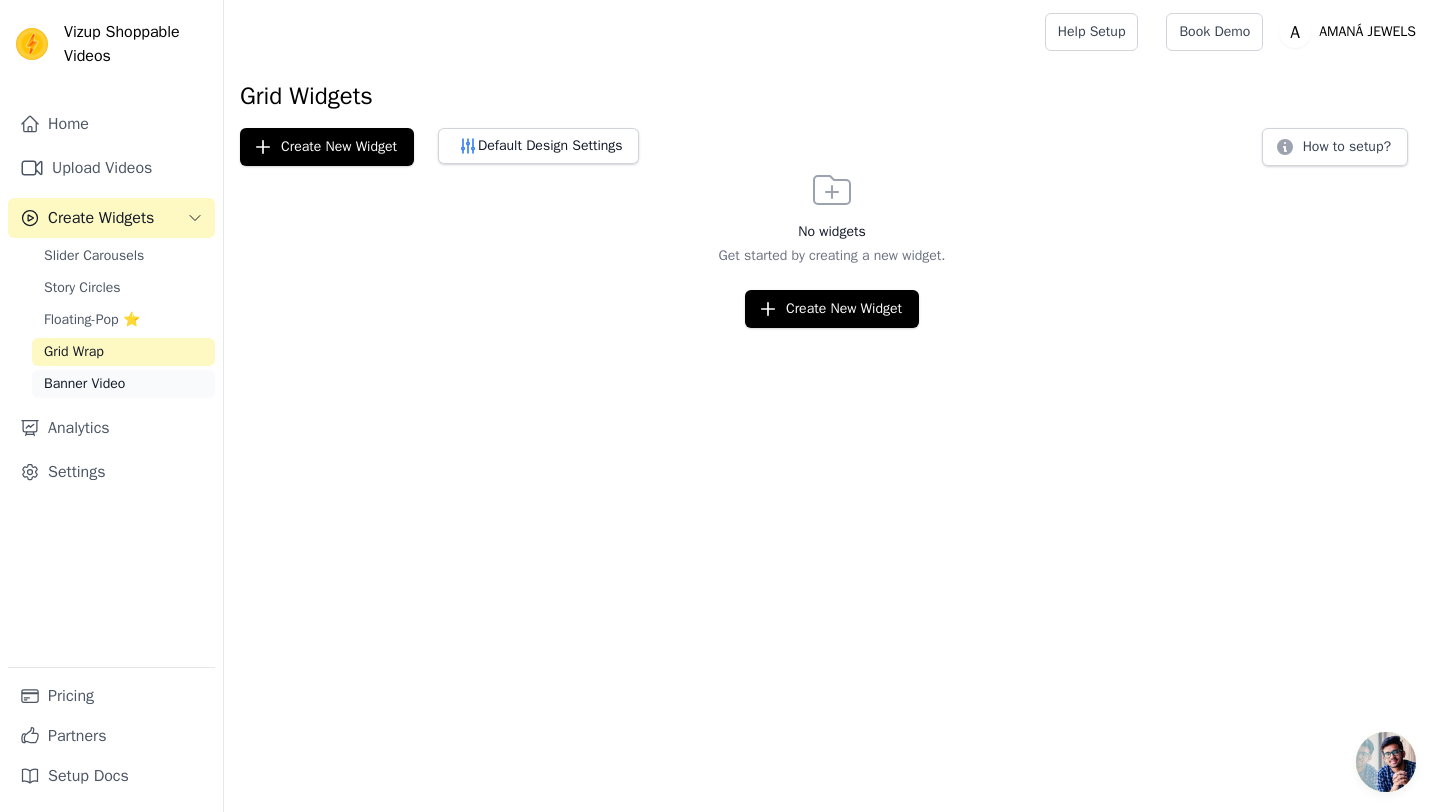 click on "Banner Video" at bounding box center (123, 384) 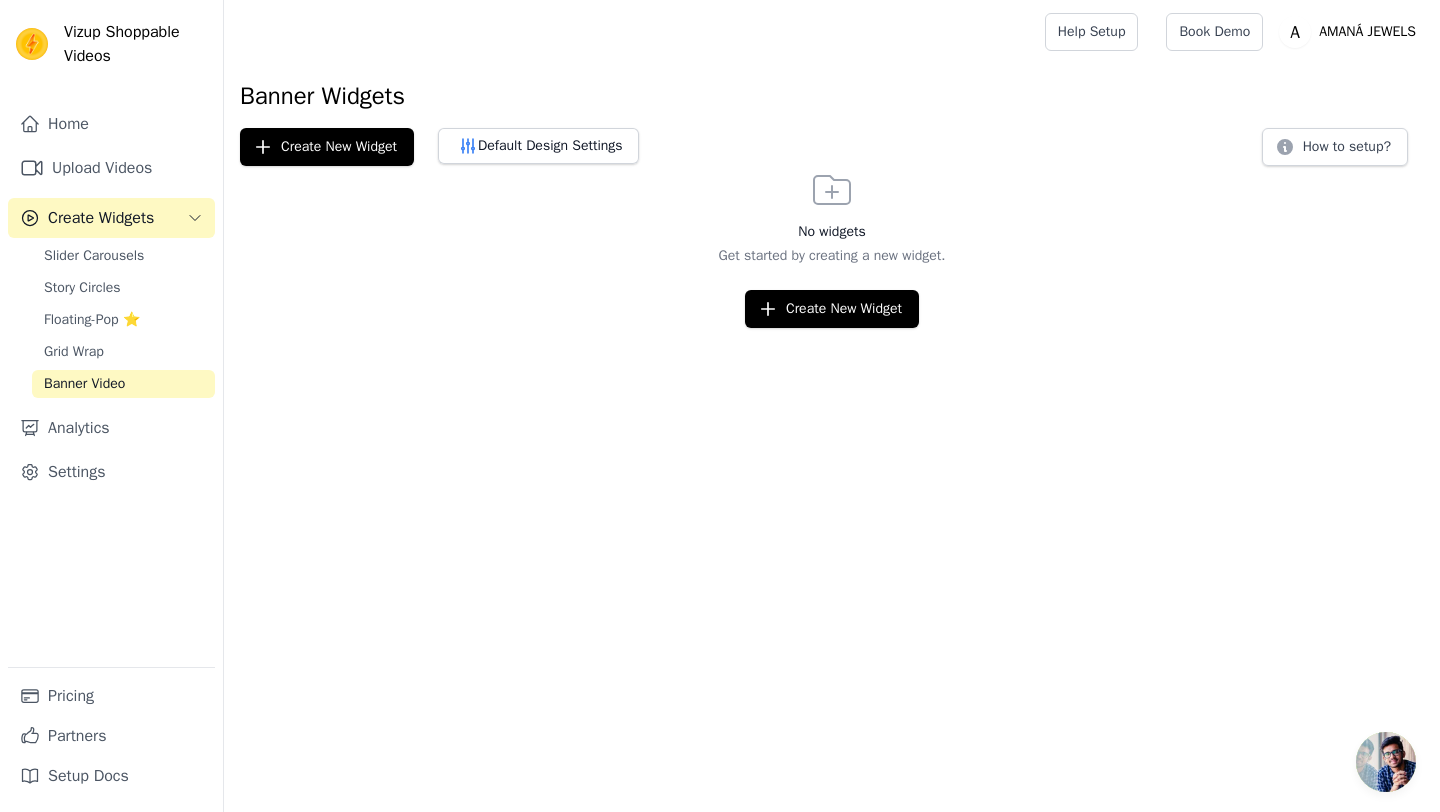 click 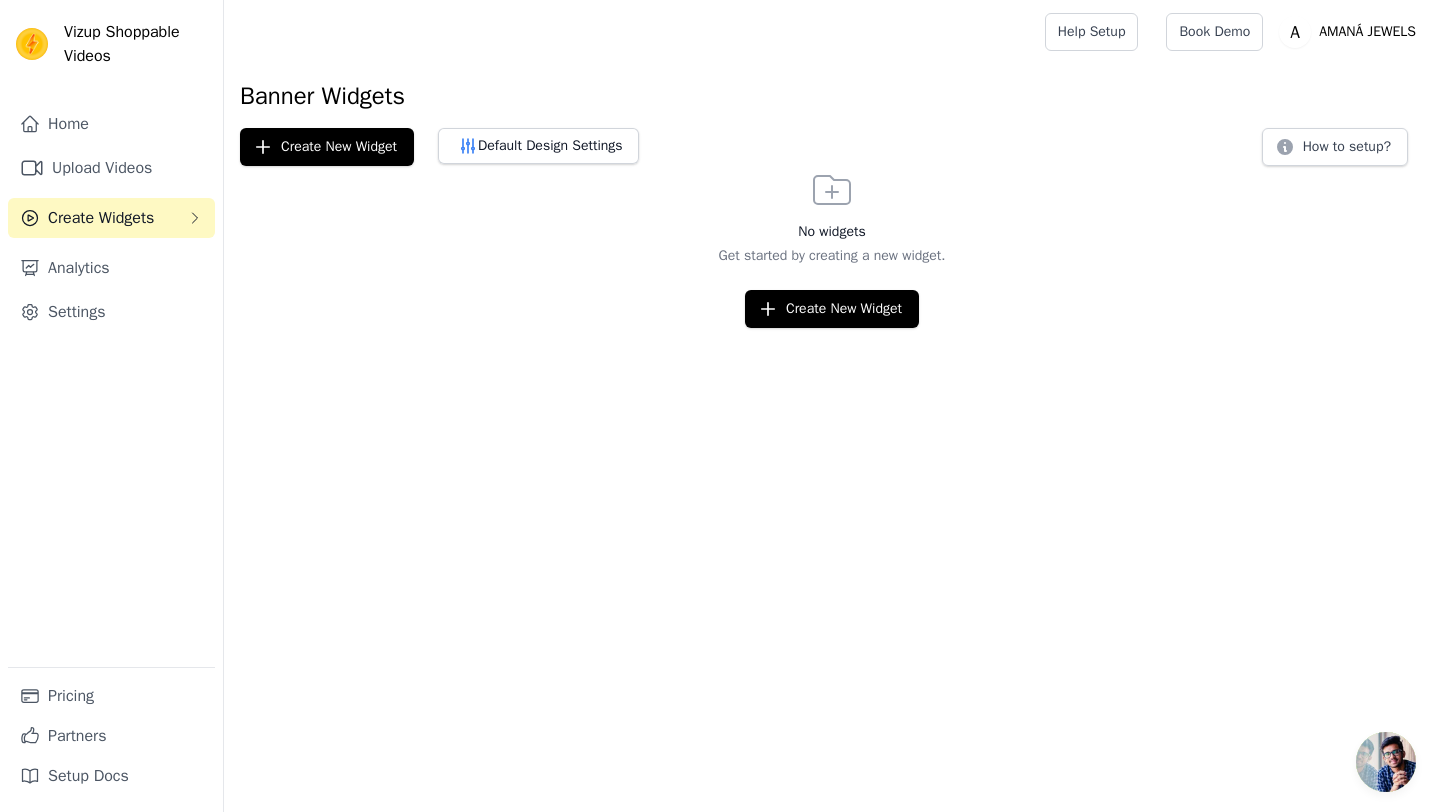 click 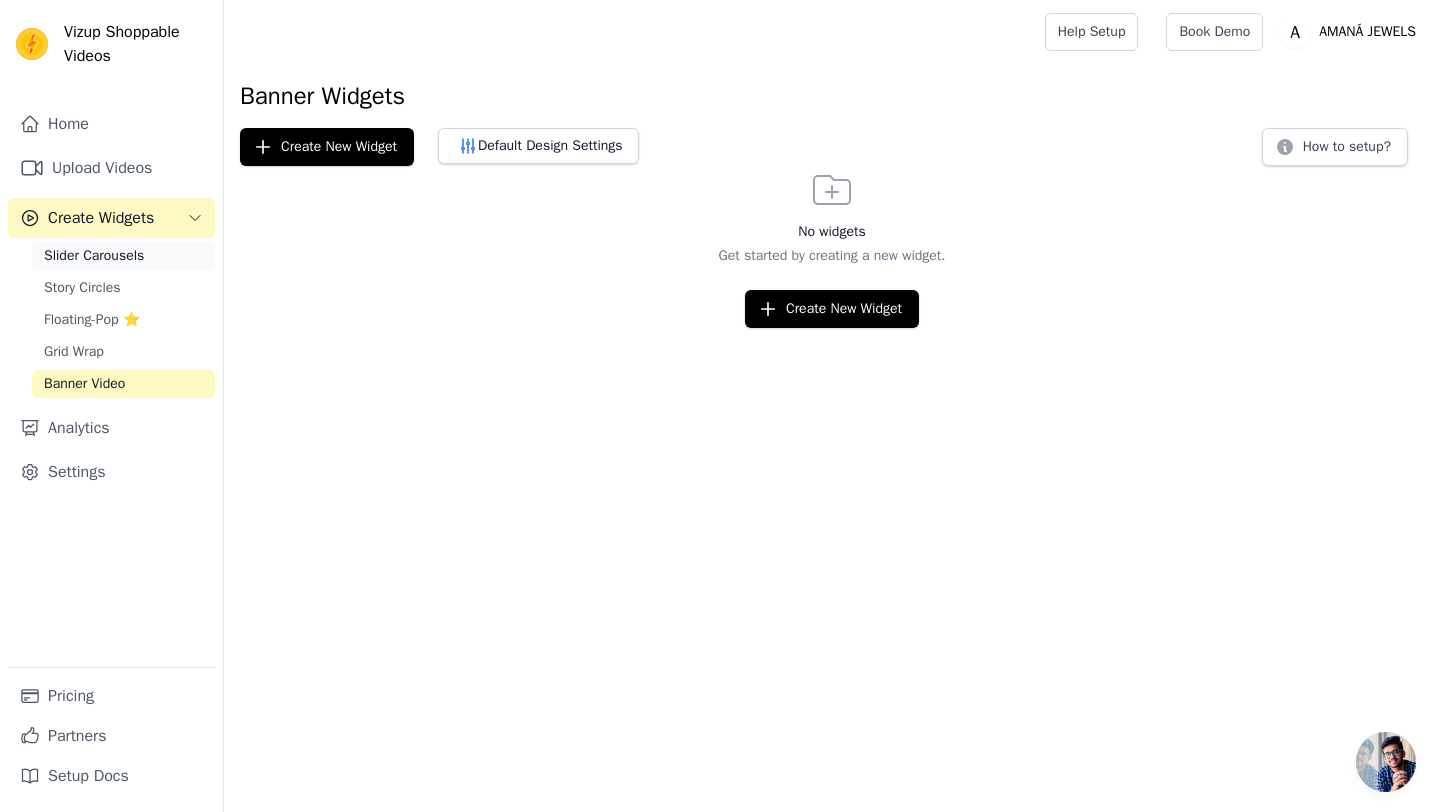 click on "Slider Carousels" at bounding box center [123, 256] 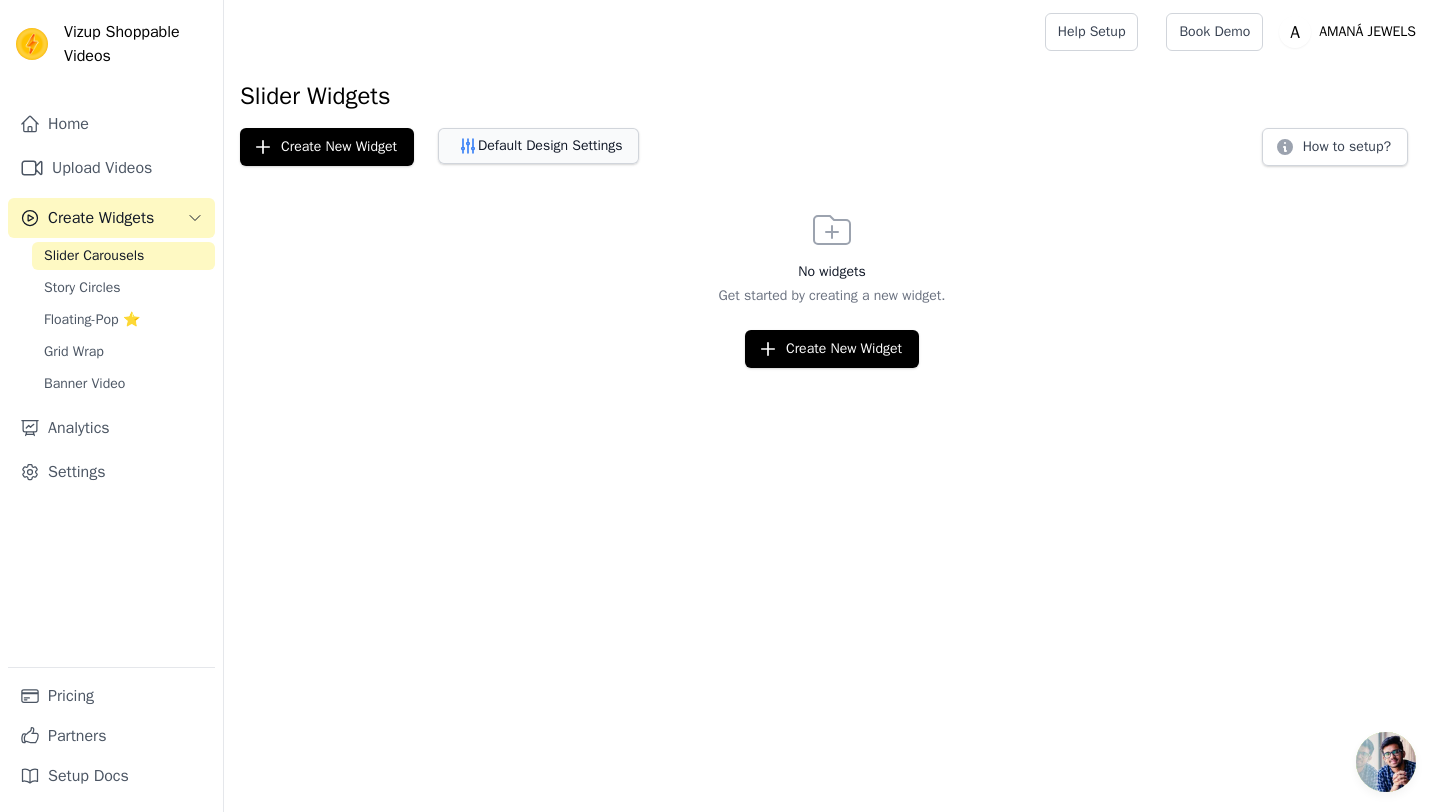 click on "Default Design Settings" at bounding box center (538, 146) 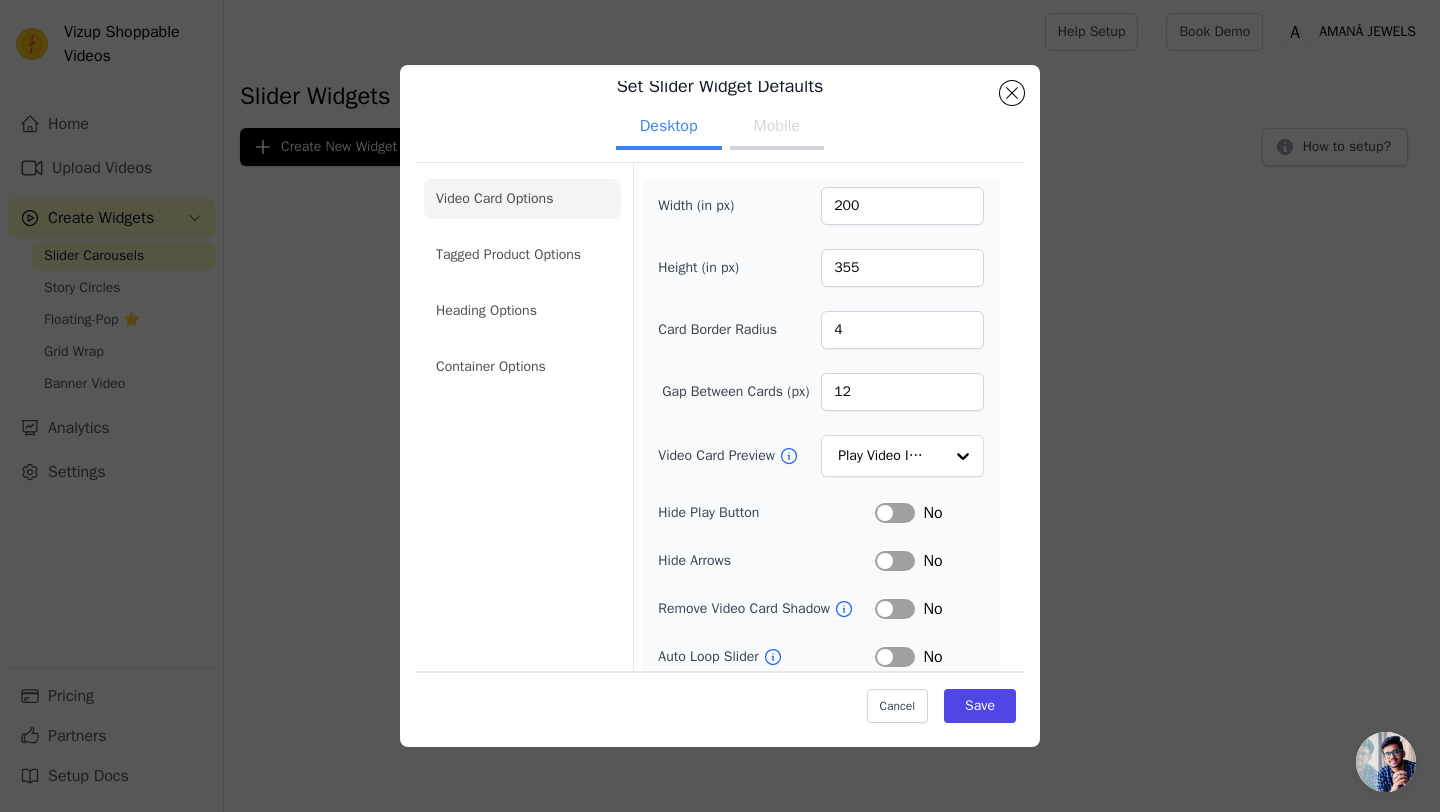 scroll, scrollTop: 19, scrollLeft: 0, axis: vertical 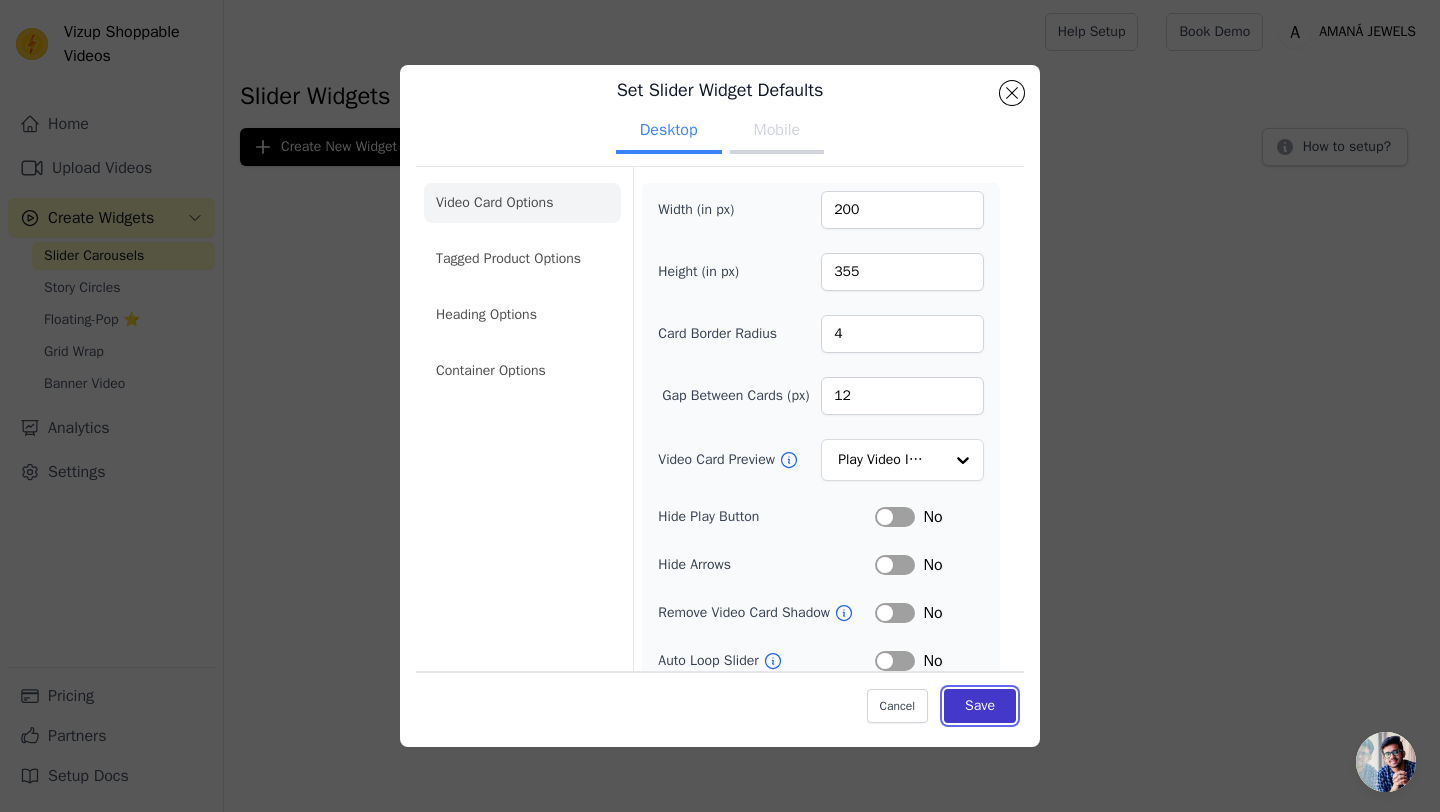click on "Save" at bounding box center [980, 706] 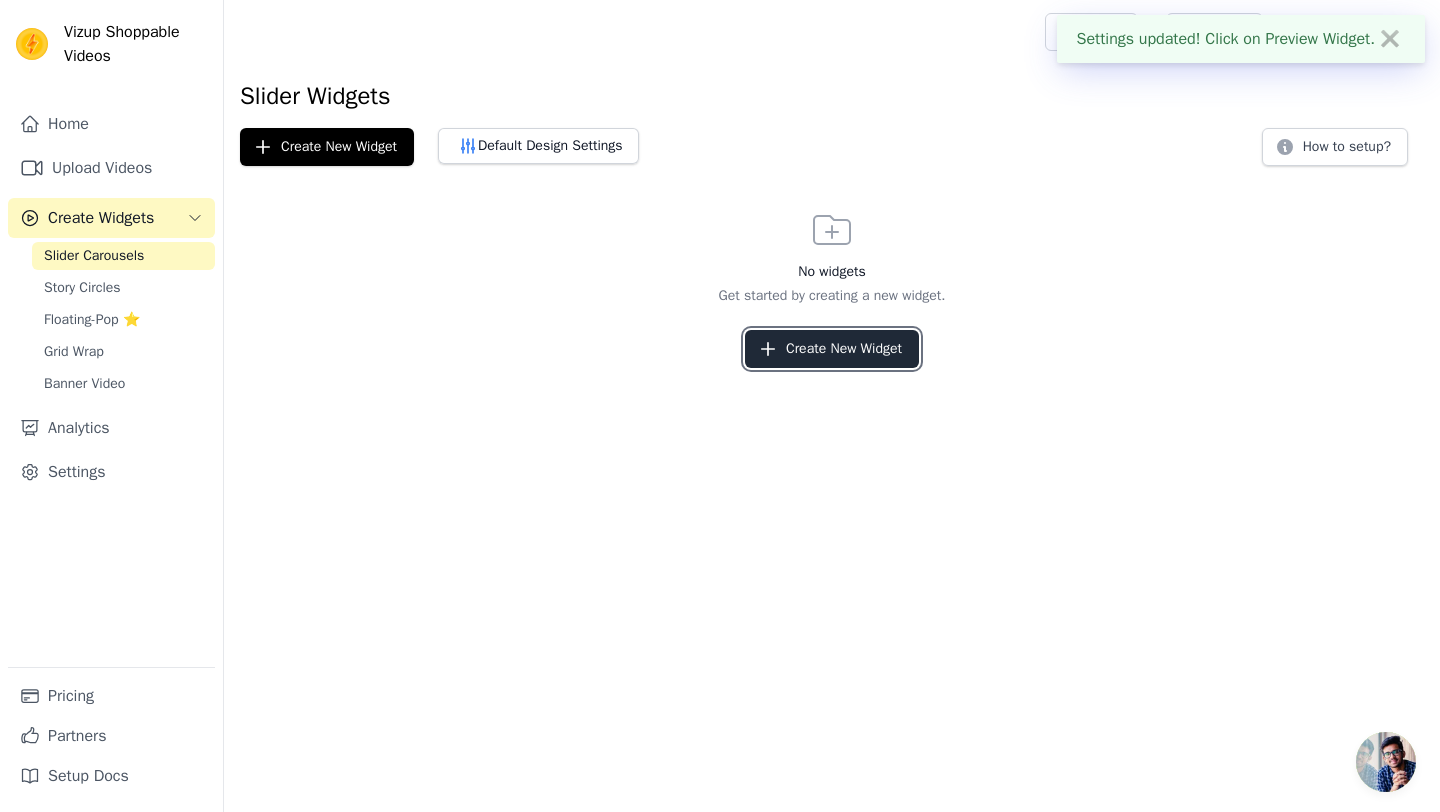 click on "Create New Widget" at bounding box center (832, 349) 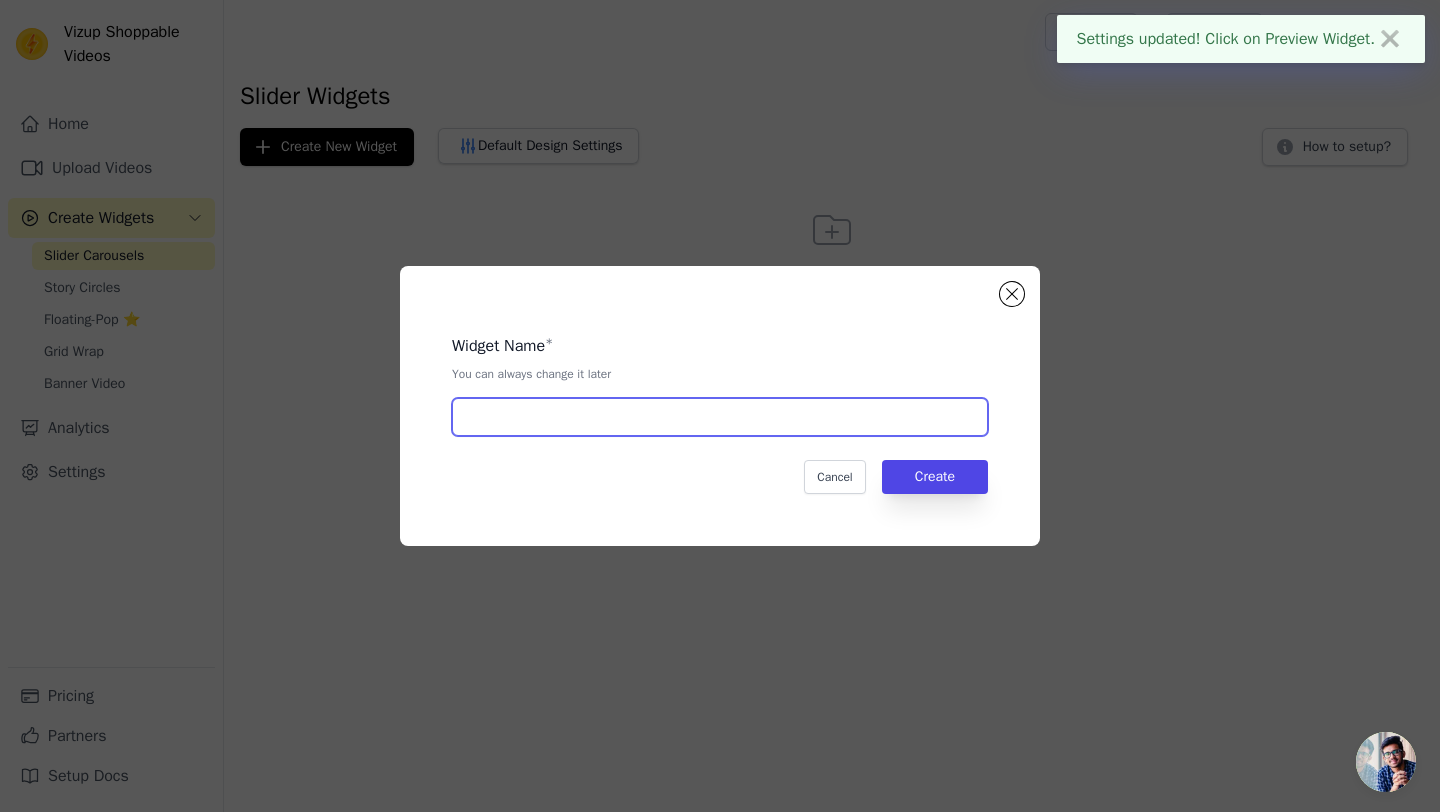 click at bounding box center (720, 417) 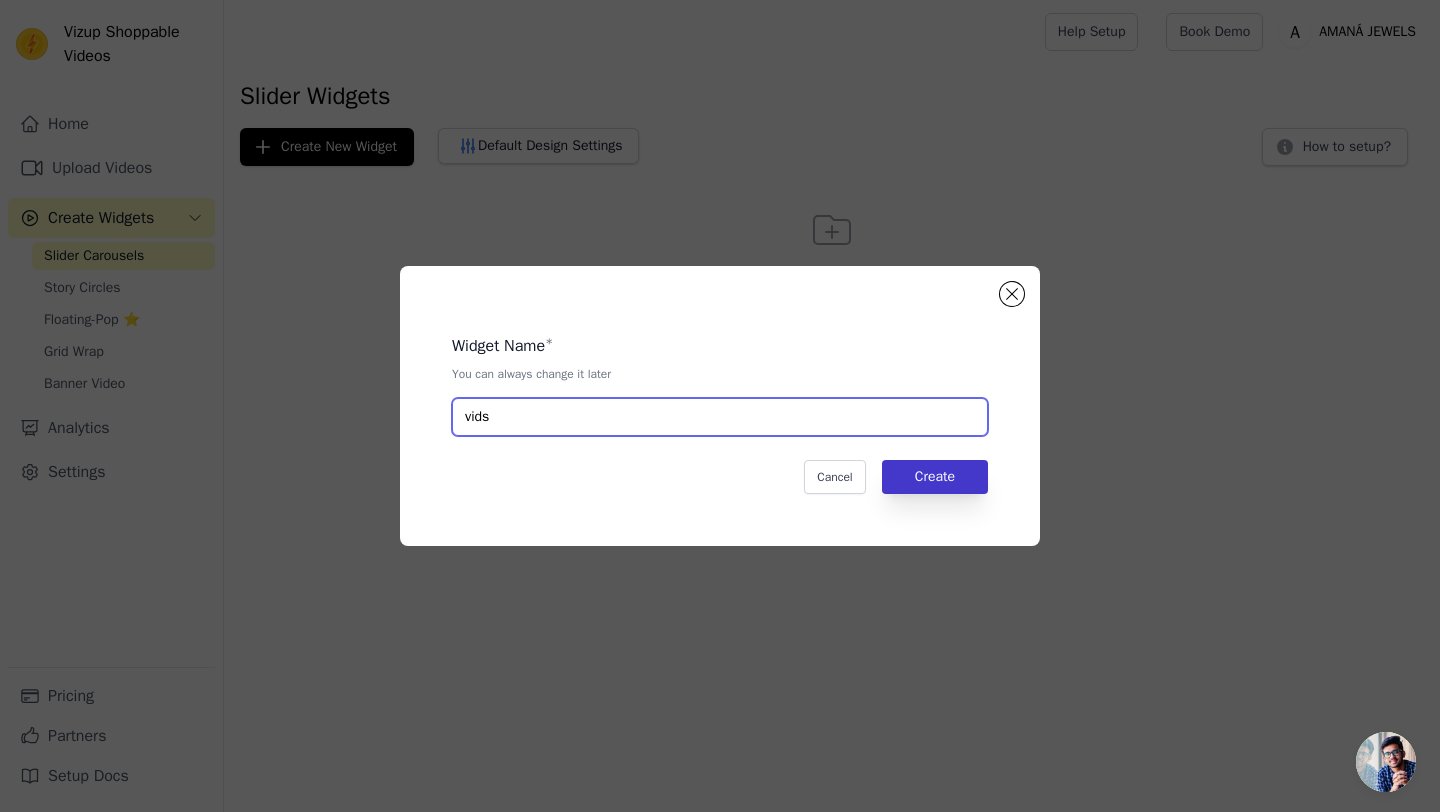 type on "vids" 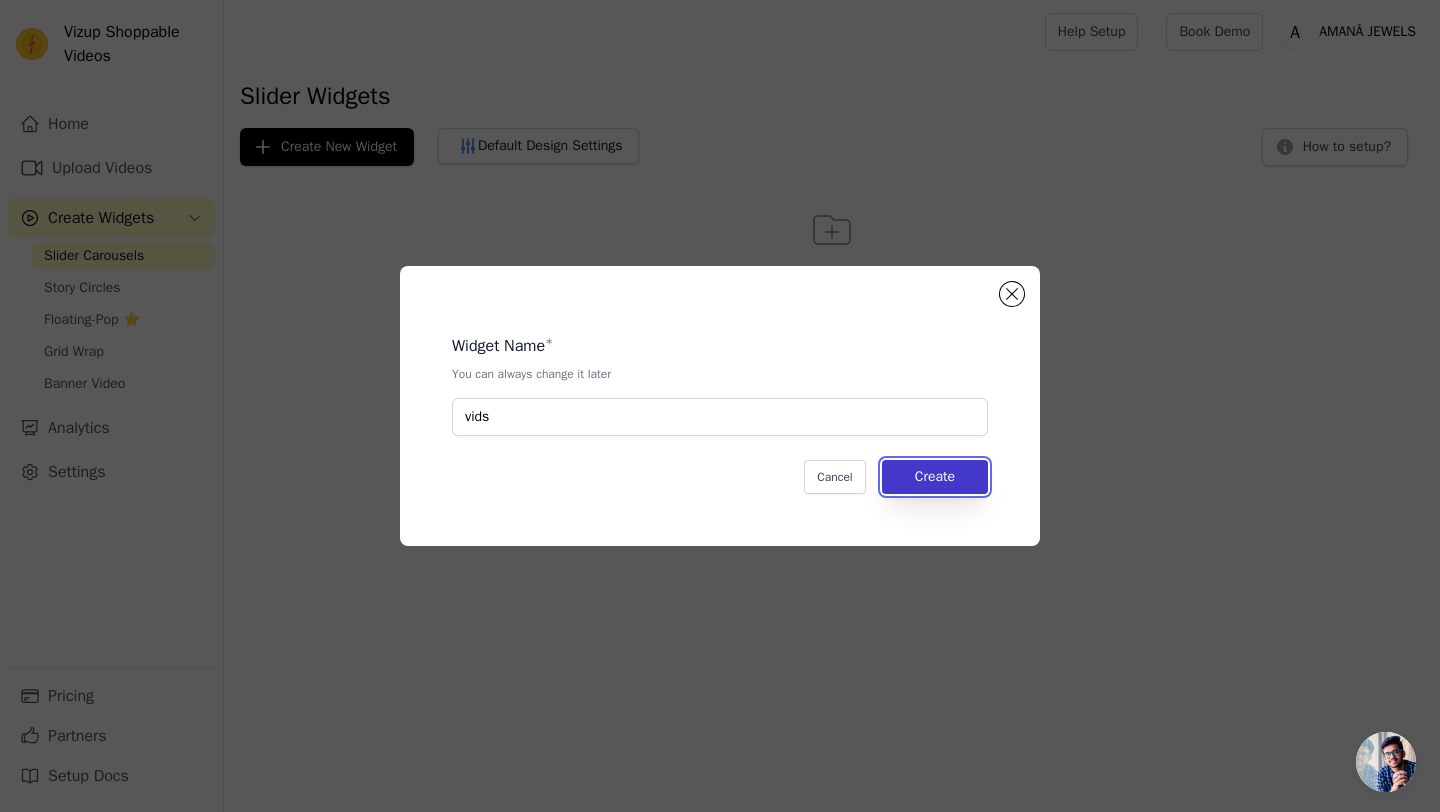 click on "Create" at bounding box center [935, 477] 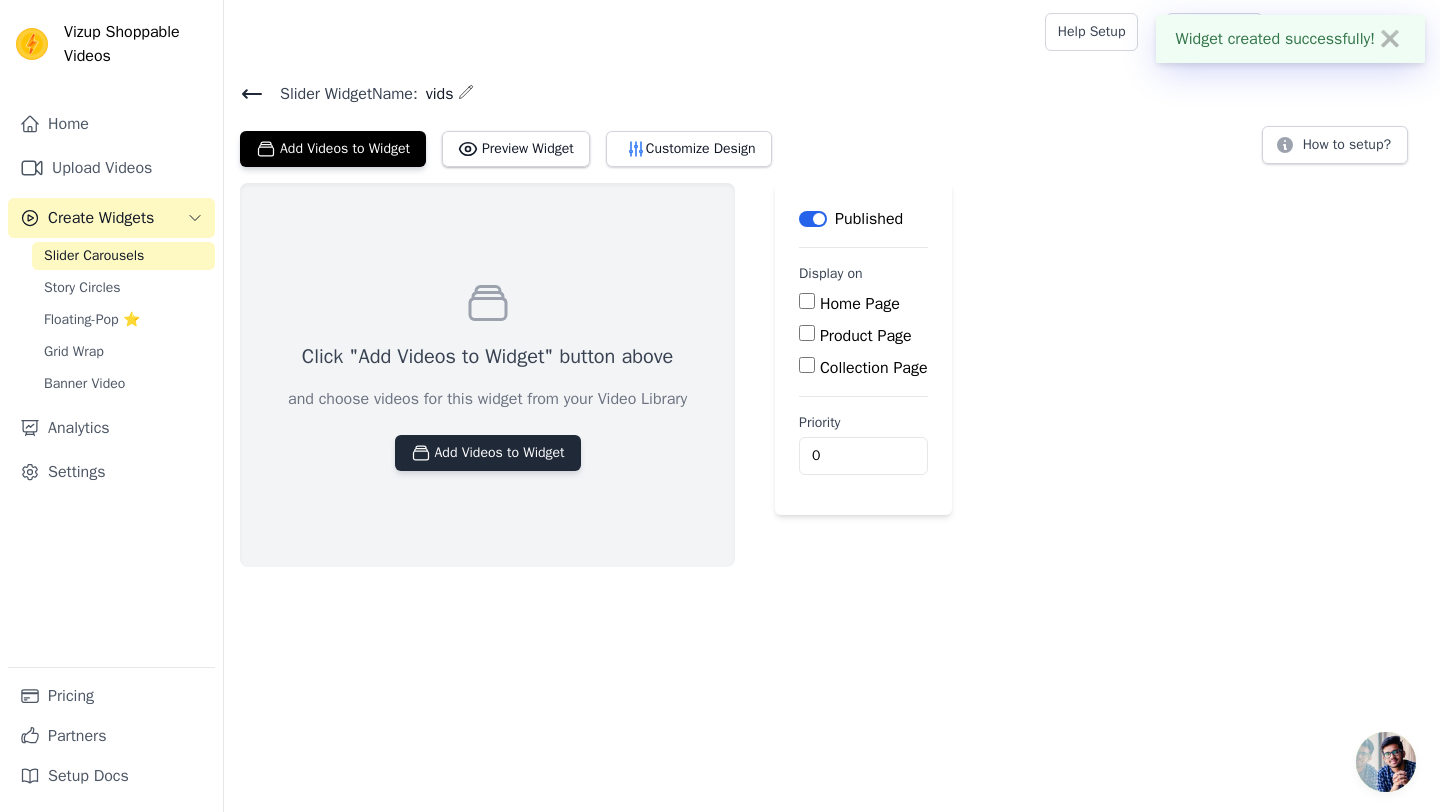 click on "Add Videos to Widget" at bounding box center (488, 453) 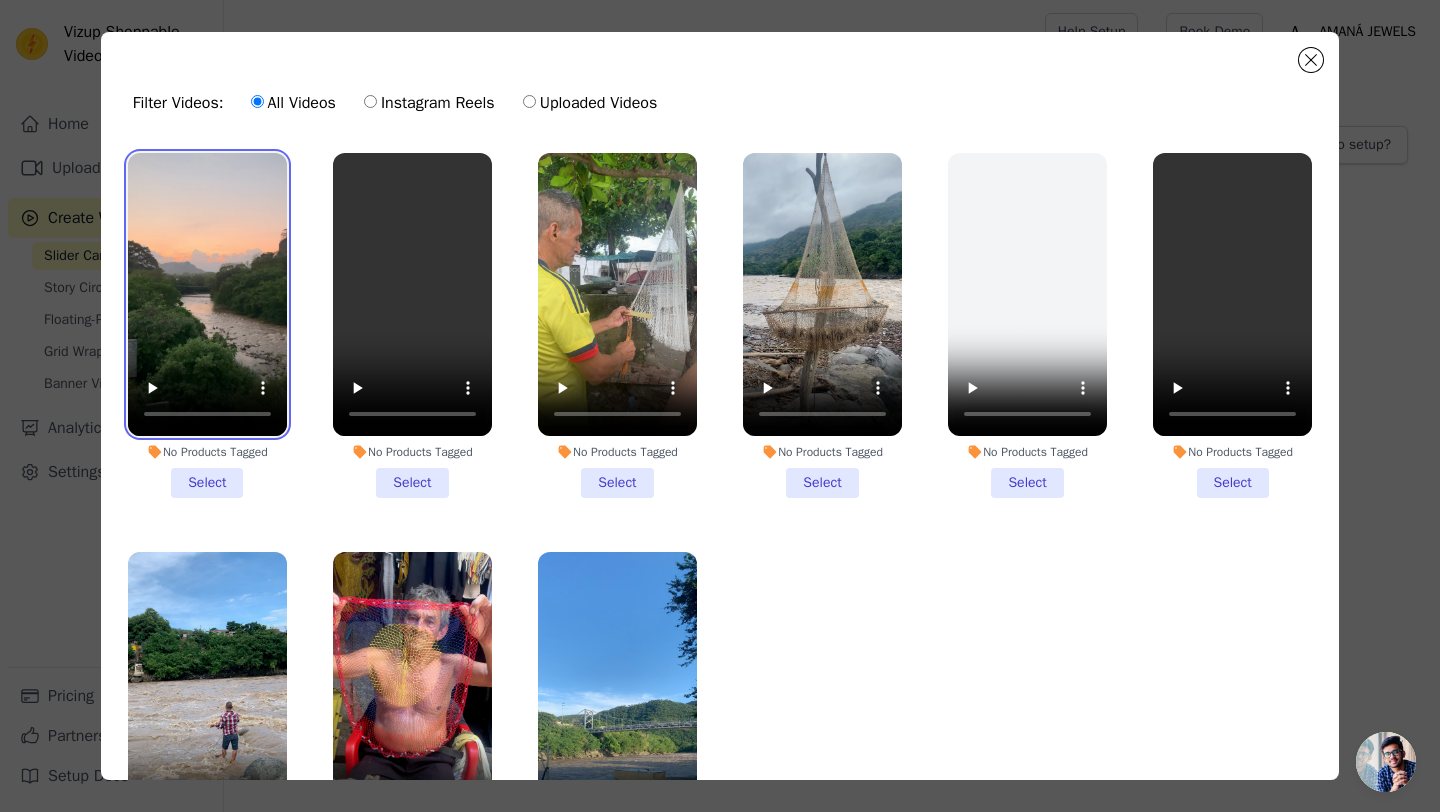 click at bounding box center (207, 294) 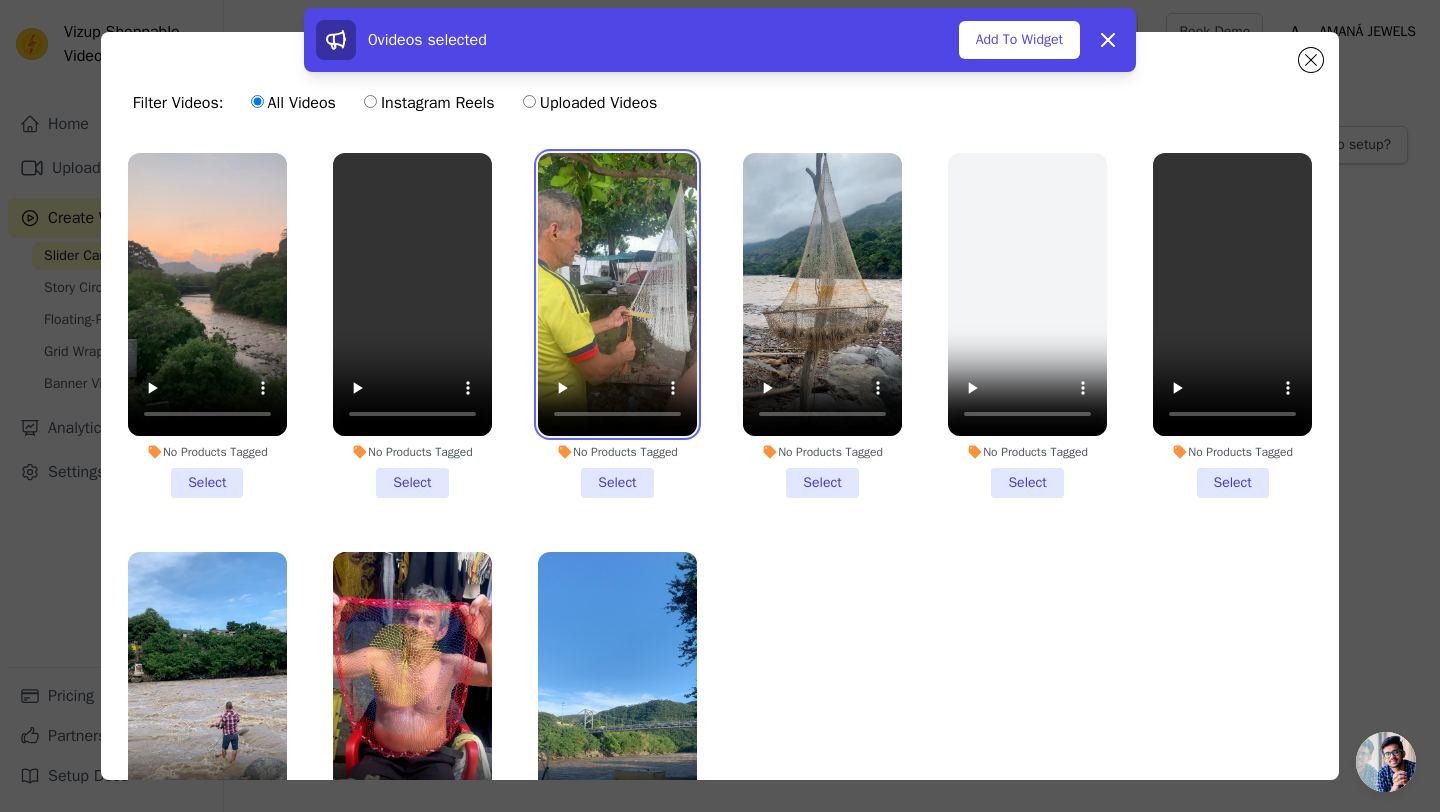 click at bounding box center (617, 294) 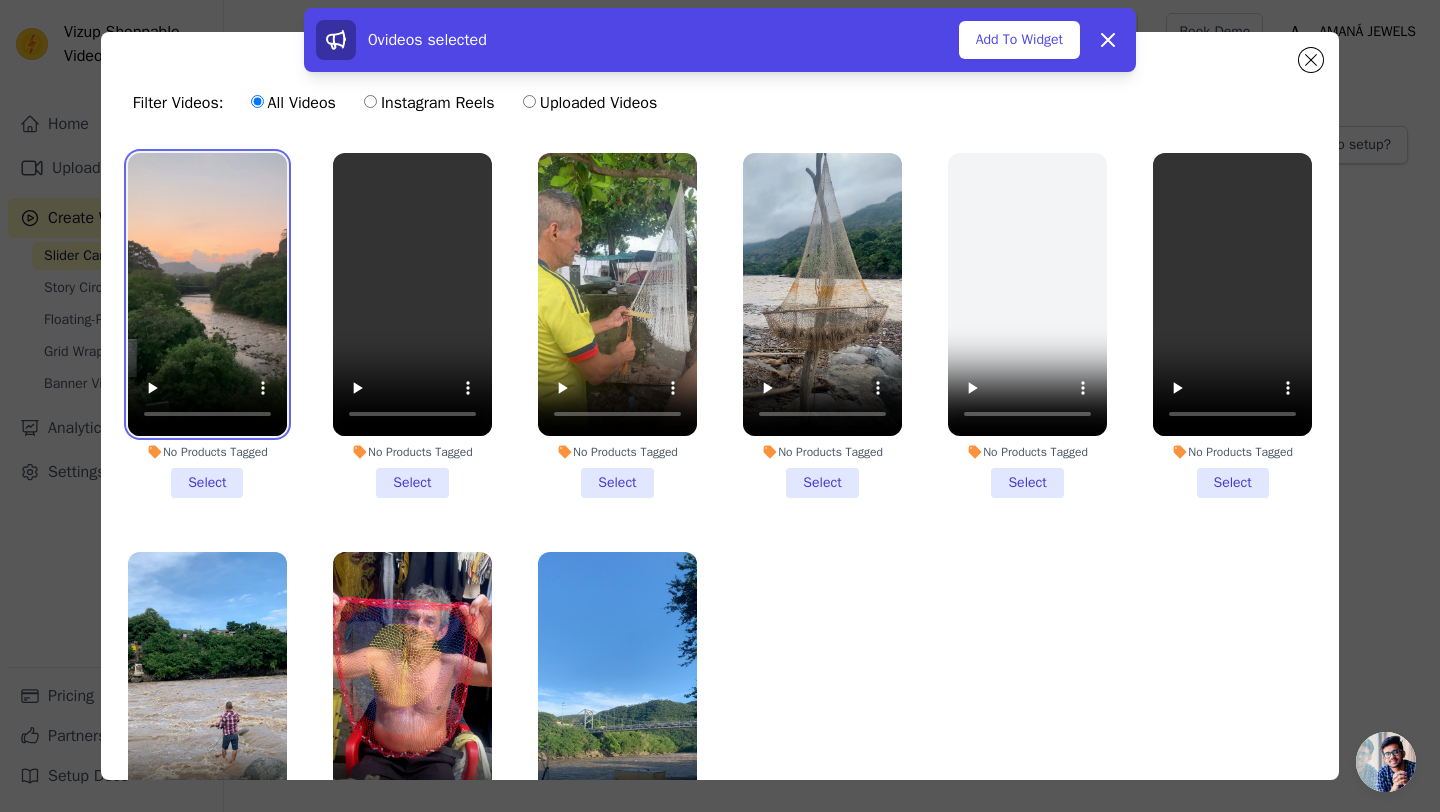 click at bounding box center (207, 294) 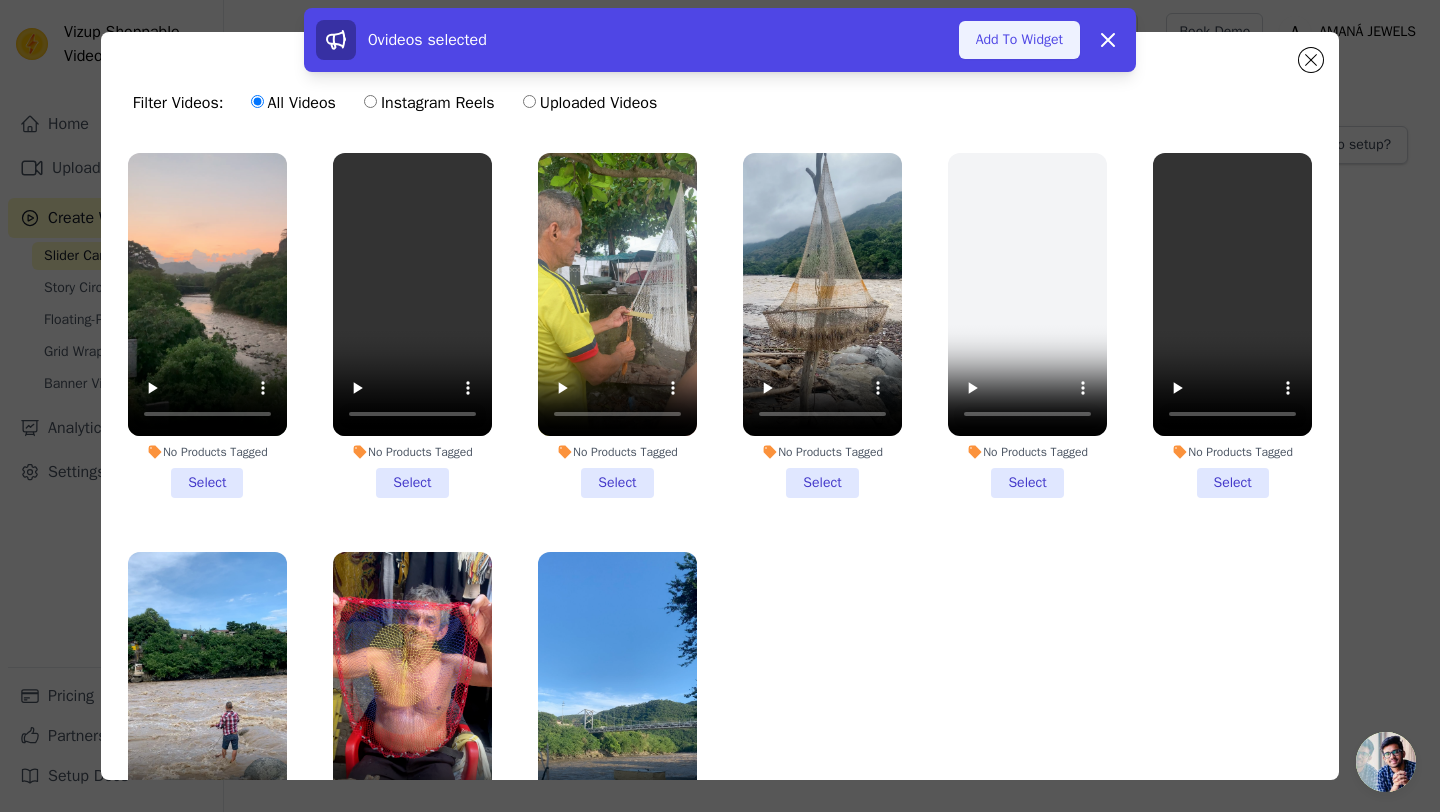 click on "Add To Widget" at bounding box center (1019, 40) 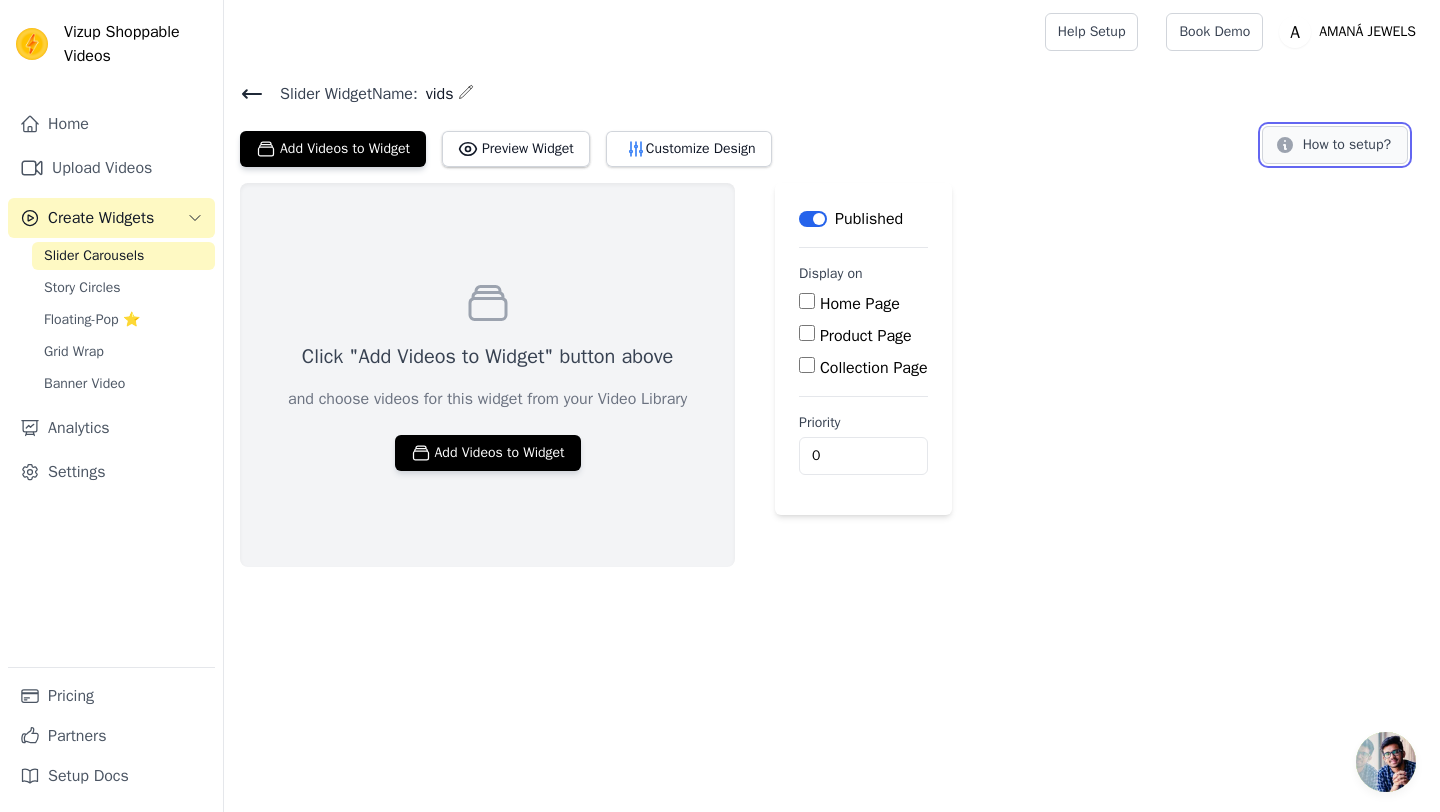 click on "How to setup?" at bounding box center (1335, 145) 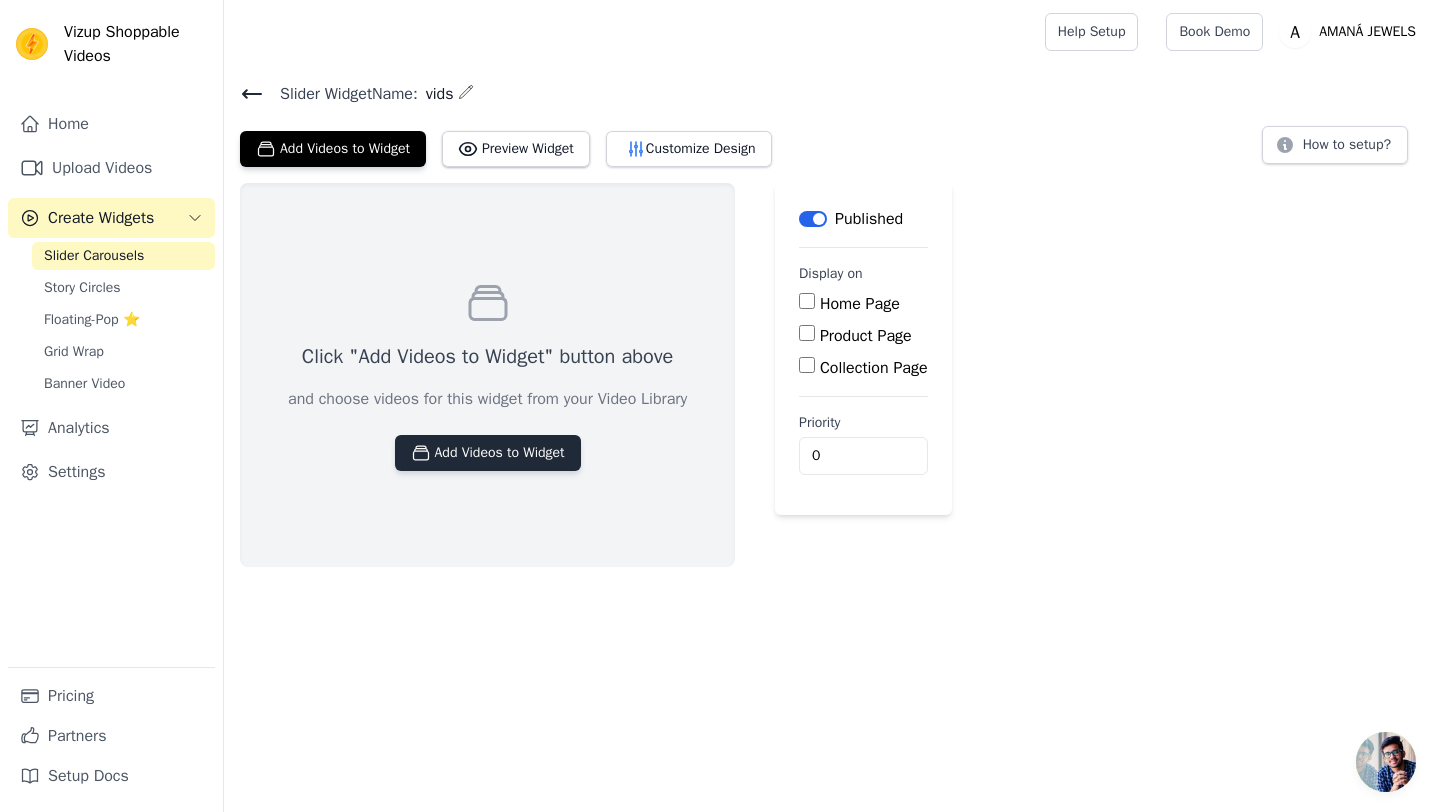 click on "Add Videos to Widget" at bounding box center [488, 453] 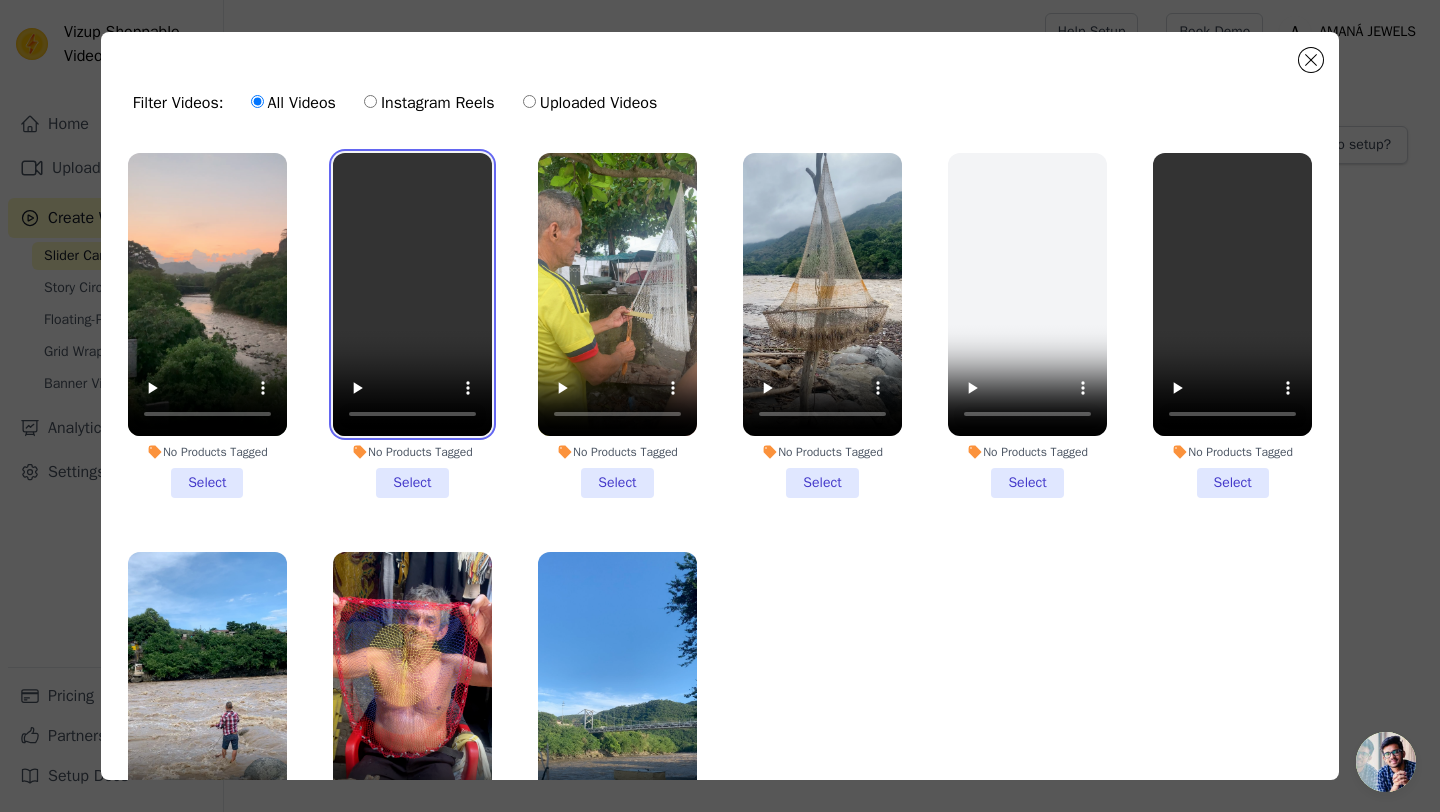 click at bounding box center [412, 294] 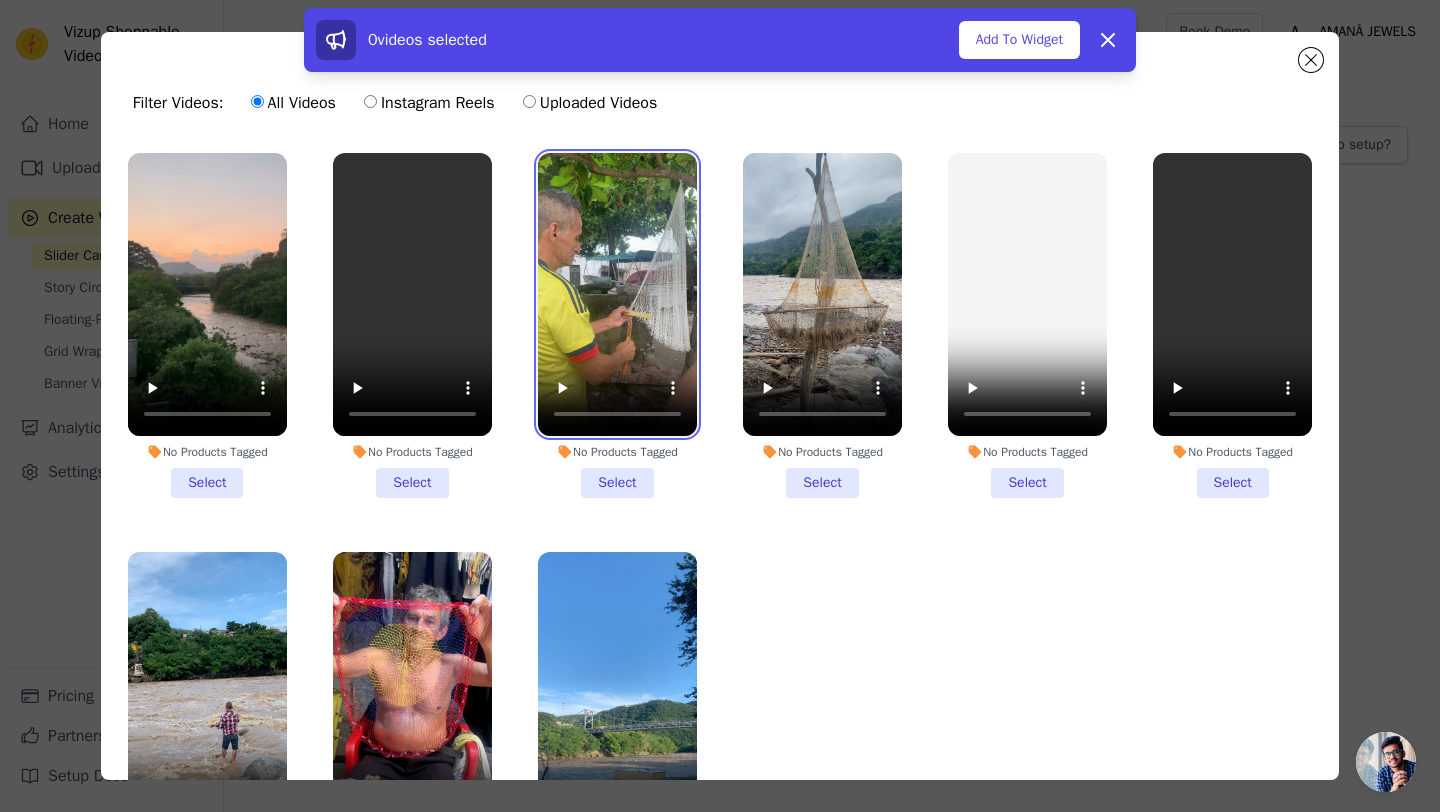 click at bounding box center [617, 294] 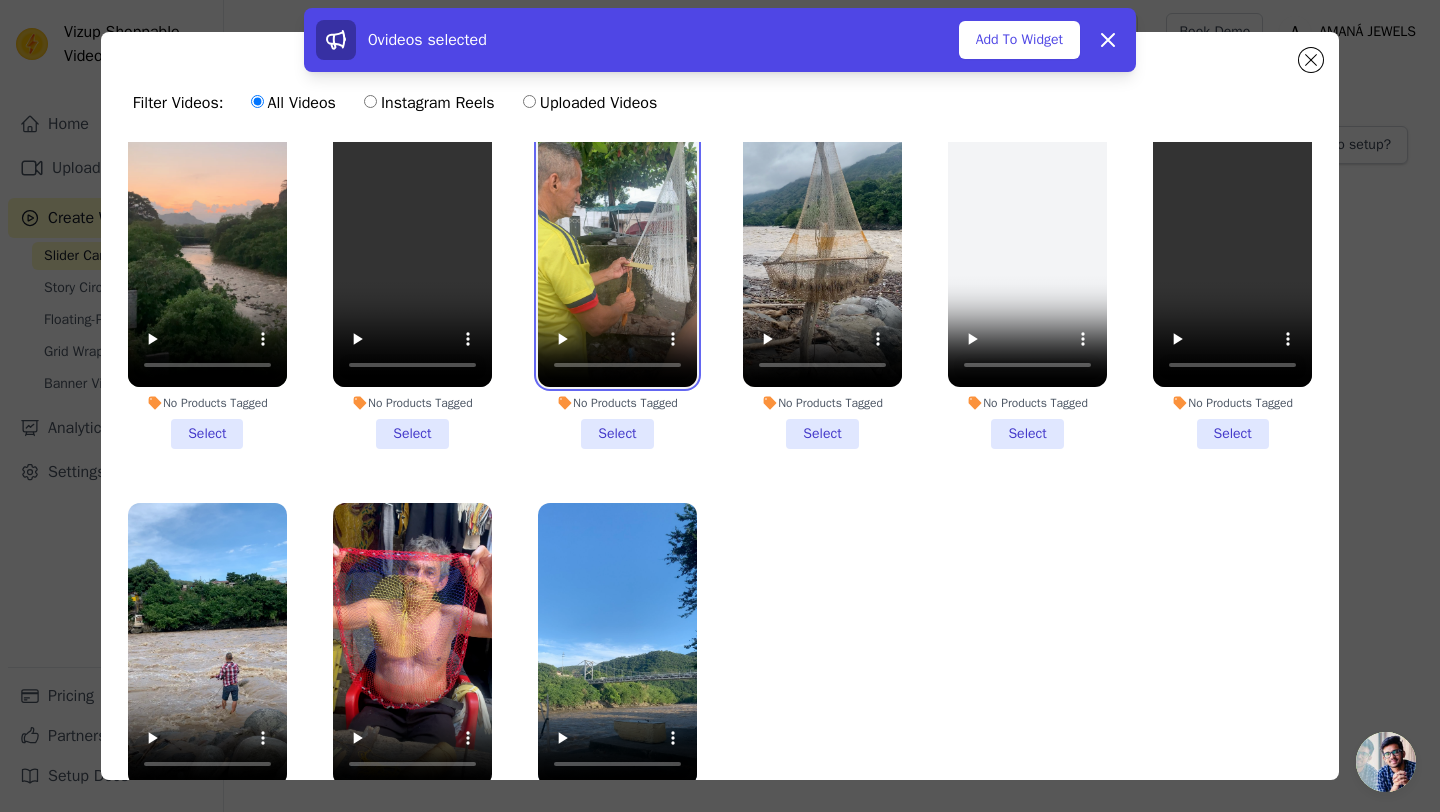 scroll, scrollTop: 47, scrollLeft: 0, axis: vertical 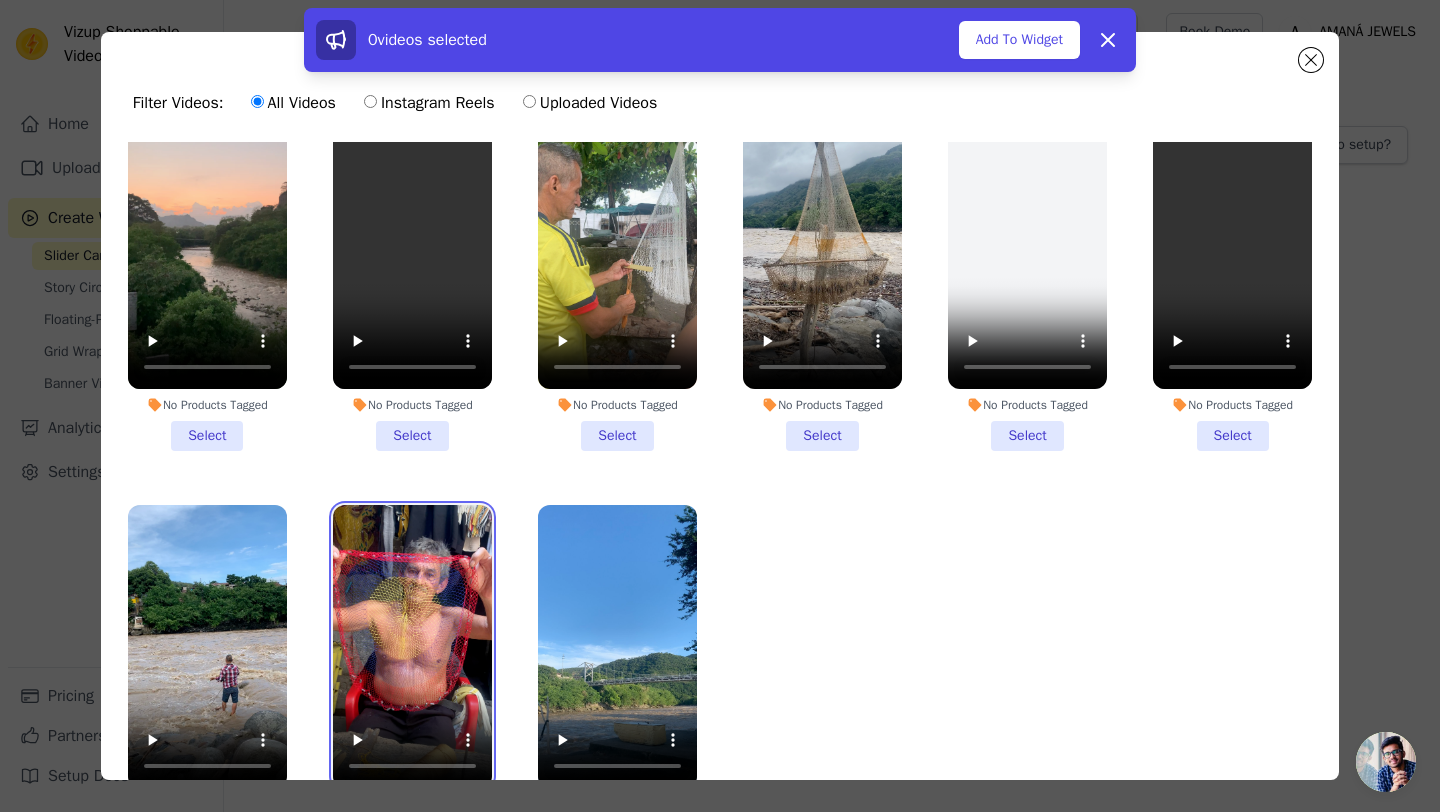 click at bounding box center (412, 646) 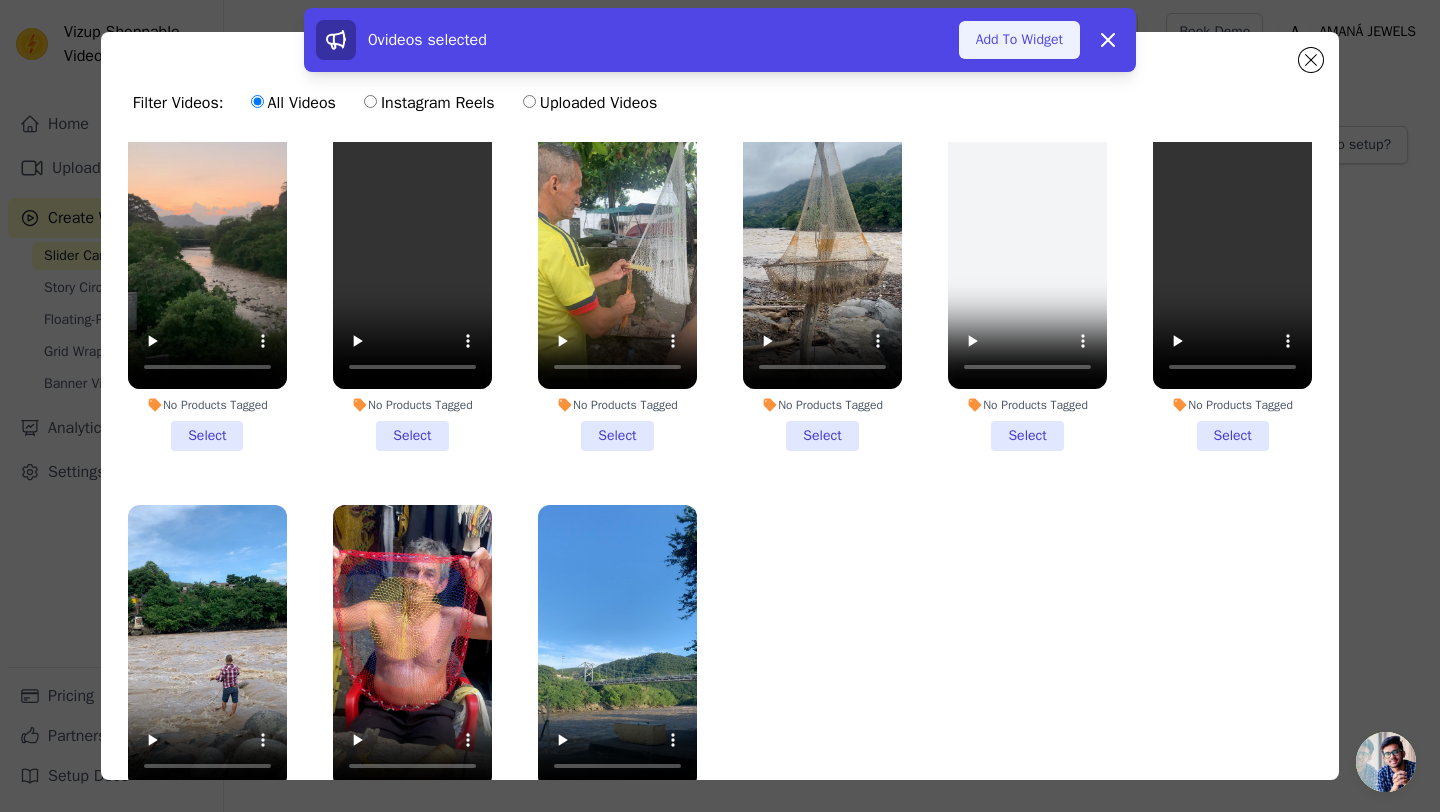 click on "Add To Widget" at bounding box center [1019, 40] 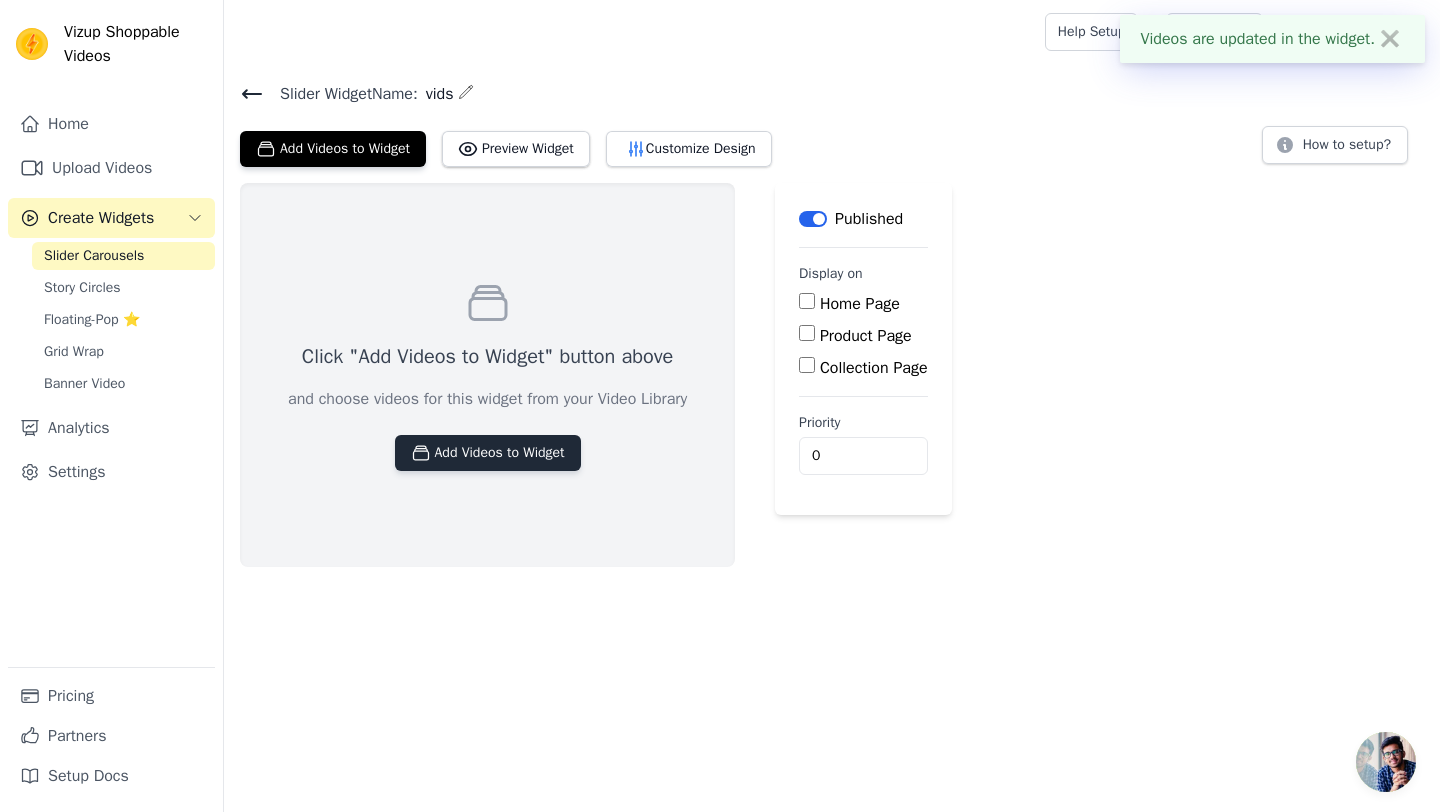click on "Add Videos to Widget" at bounding box center (488, 453) 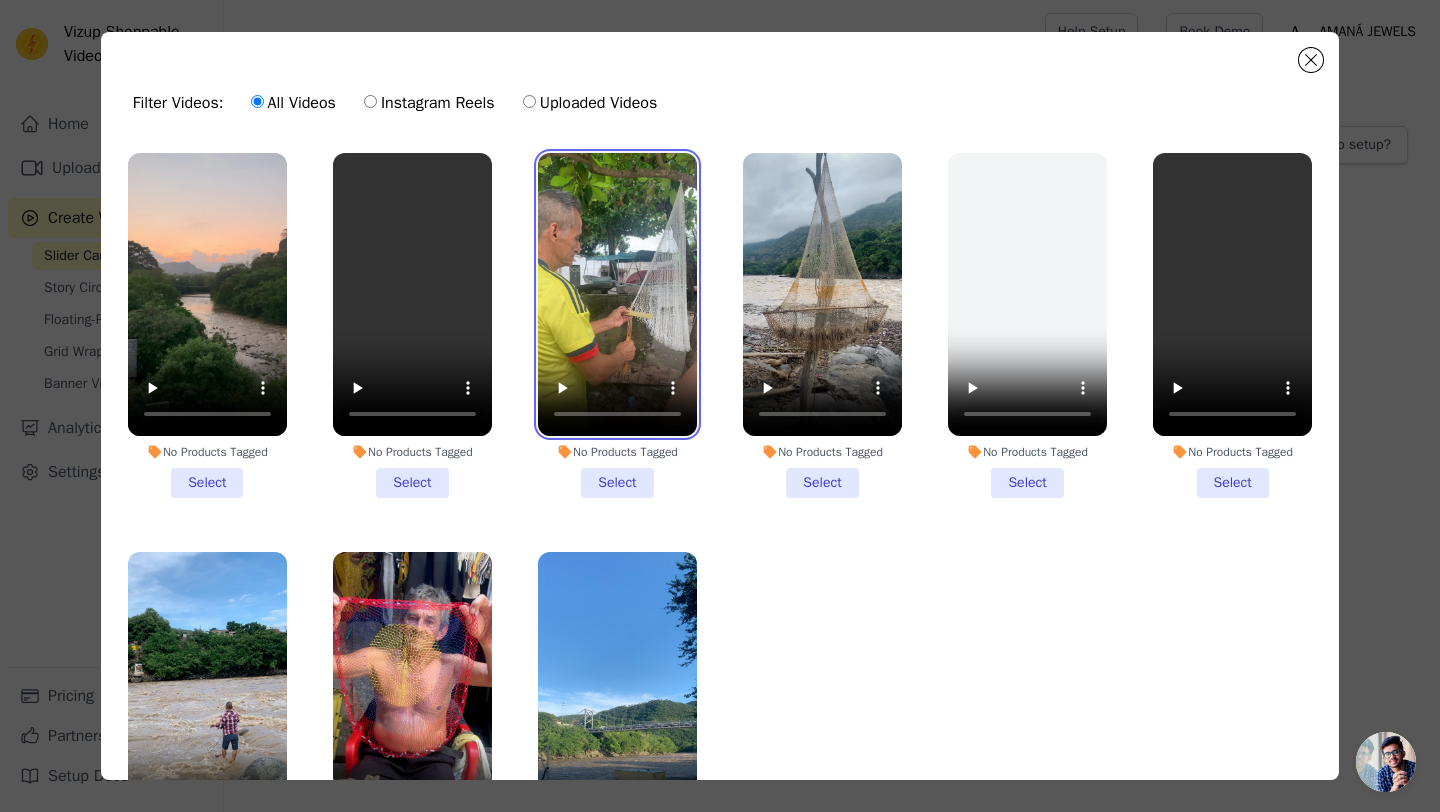 click at bounding box center (617, 294) 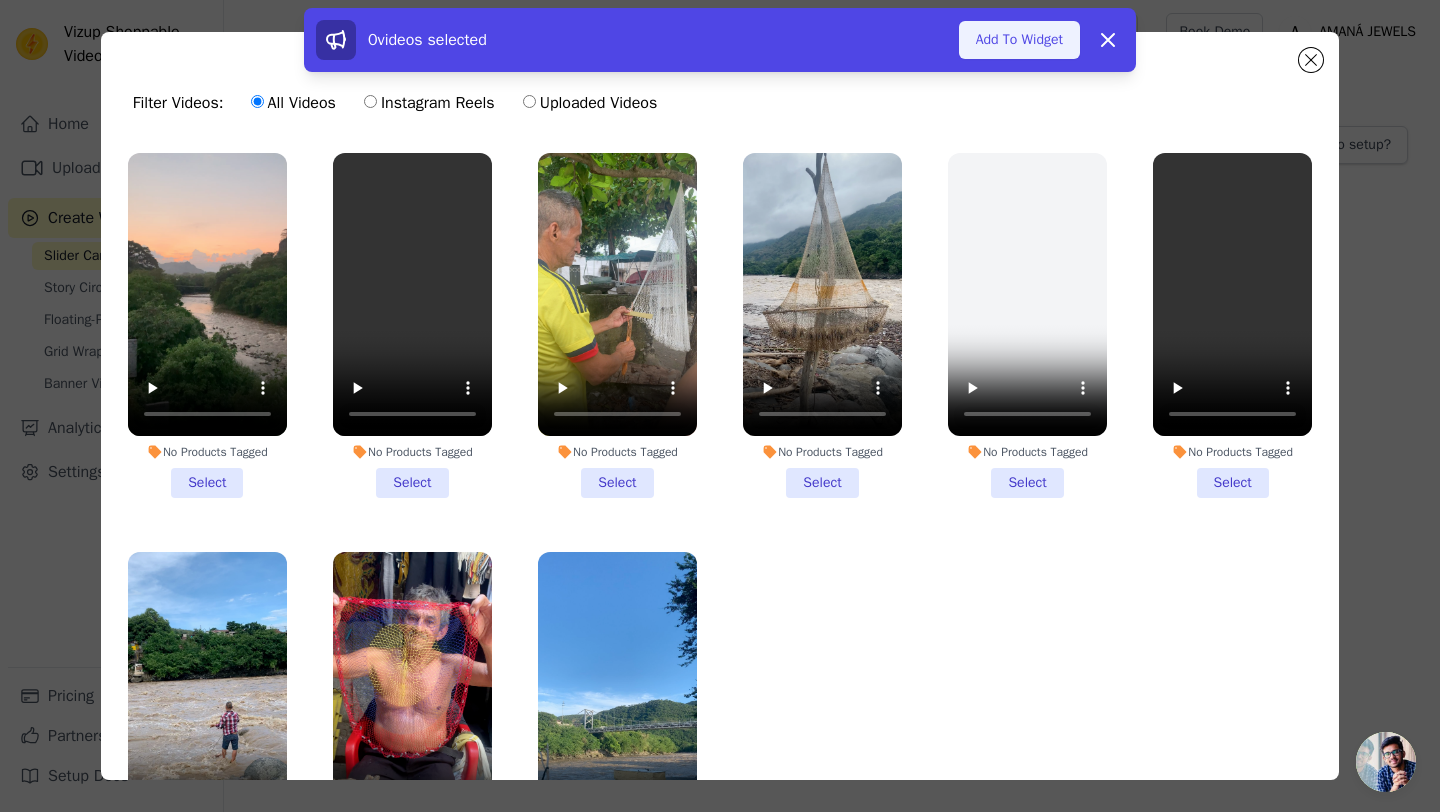 click on "Add To Widget" at bounding box center (1019, 40) 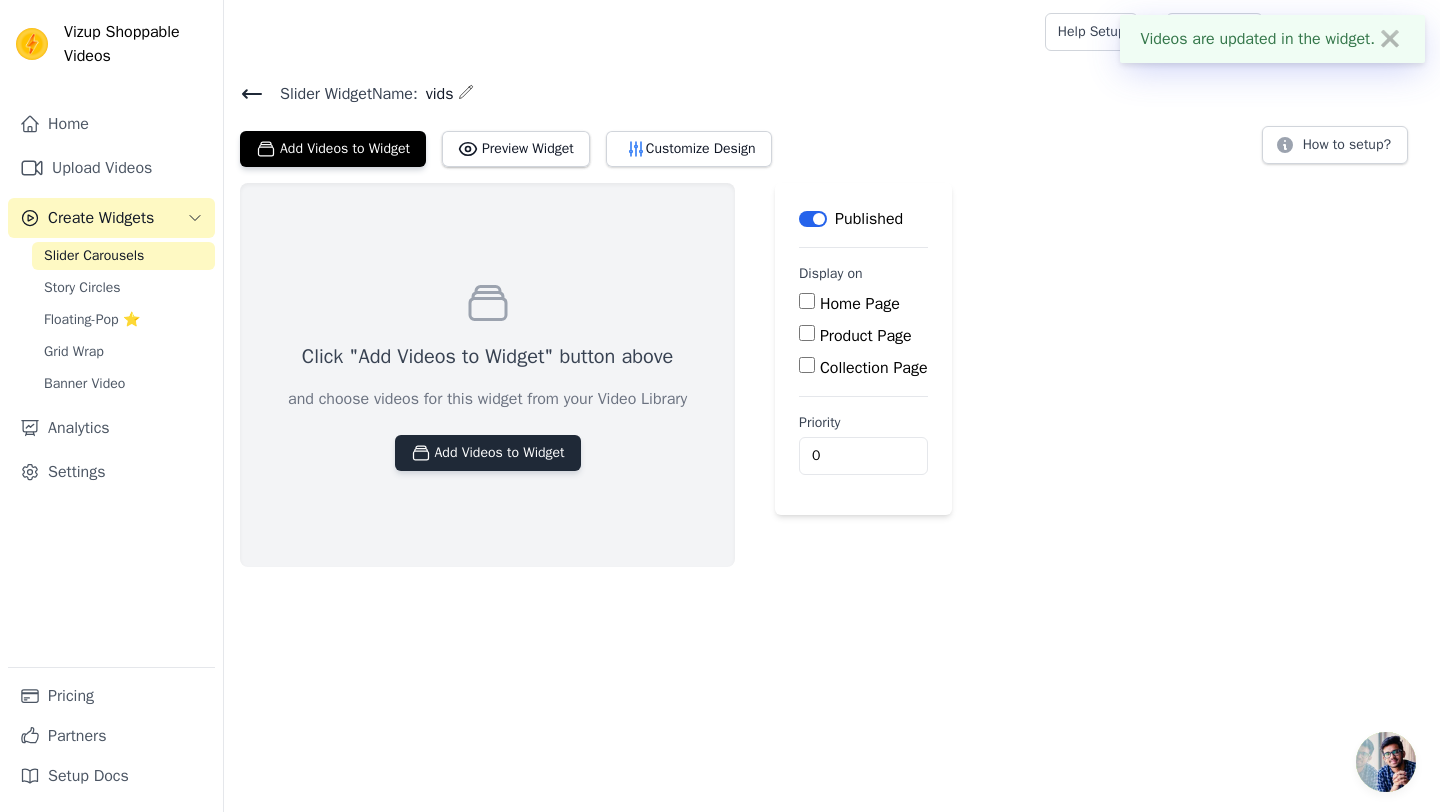 click on "Add Videos to Widget" at bounding box center (488, 453) 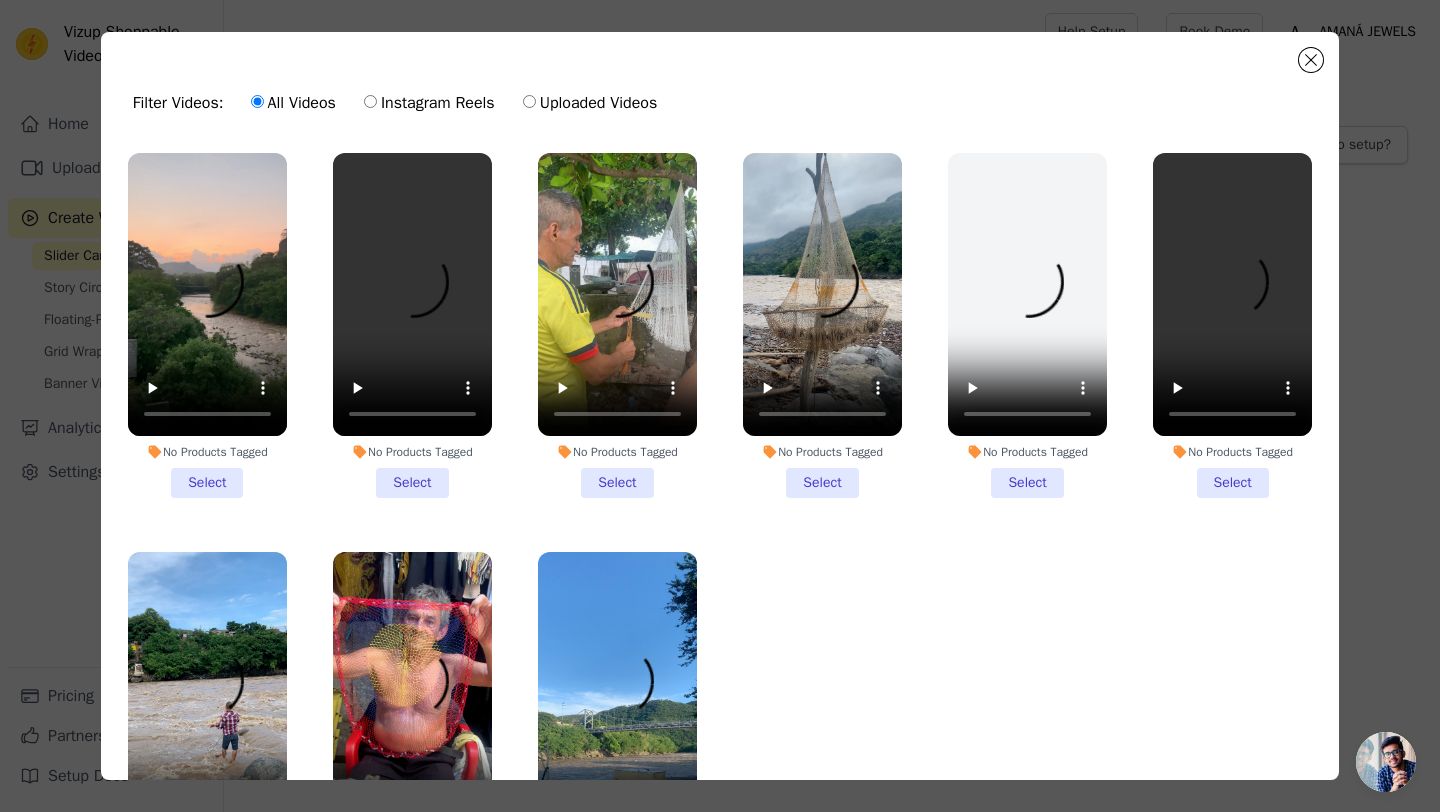 scroll, scrollTop: 49, scrollLeft: 0, axis: vertical 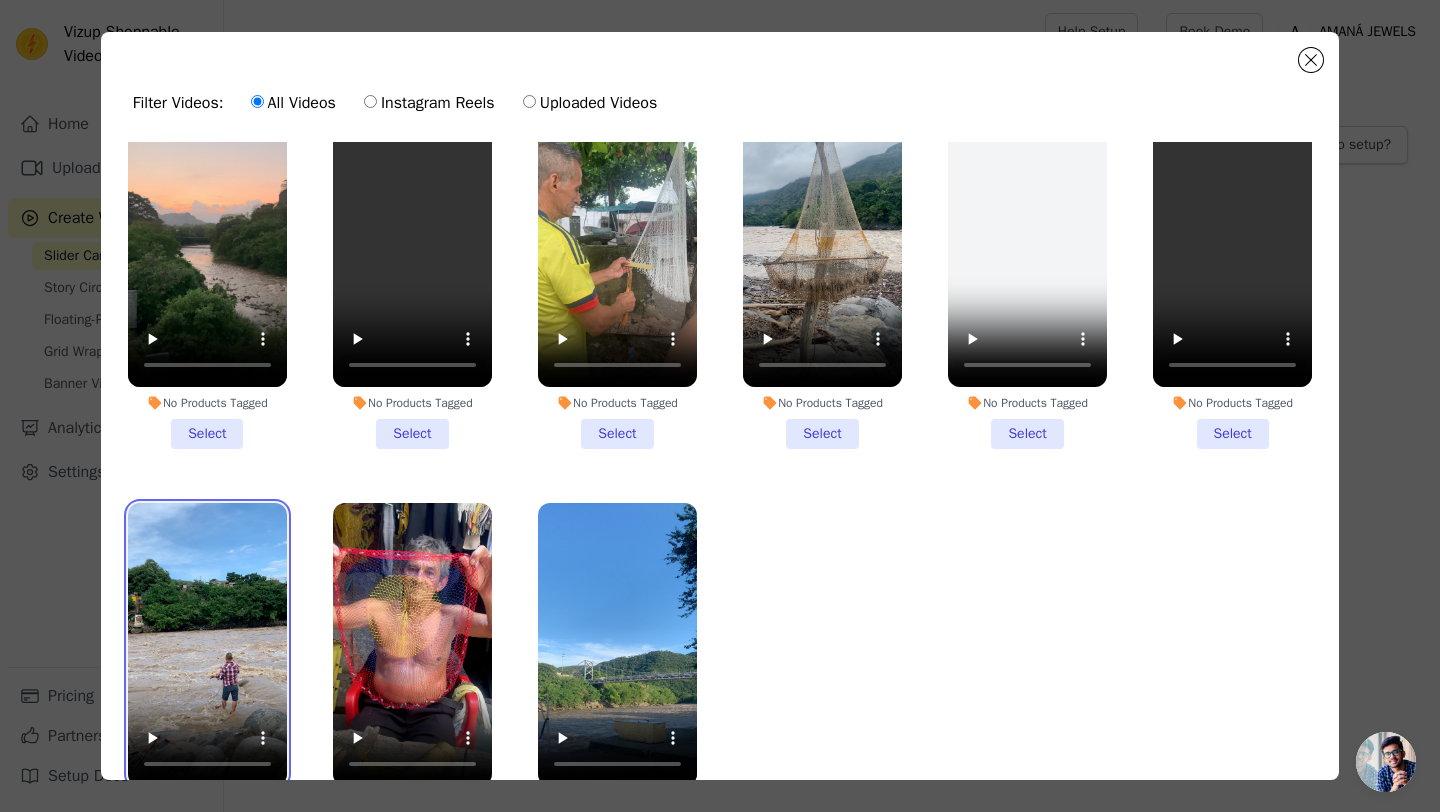click at bounding box center (207, 644) 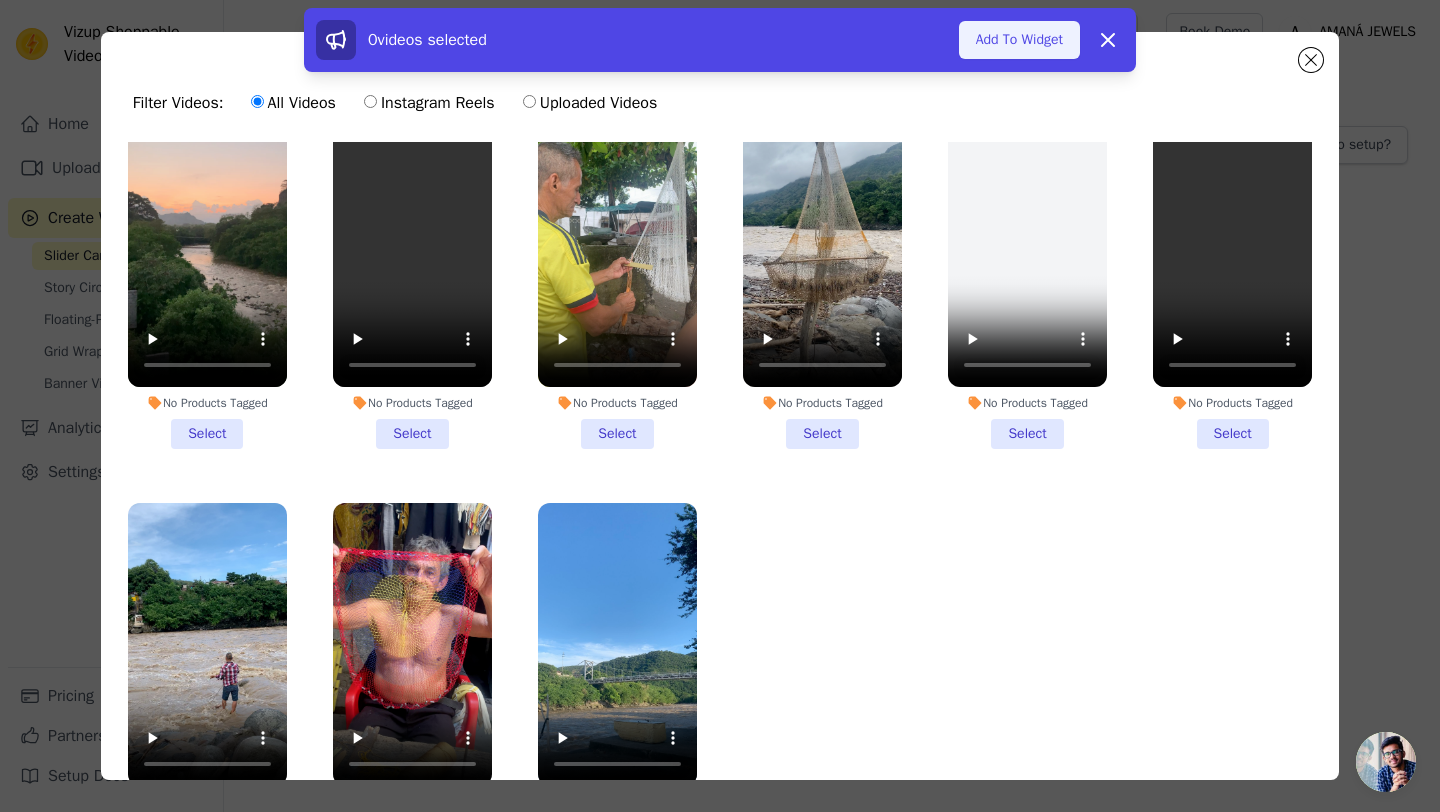 click on "Add To Widget" at bounding box center [1019, 40] 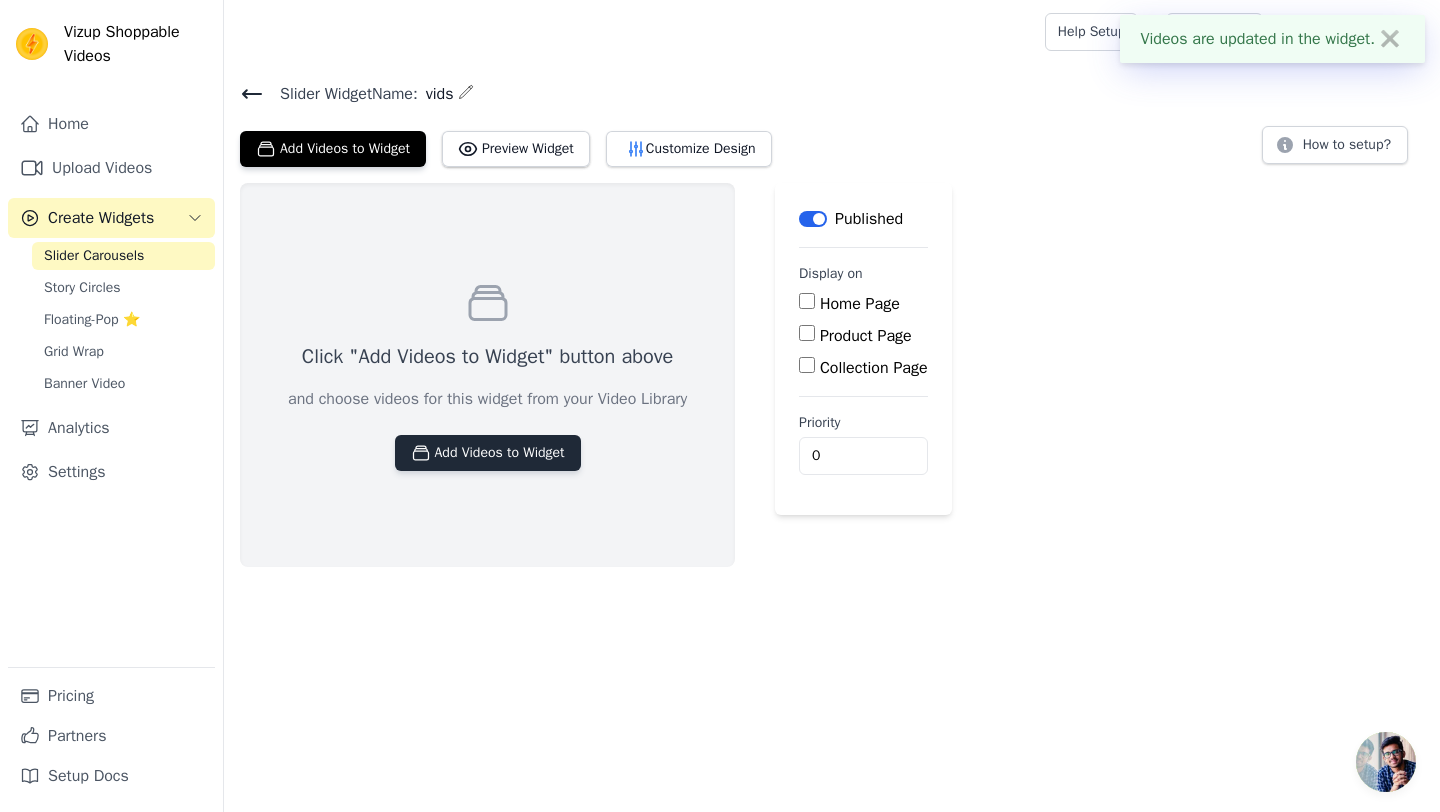 click on "Add Videos to Widget" at bounding box center [488, 453] 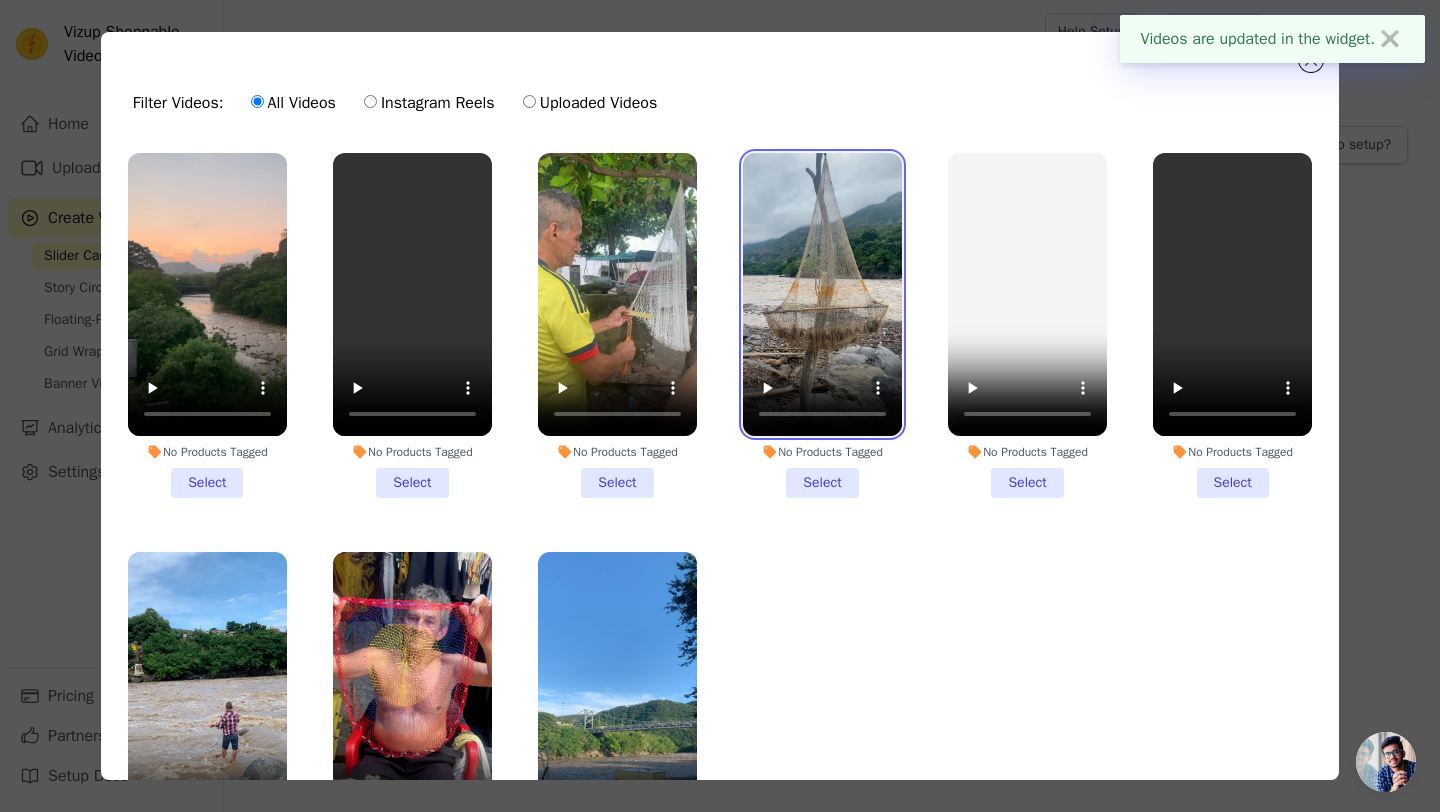 click at bounding box center [822, 294] 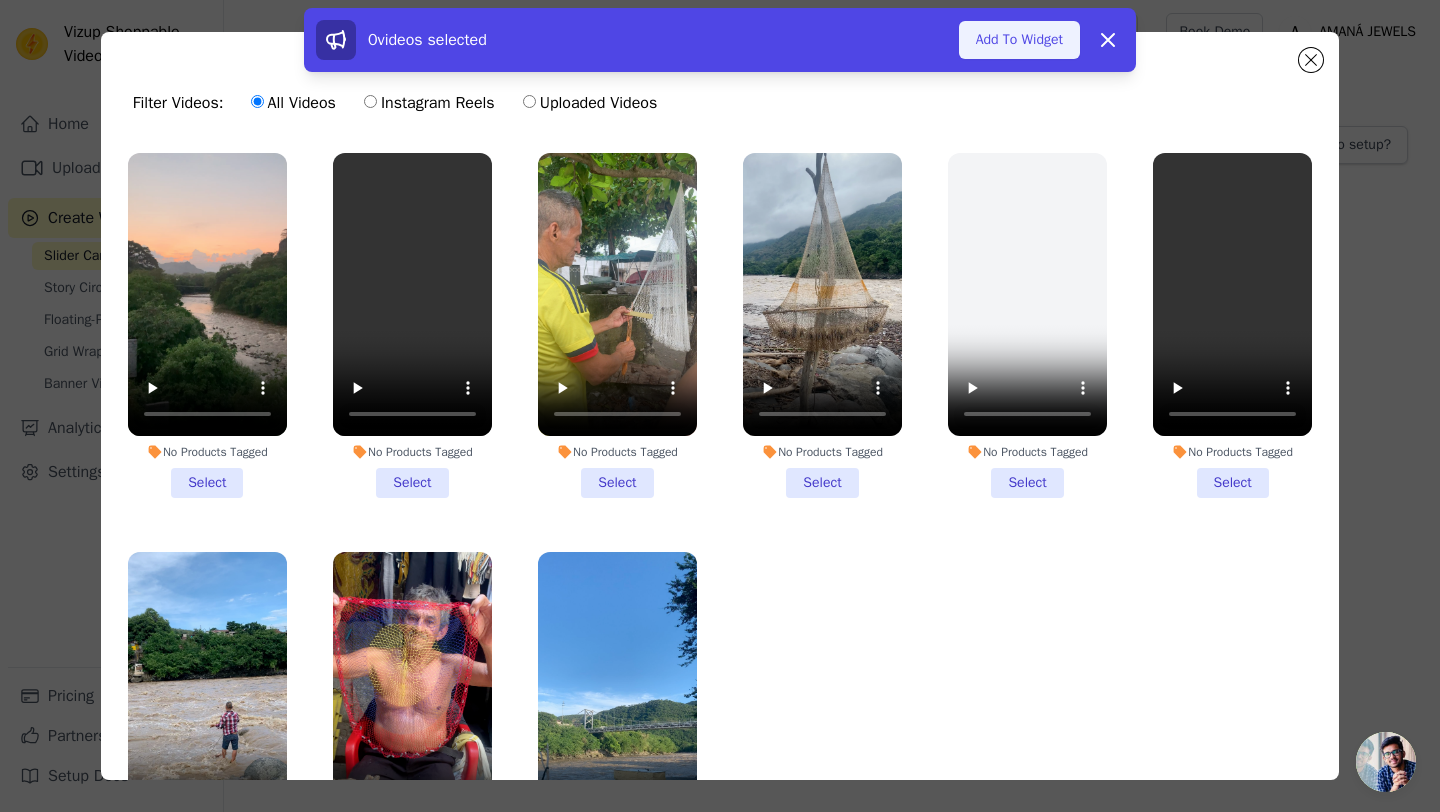 click on "Add To Widget" at bounding box center [1019, 40] 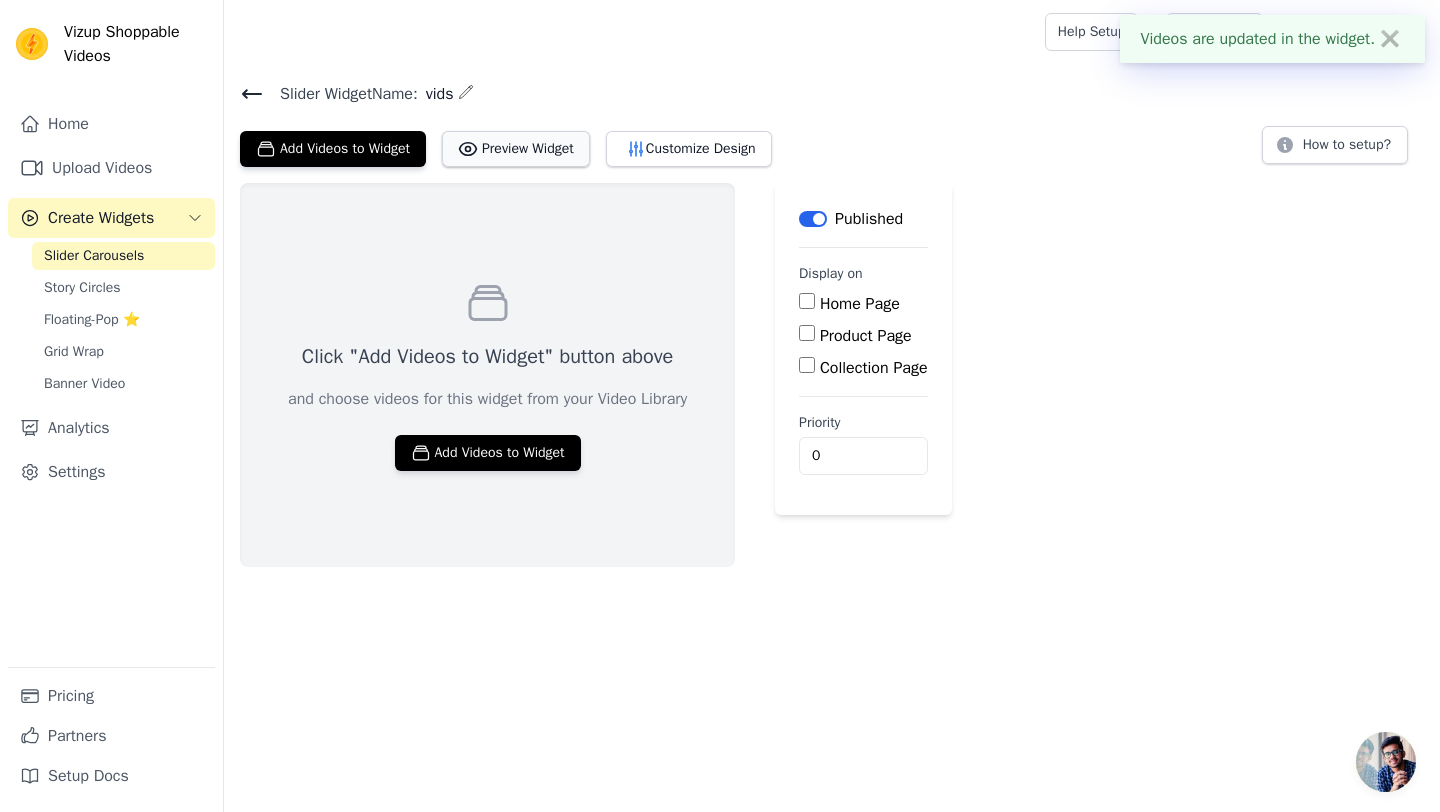 click on "Preview Widget" at bounding box center (516, 149) 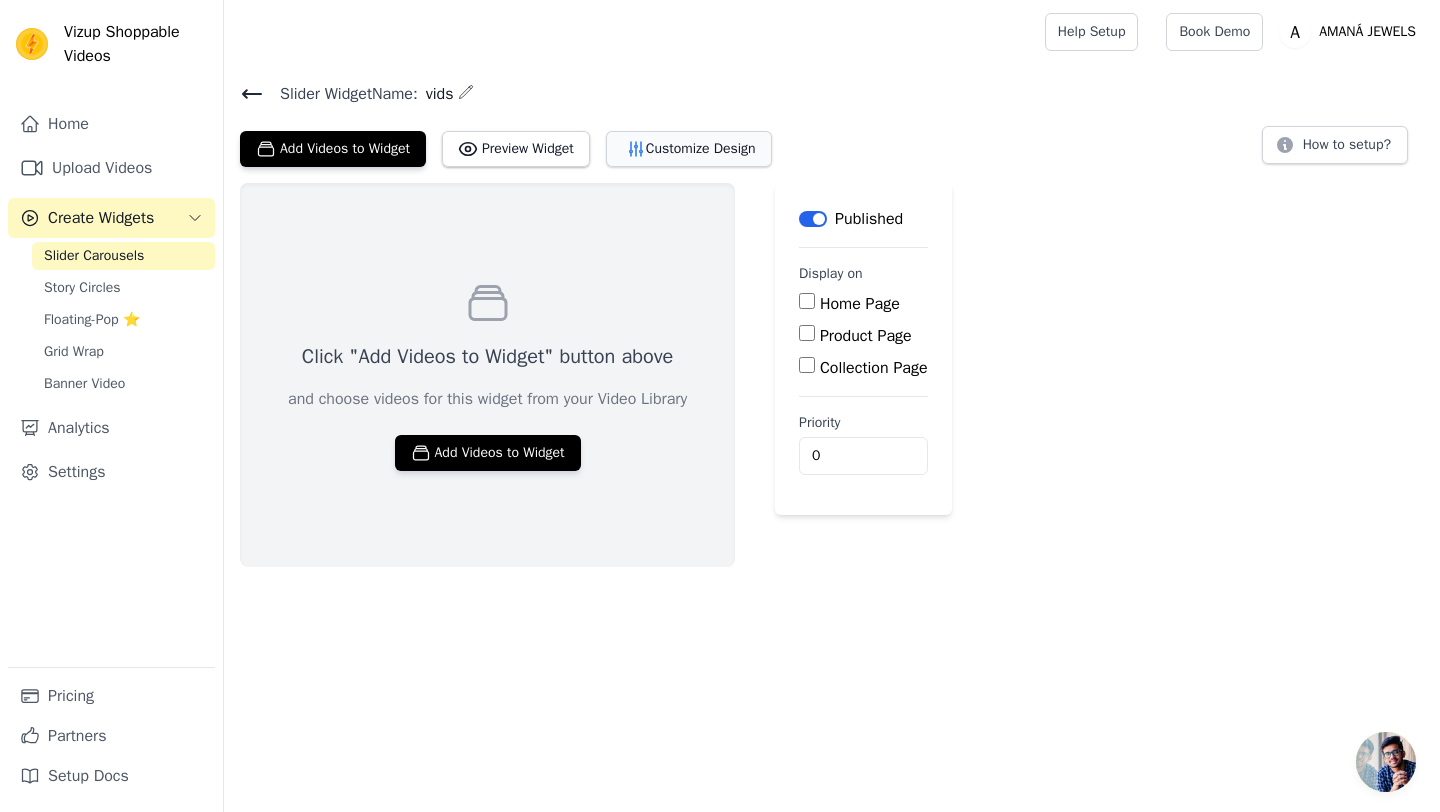 click on "Customize Design" at bounding box center (689, 149) 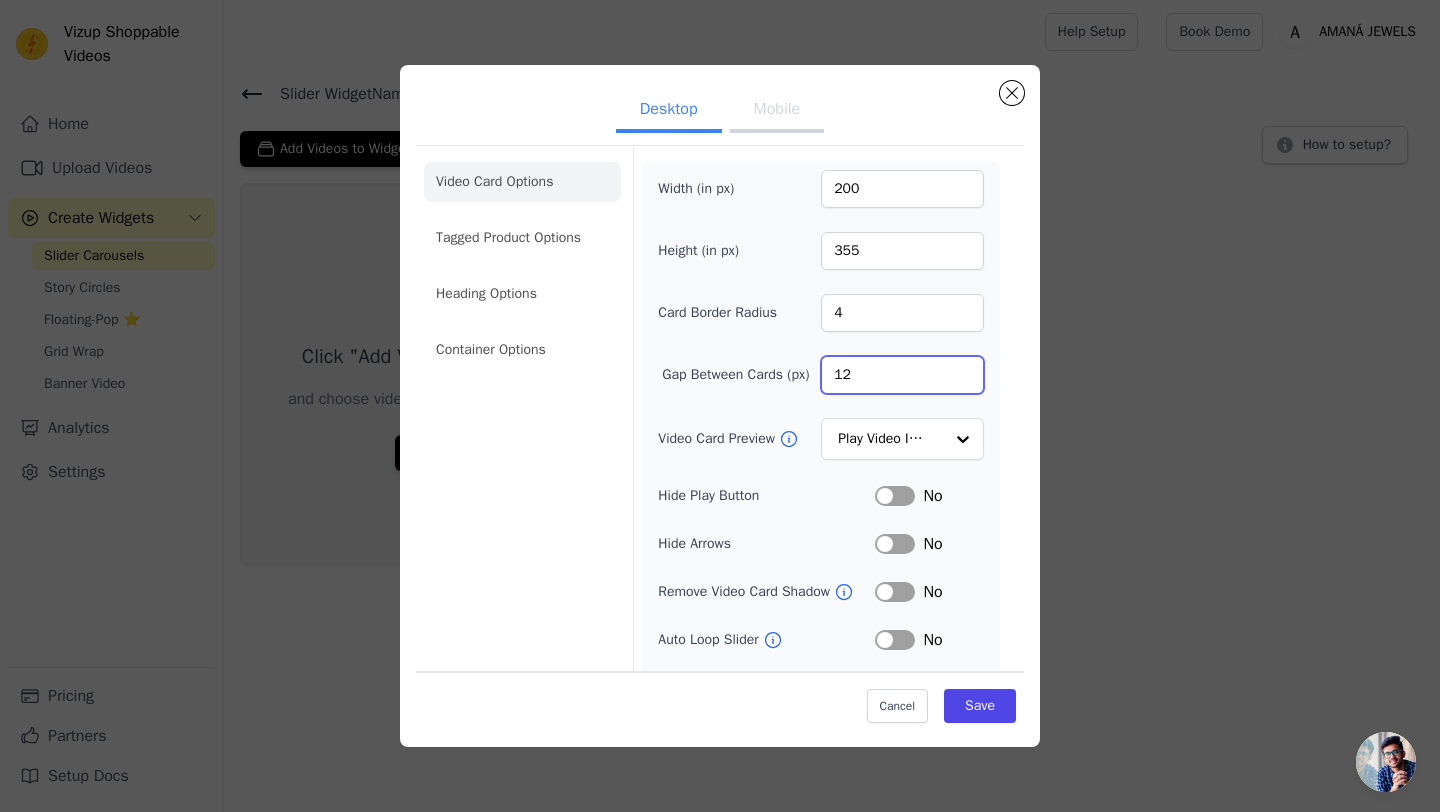 click on "12" at bounding box center [902, 375] 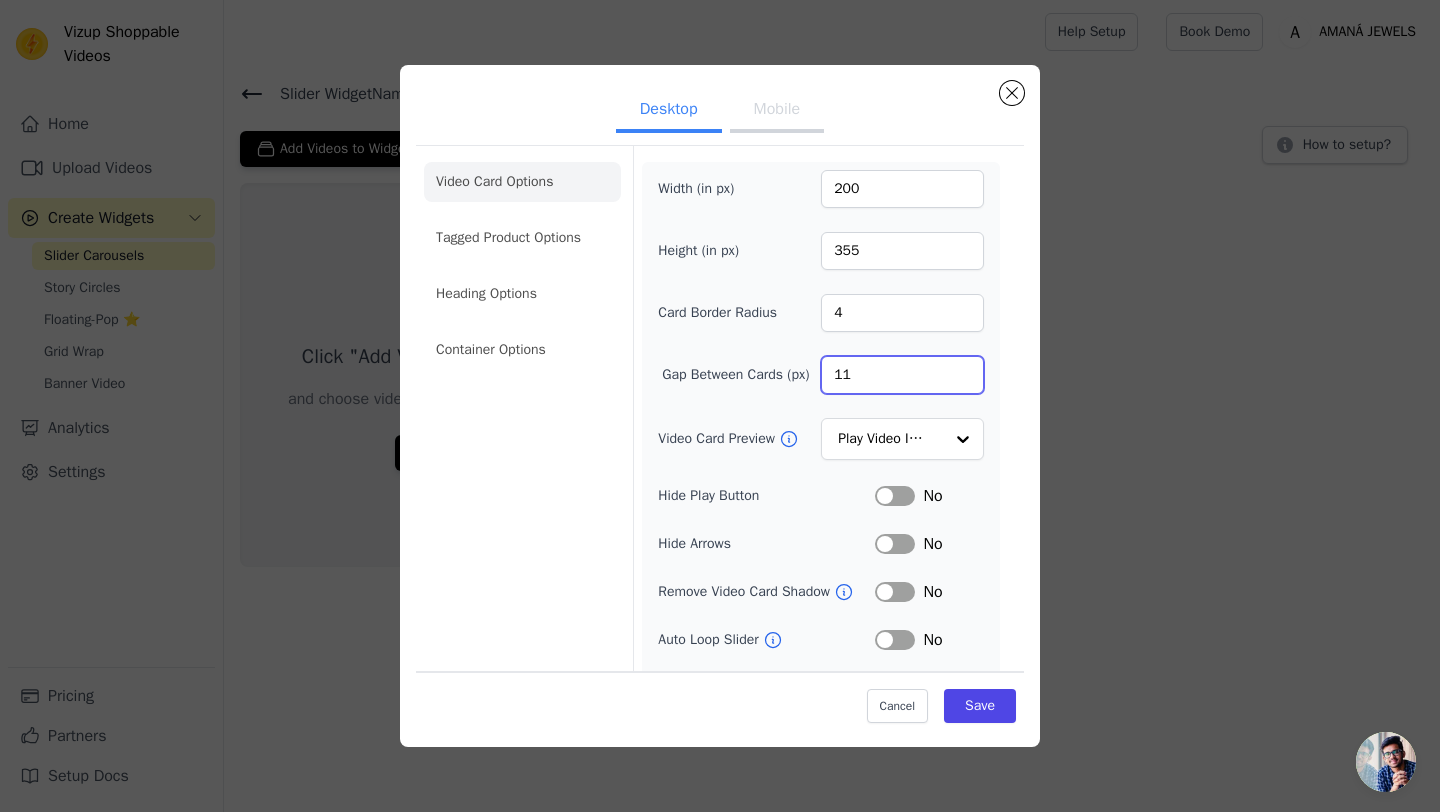 click on "11" at bounding box center (902, 375) 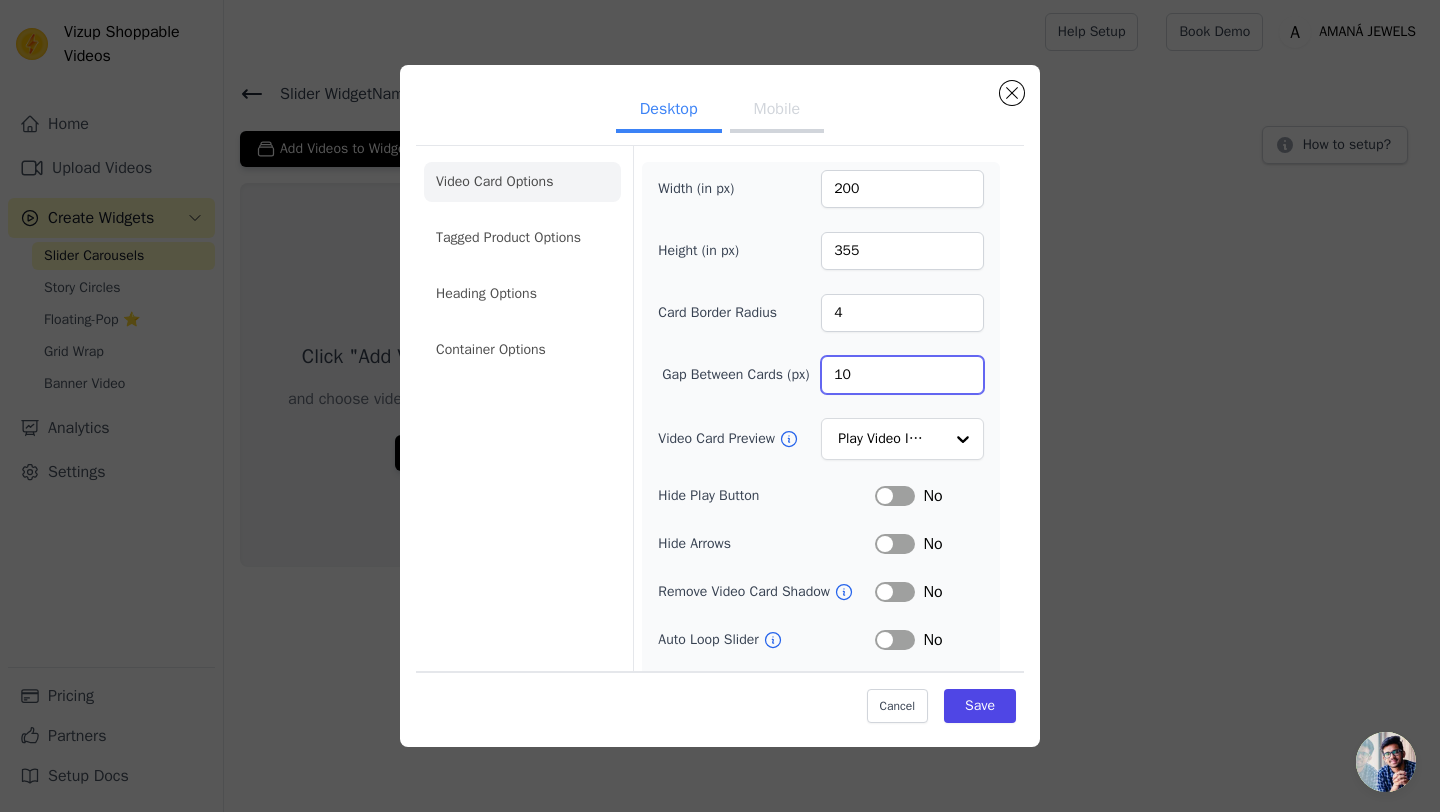 click on "10" at bounding box center (902, 375) 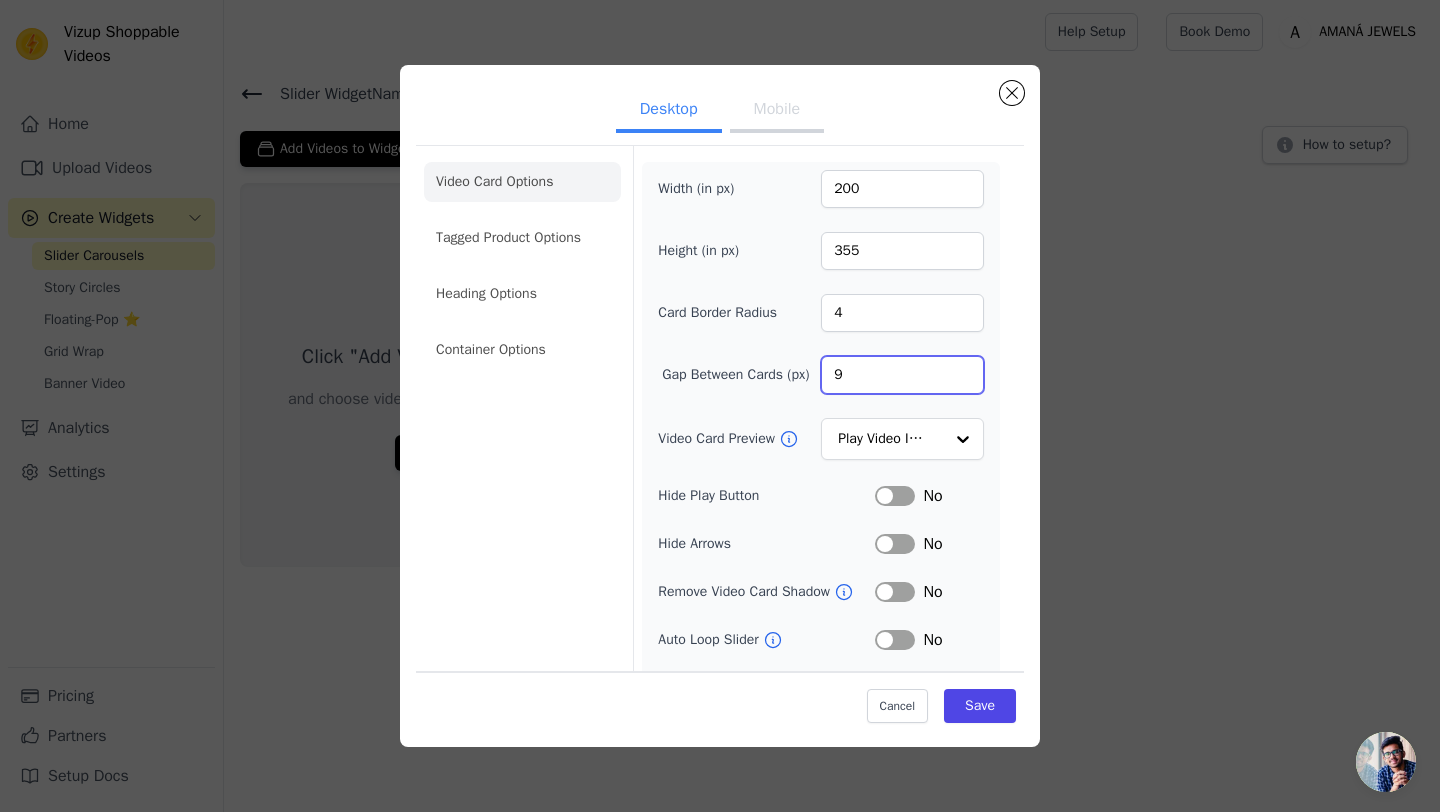 click on "9" at bounding box center (902, 375) 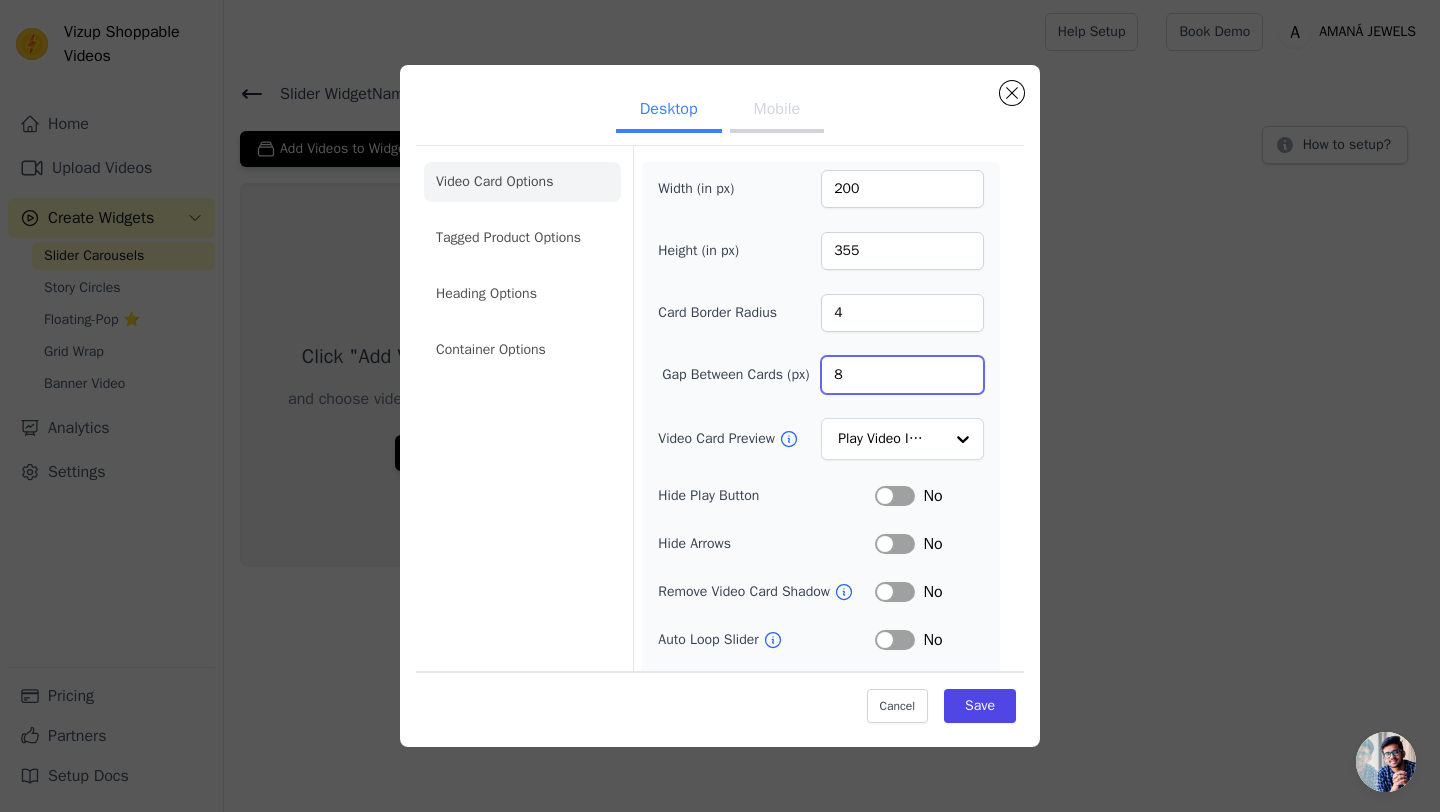 click on "8" at bounding box center [902, 375] 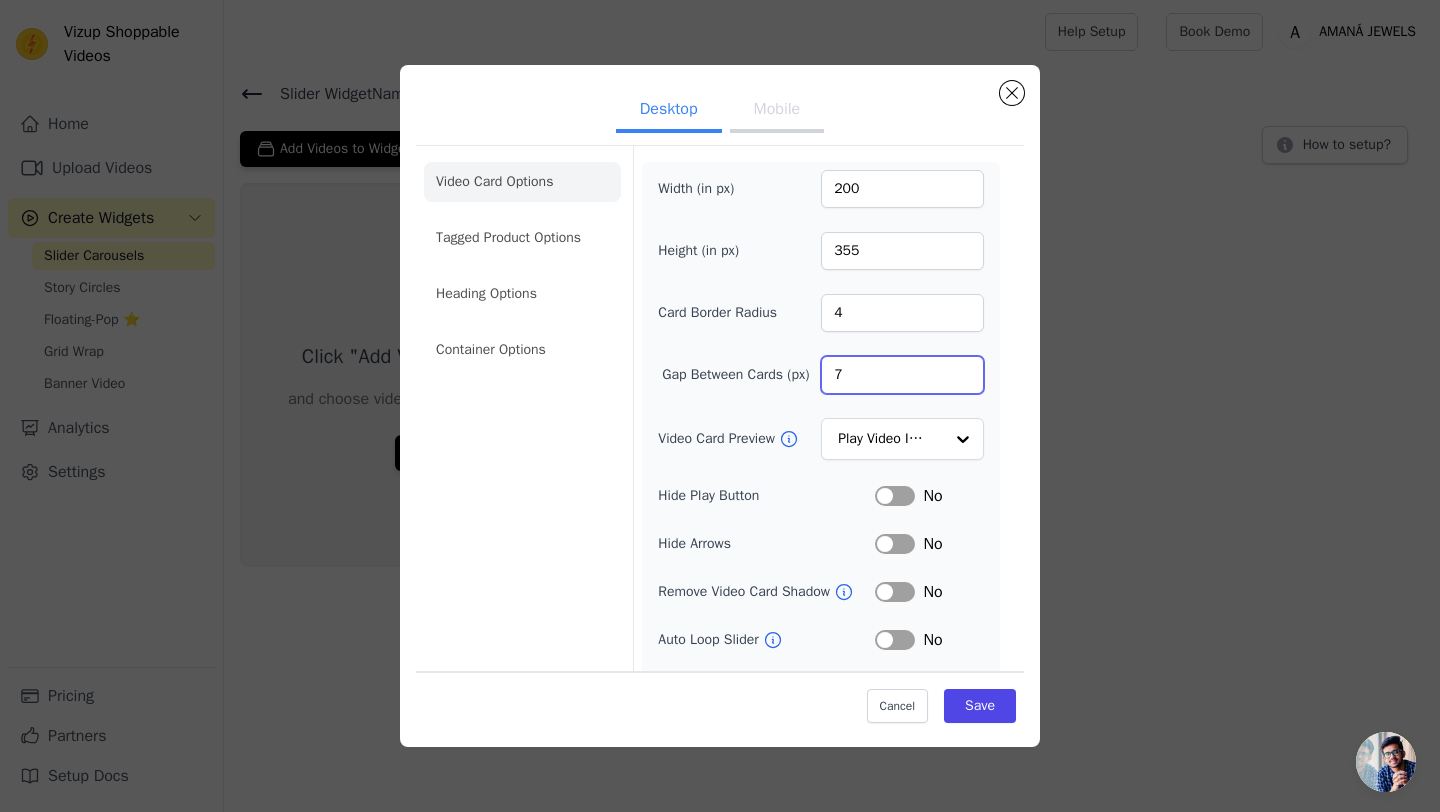 click on "7" at bounding box center [902, 375] 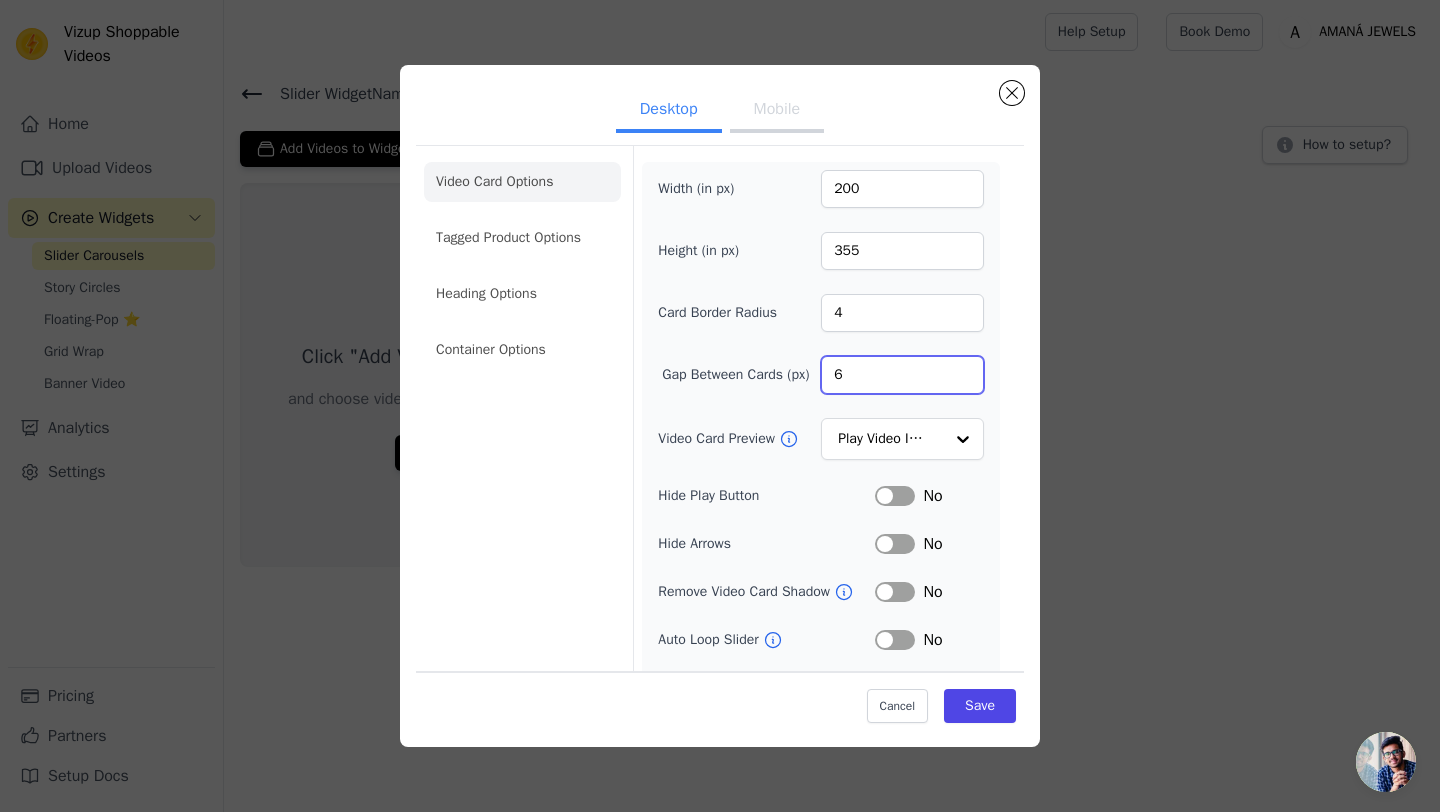 click on "6" at bounding box center [902, 375] 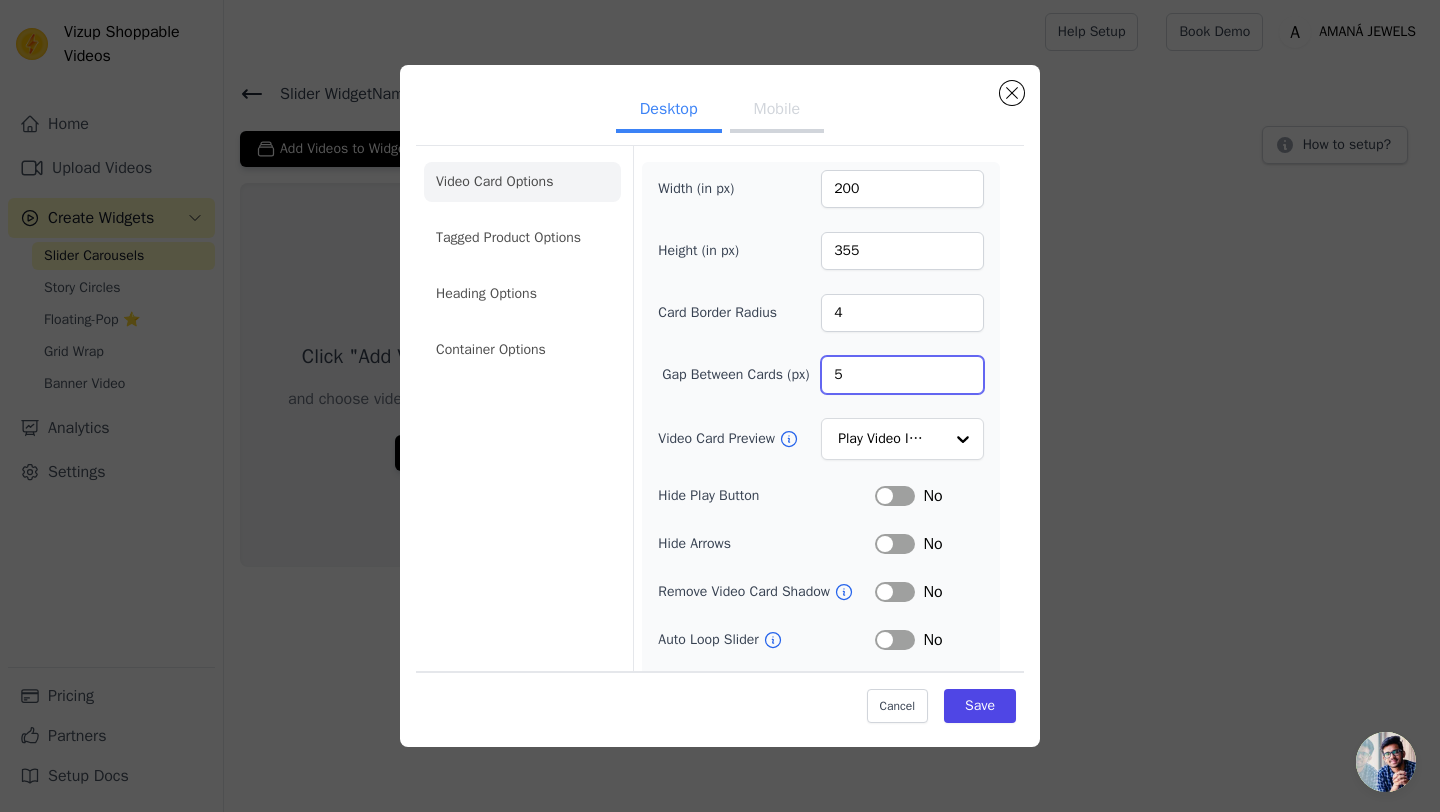 click on "5" at bounding box center [902, 375] 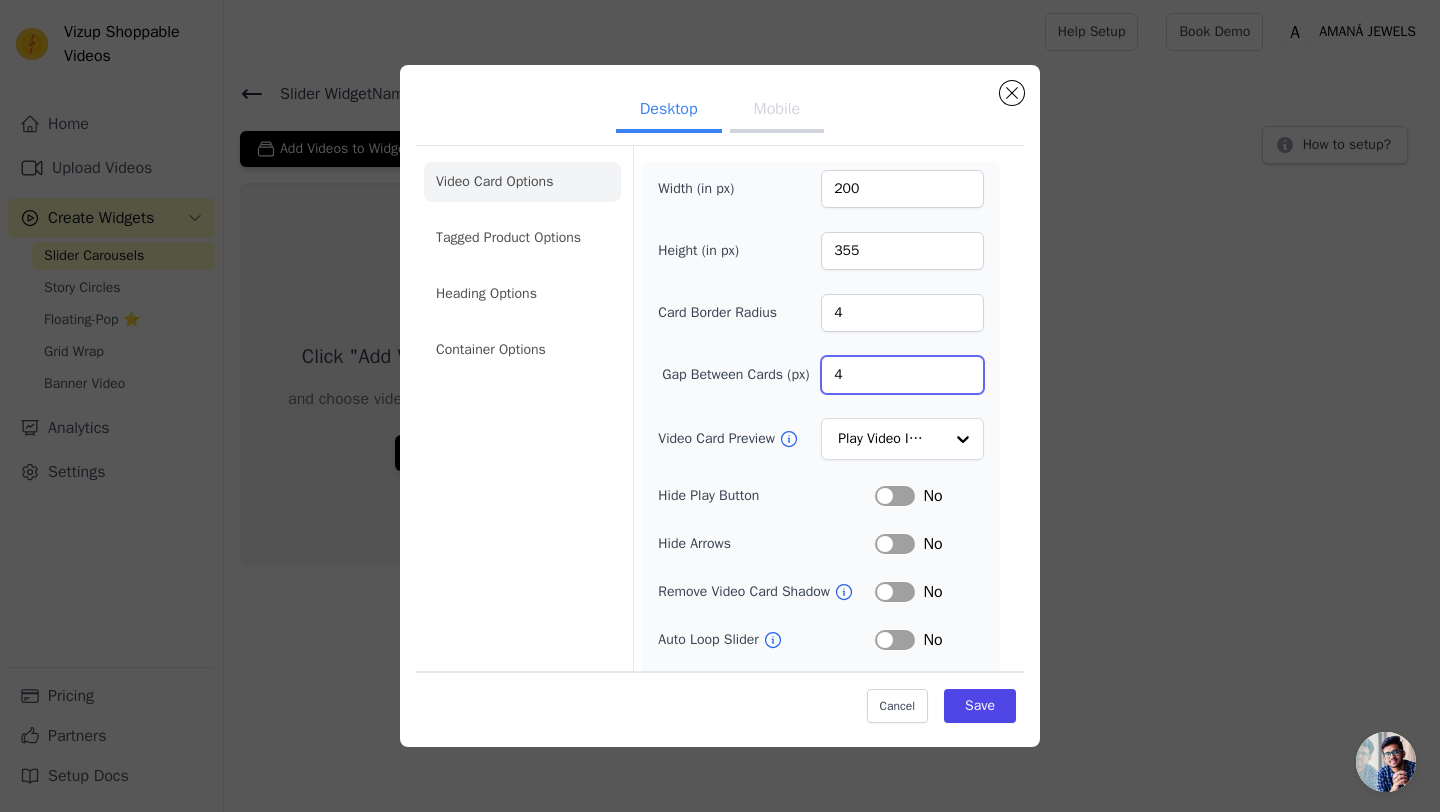 click on "4" at bounding box center (902, 375) 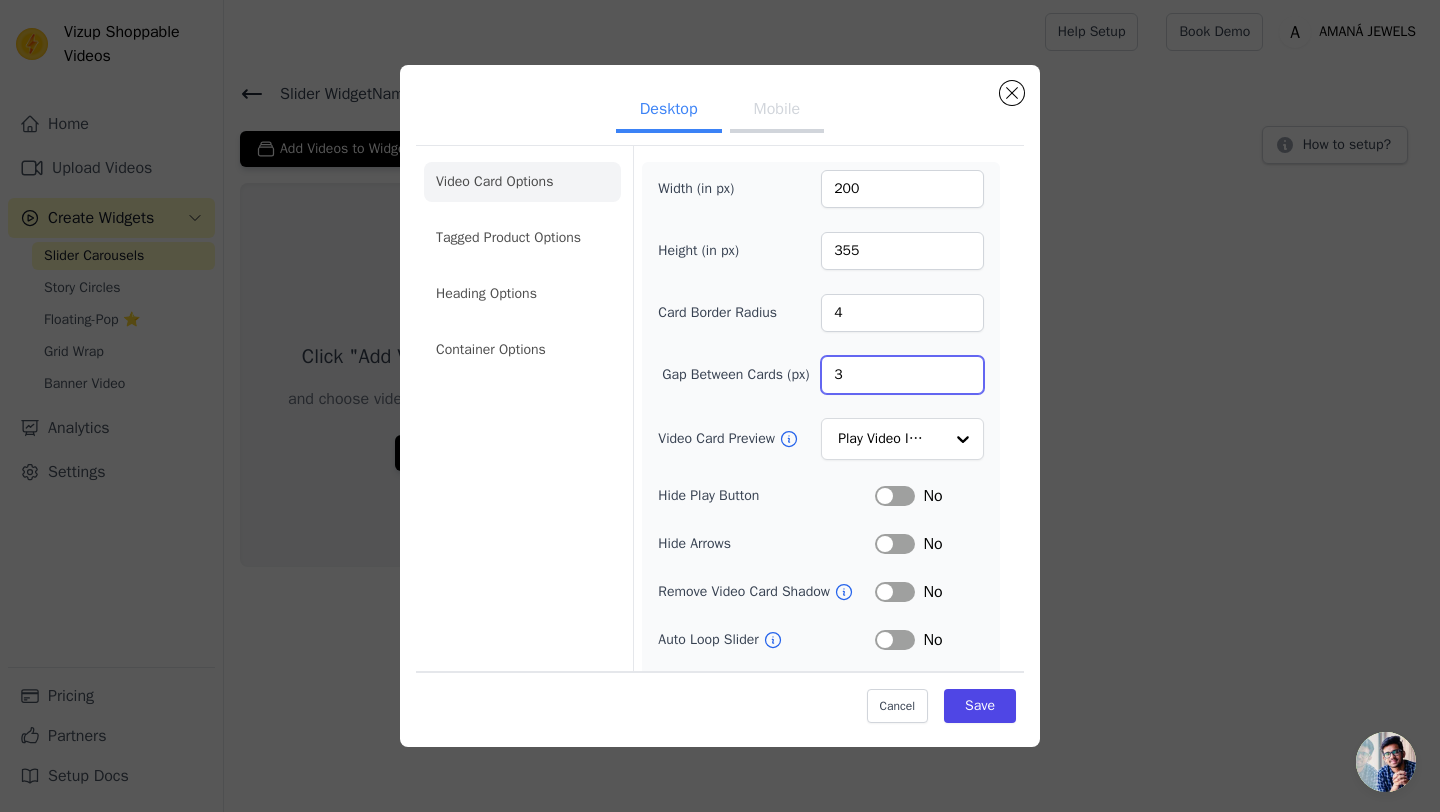 click on "3" at bounding box center (902, 375) 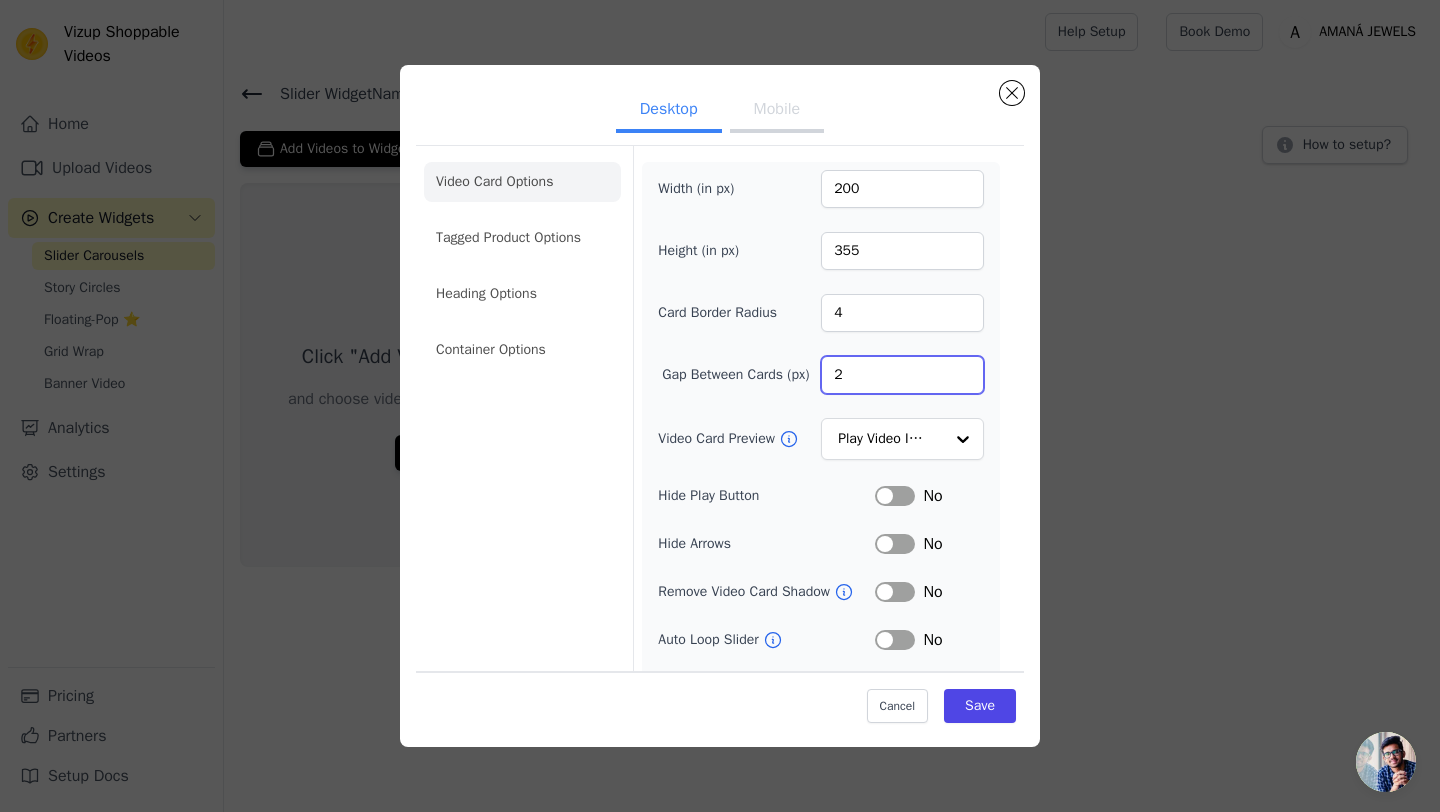 click on "2" at bounding box center [902, 375] 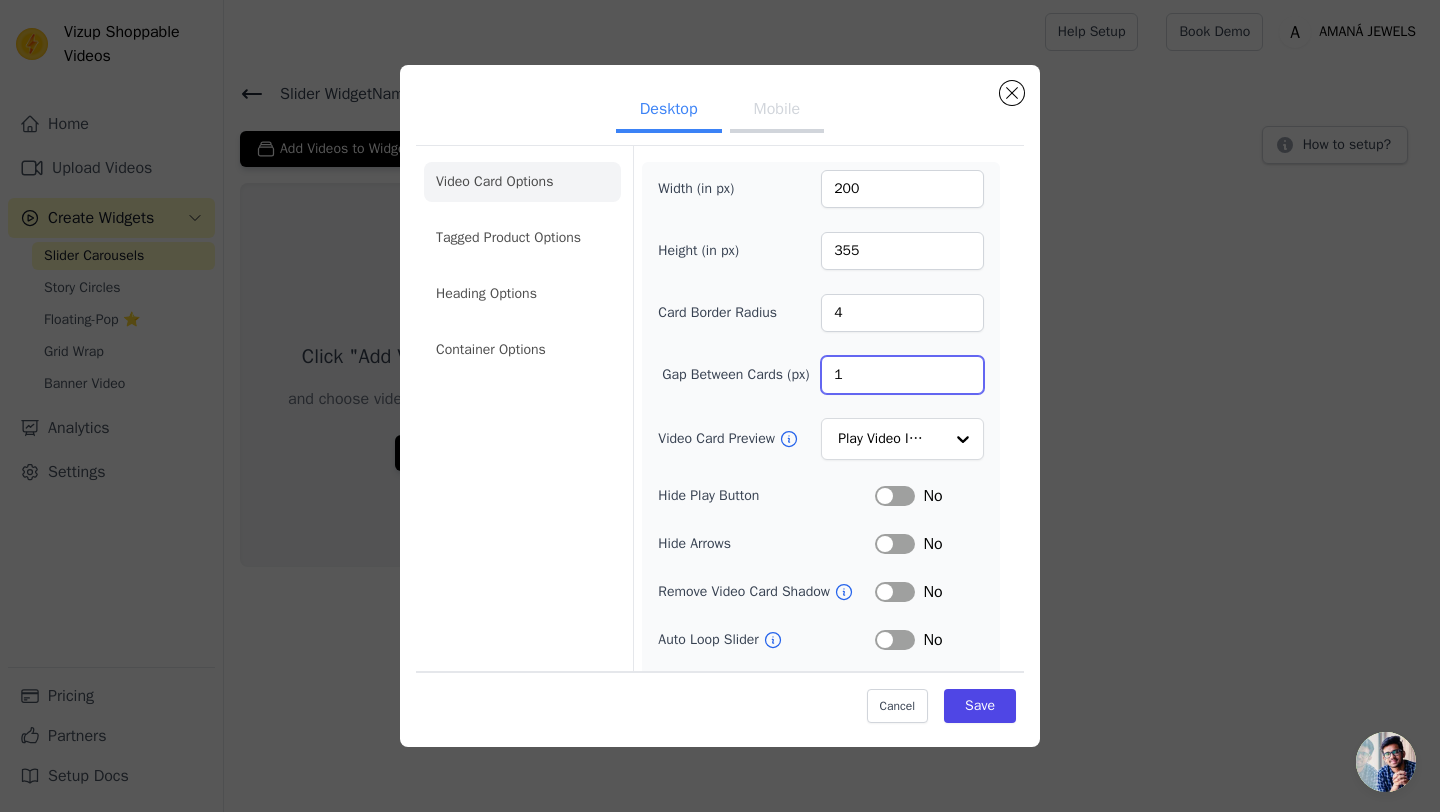 click on "1" at bounding box center [902, 375] 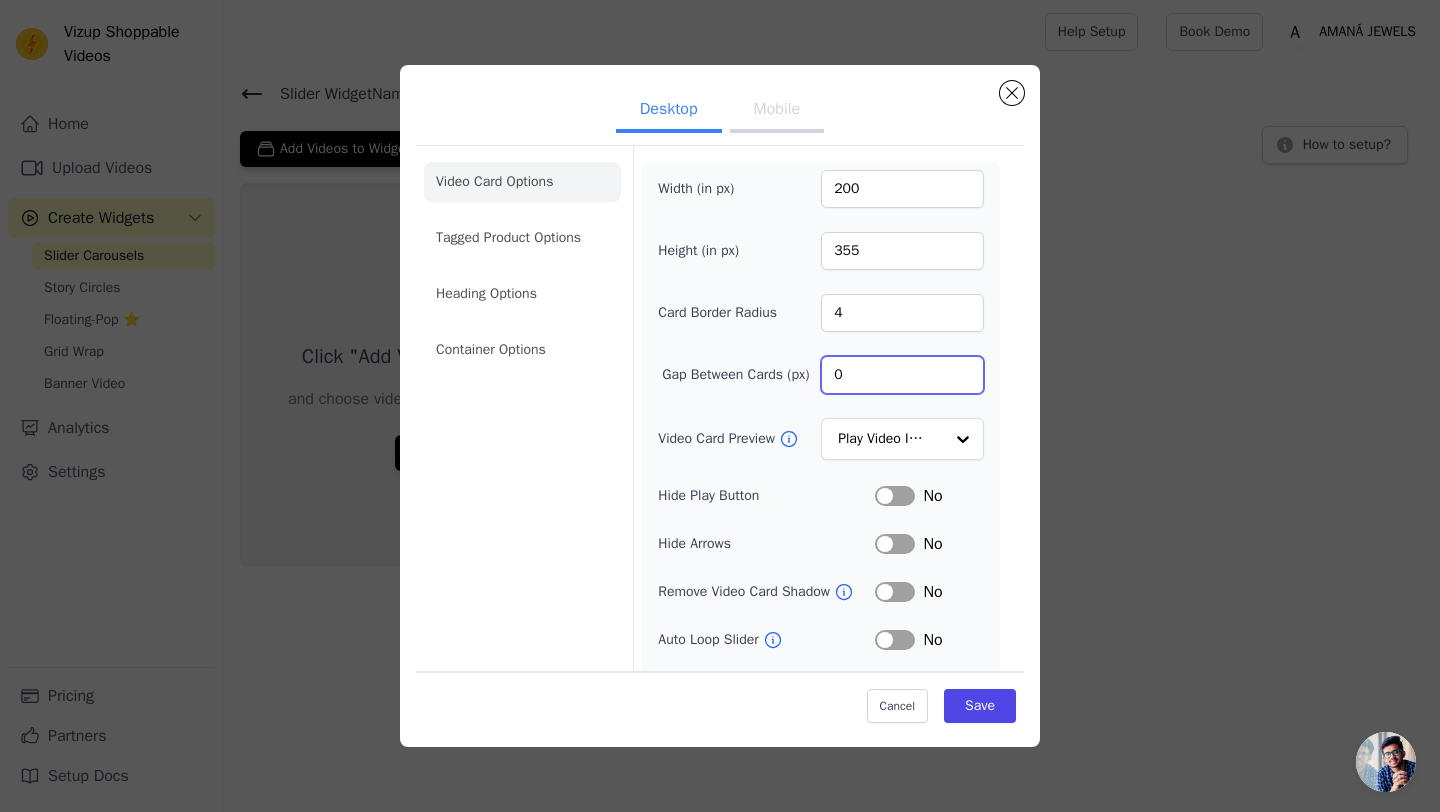 type on "0" 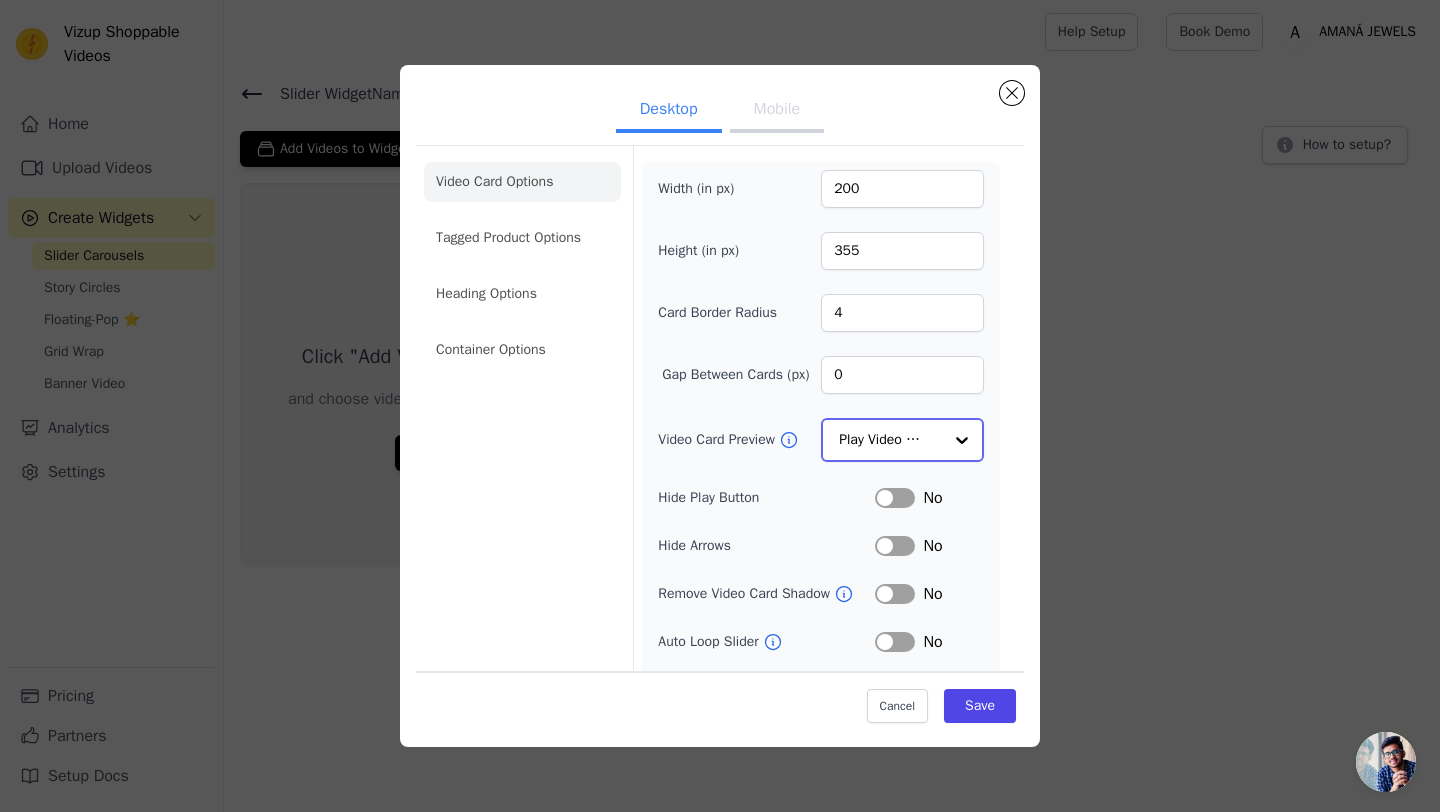 click at bounding box center (962, 440) 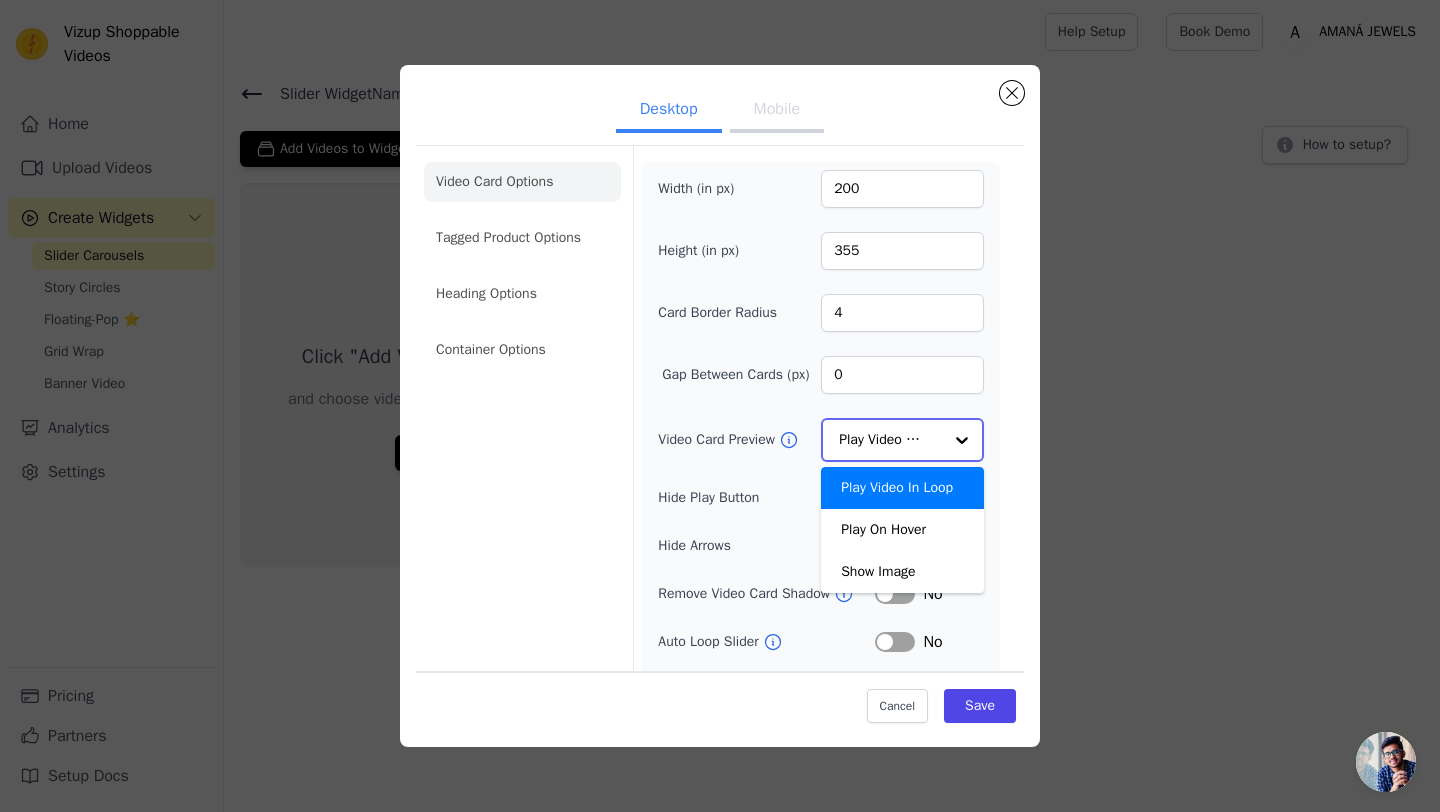 click on "Play Video In Loop" at bounding box center [902, 488] 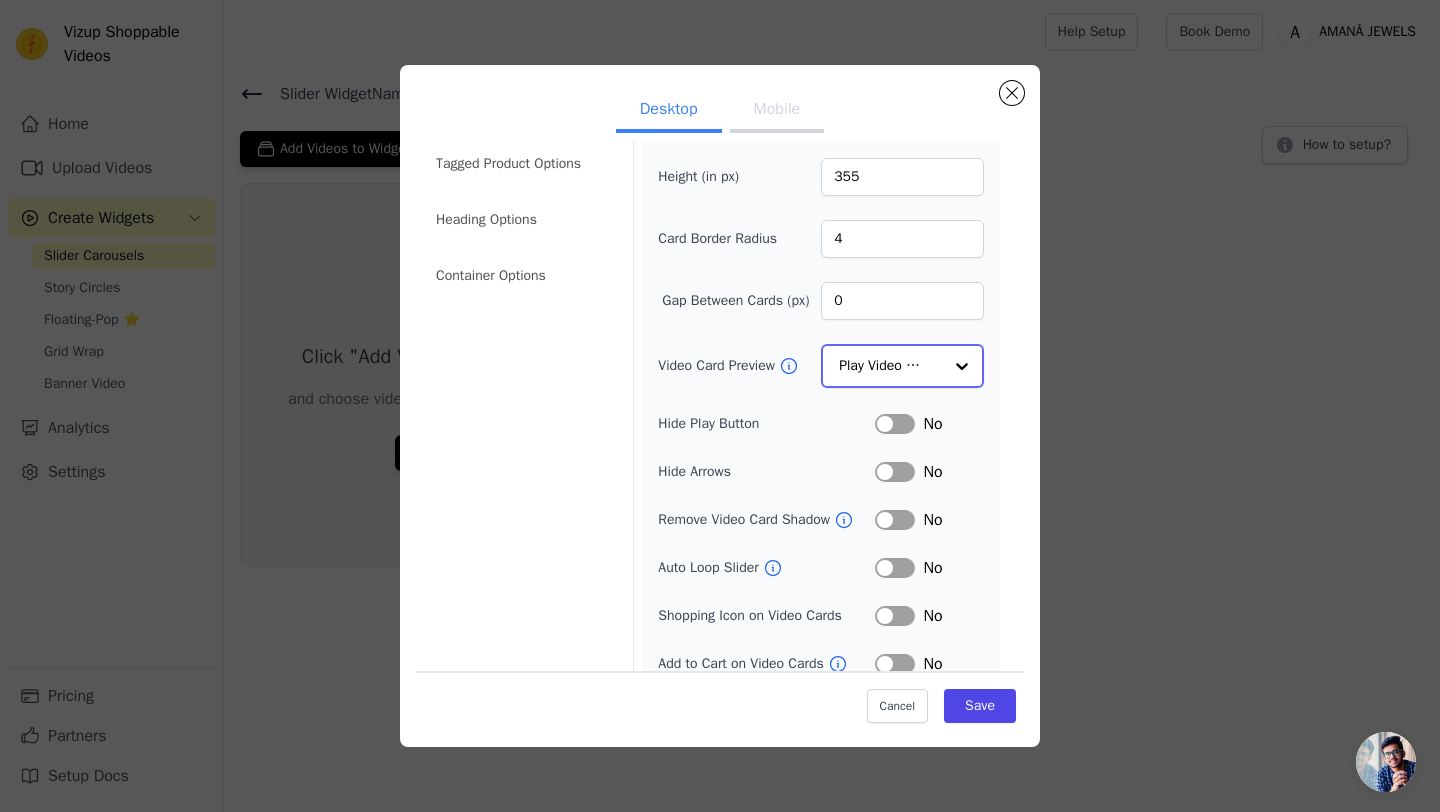 scroll, scrollTop: 97, scrollLeft: 0, axis: vertical 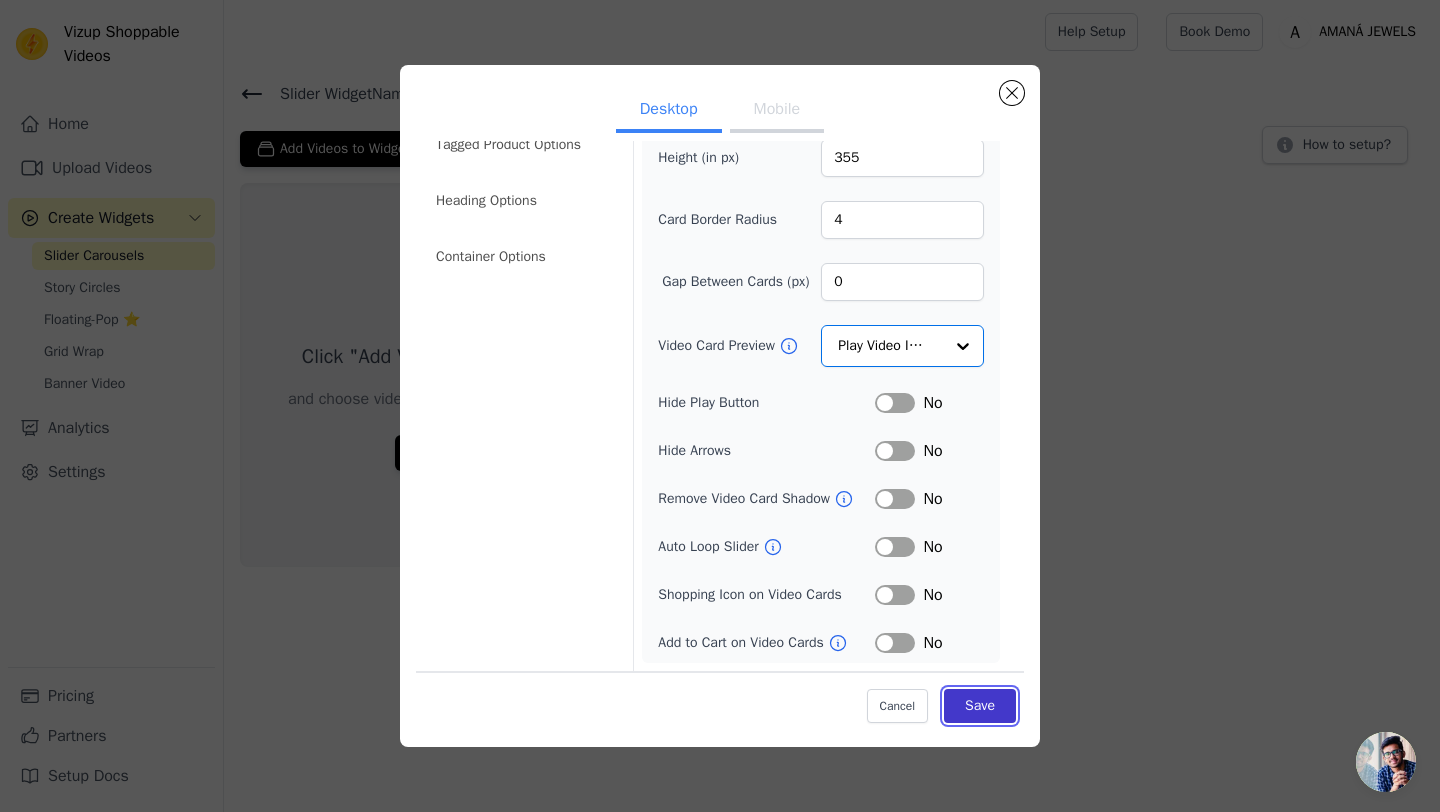 click on "Save" at bounding box center [980, 706] 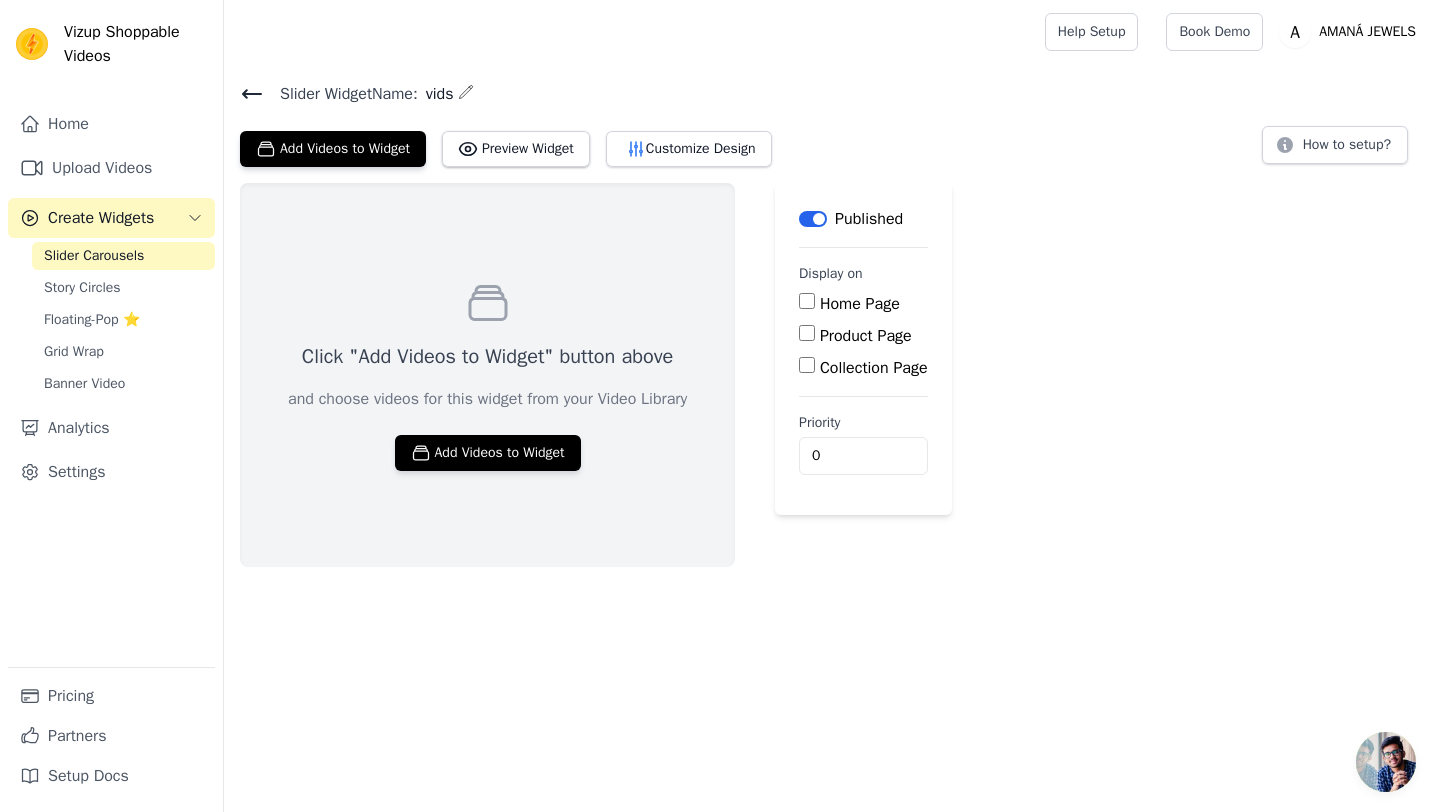 click on "Collection Page" at bounding box center [807, 365] 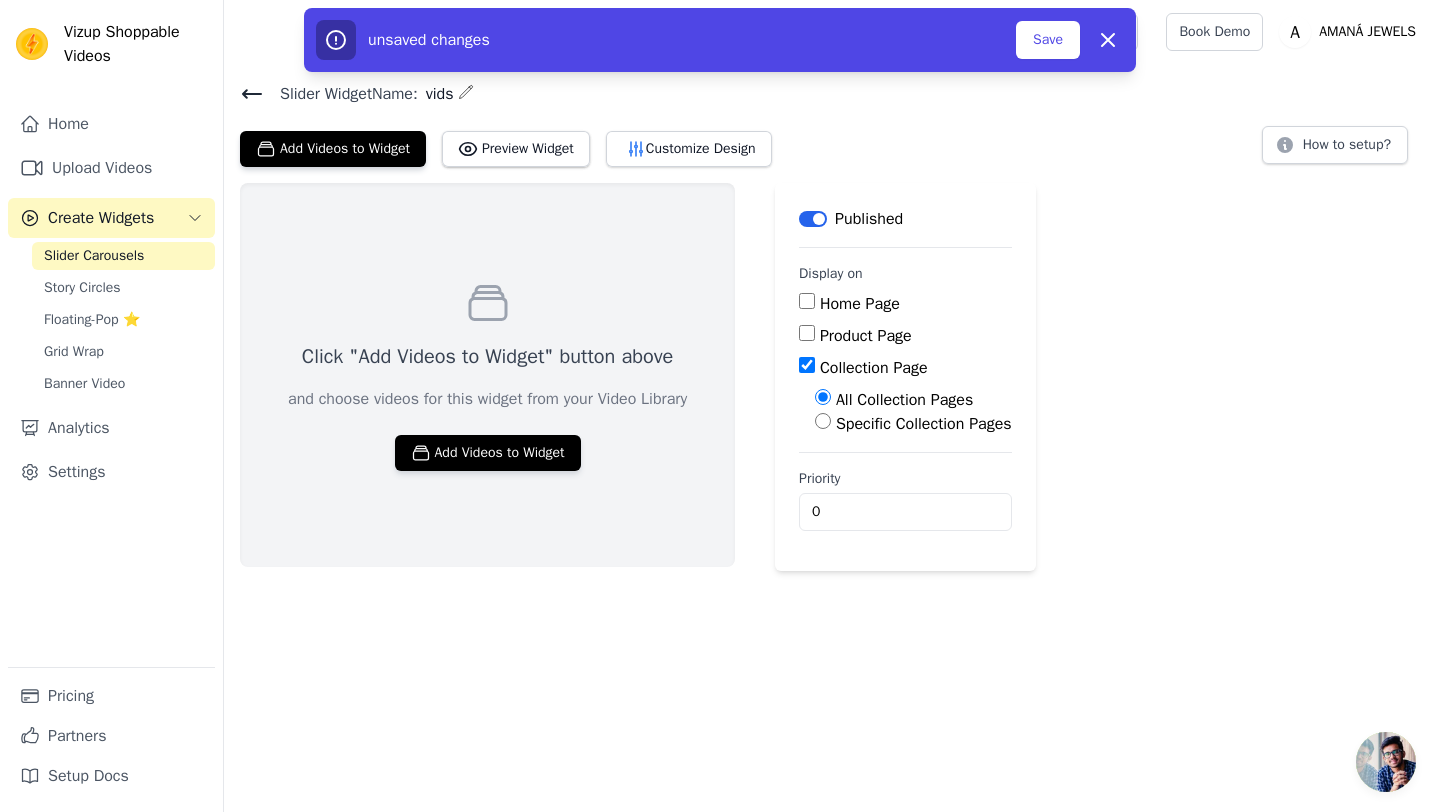 click on "Specific Collection Pages" at bounding box center [823, 421] 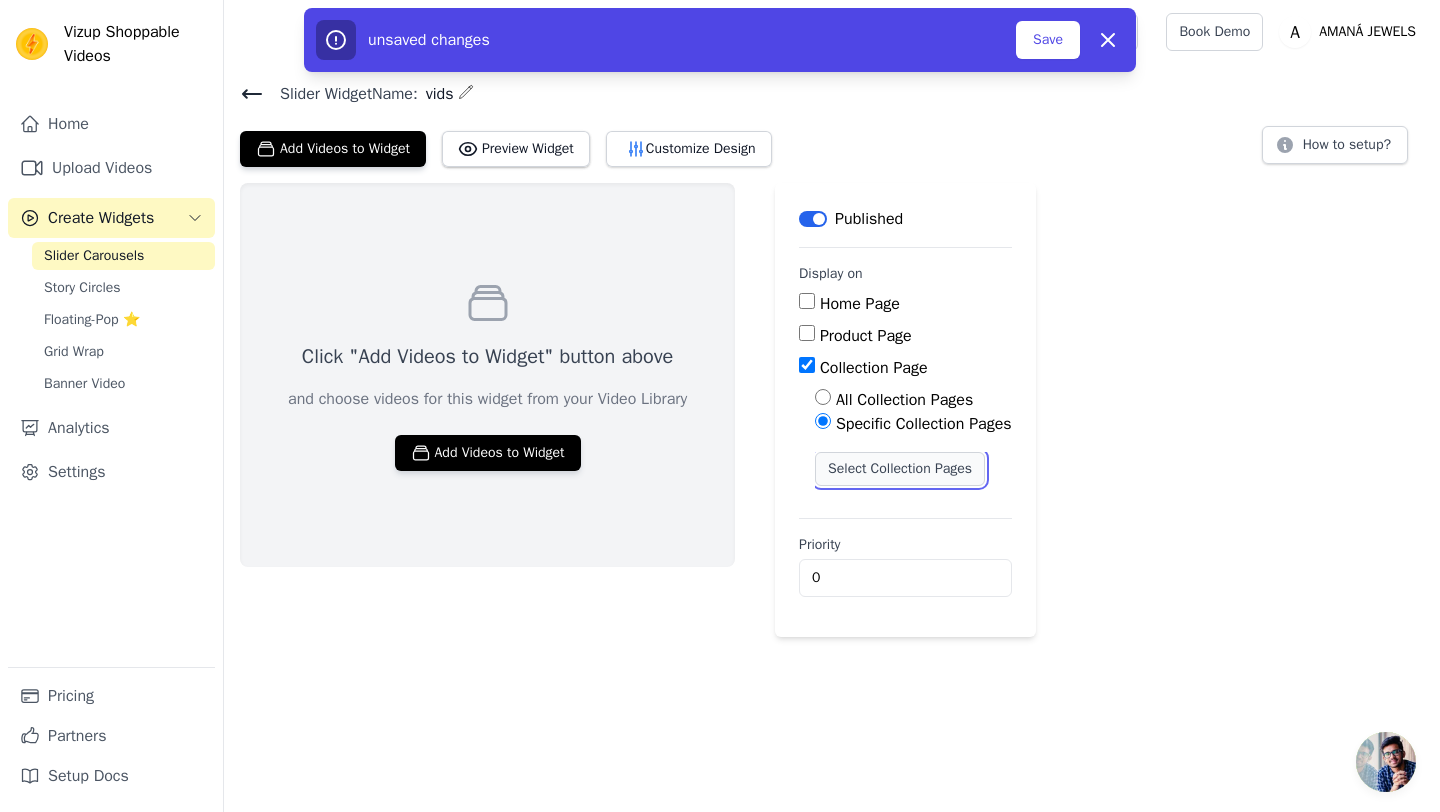 click on "Select Collection Pages" at bounding box center (900, 469) 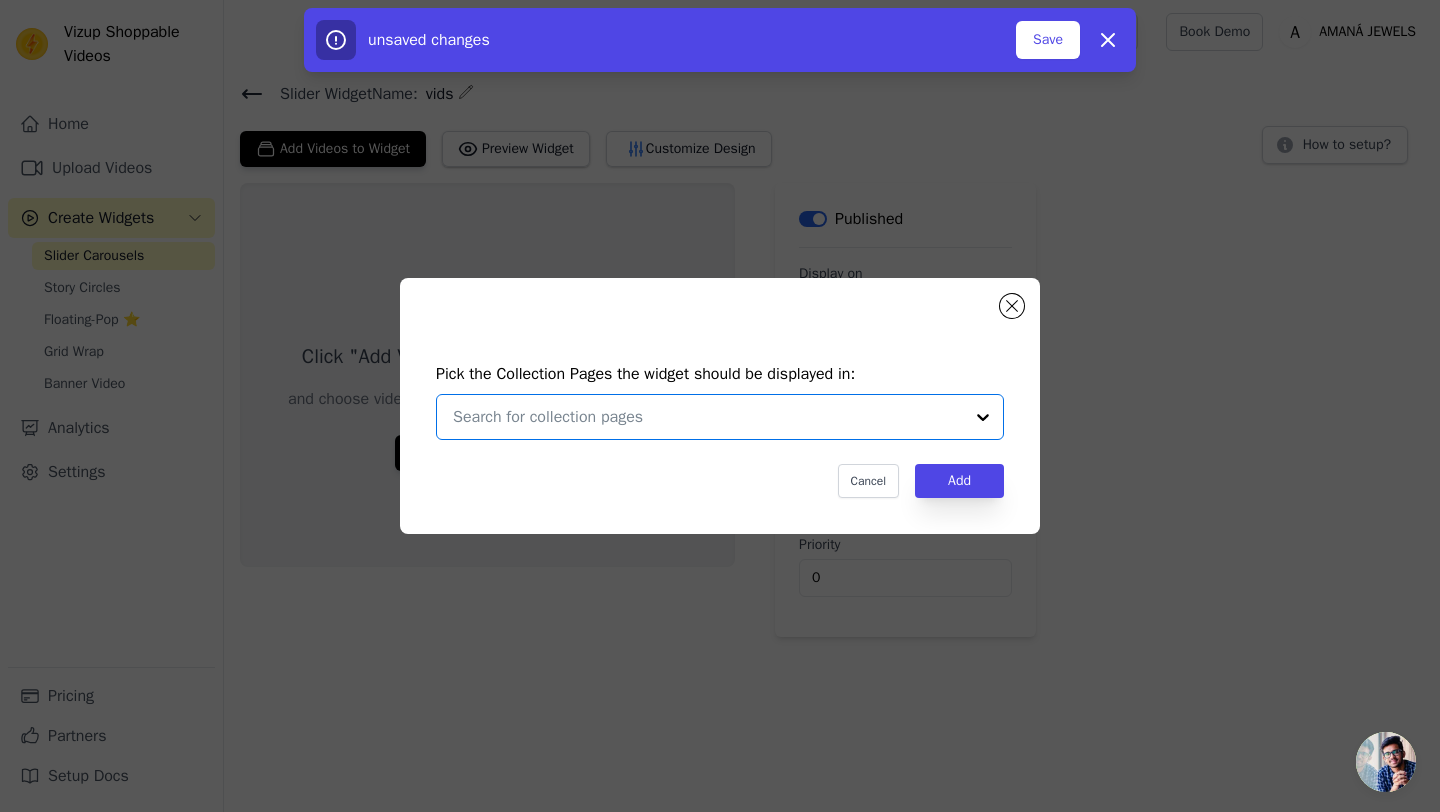 click at bounding box center [708, 417] 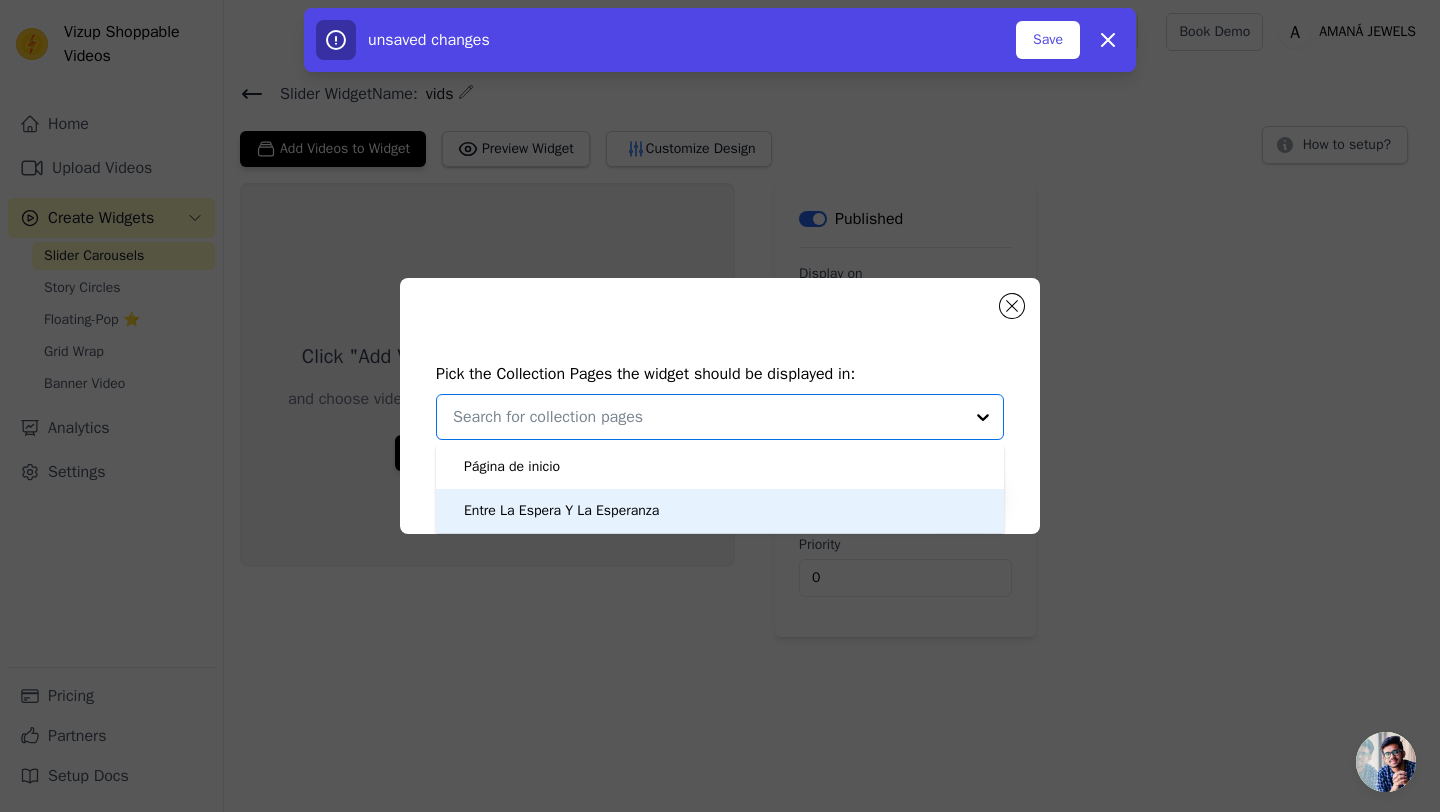 click on "Entre La Espera Y La Esperanza" at bounding box center (720, 511) 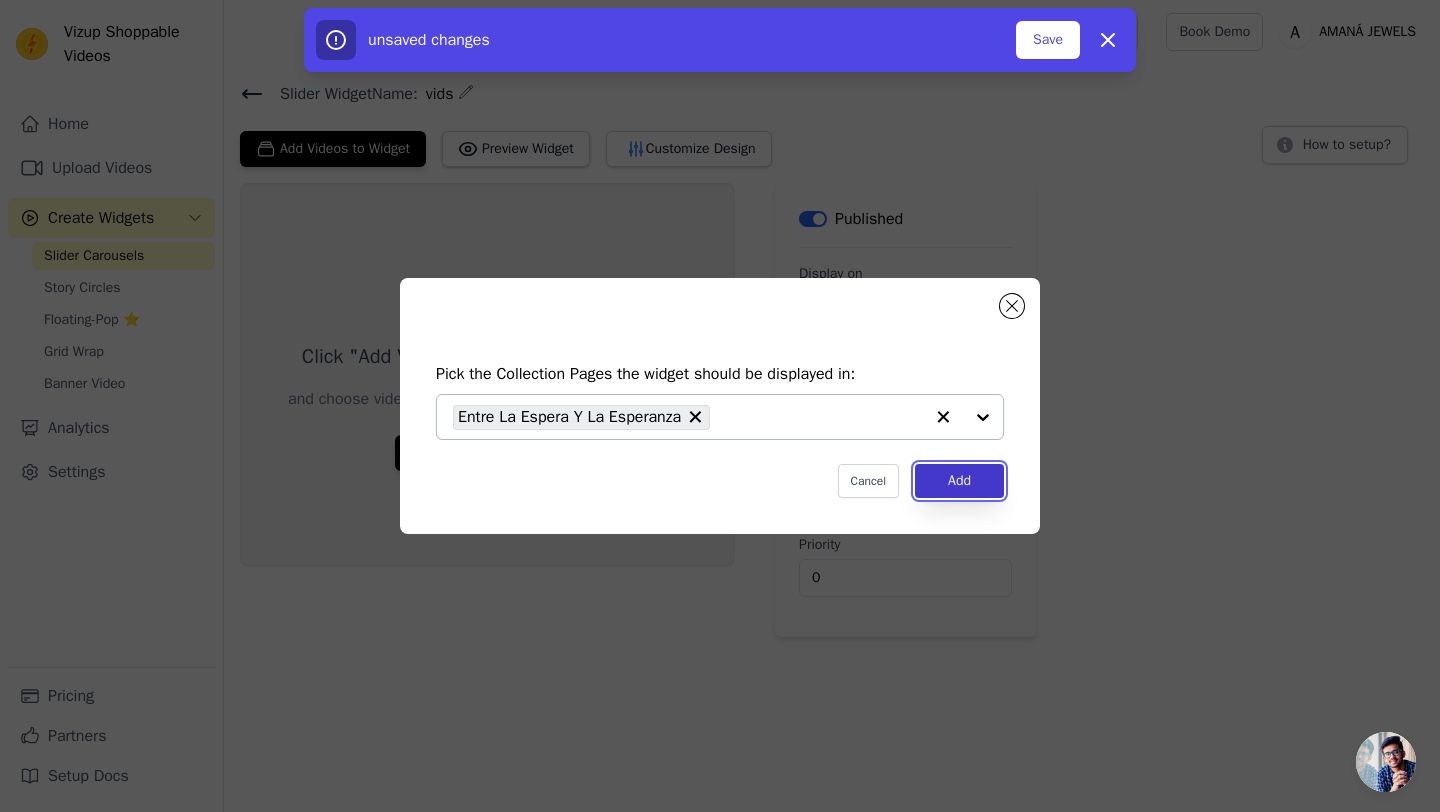 click on "Add" at bounding box center (959, 481) 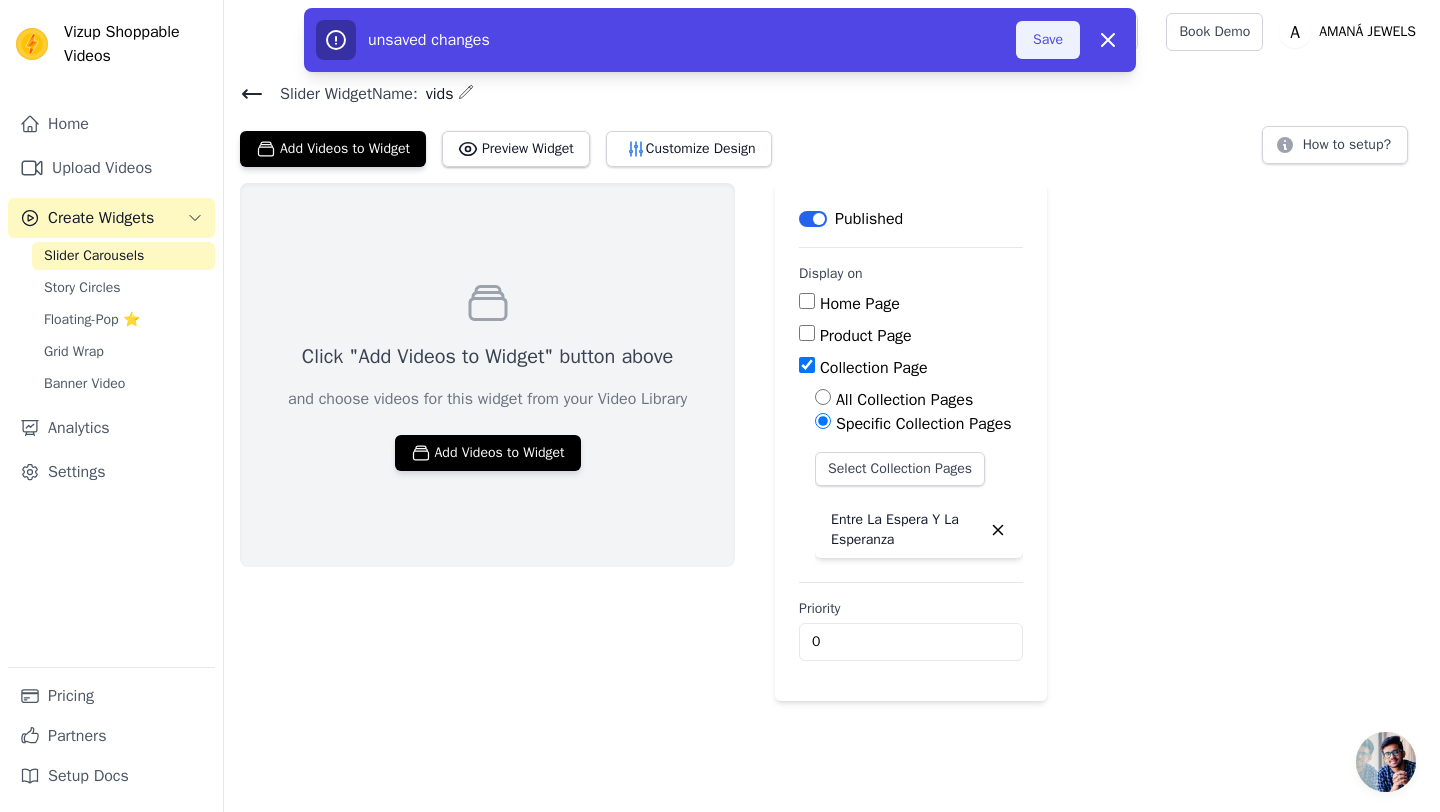 click on "Save" at bounding box center (1048, 40) 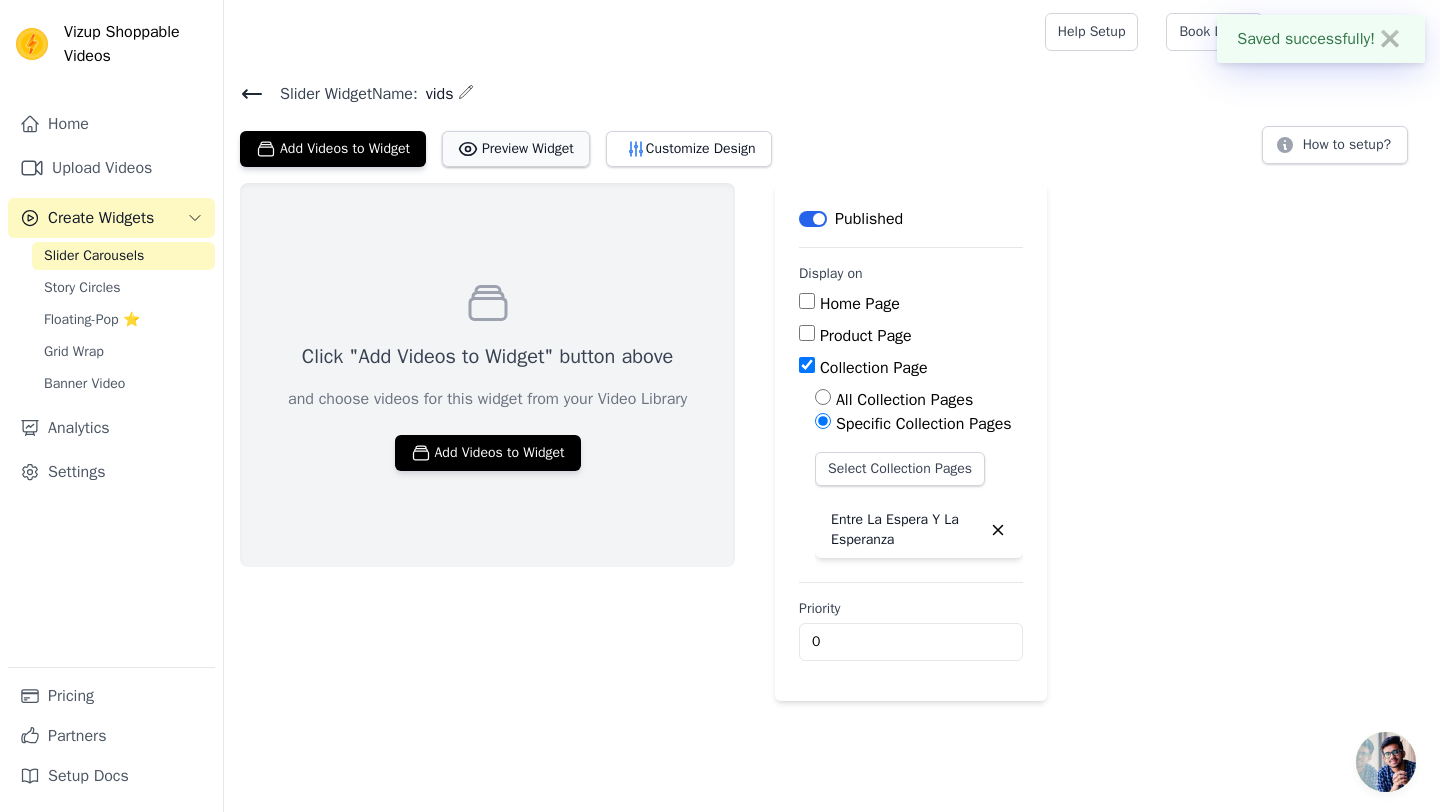 click on "Preview Widget" at bounding box center (516, 149) 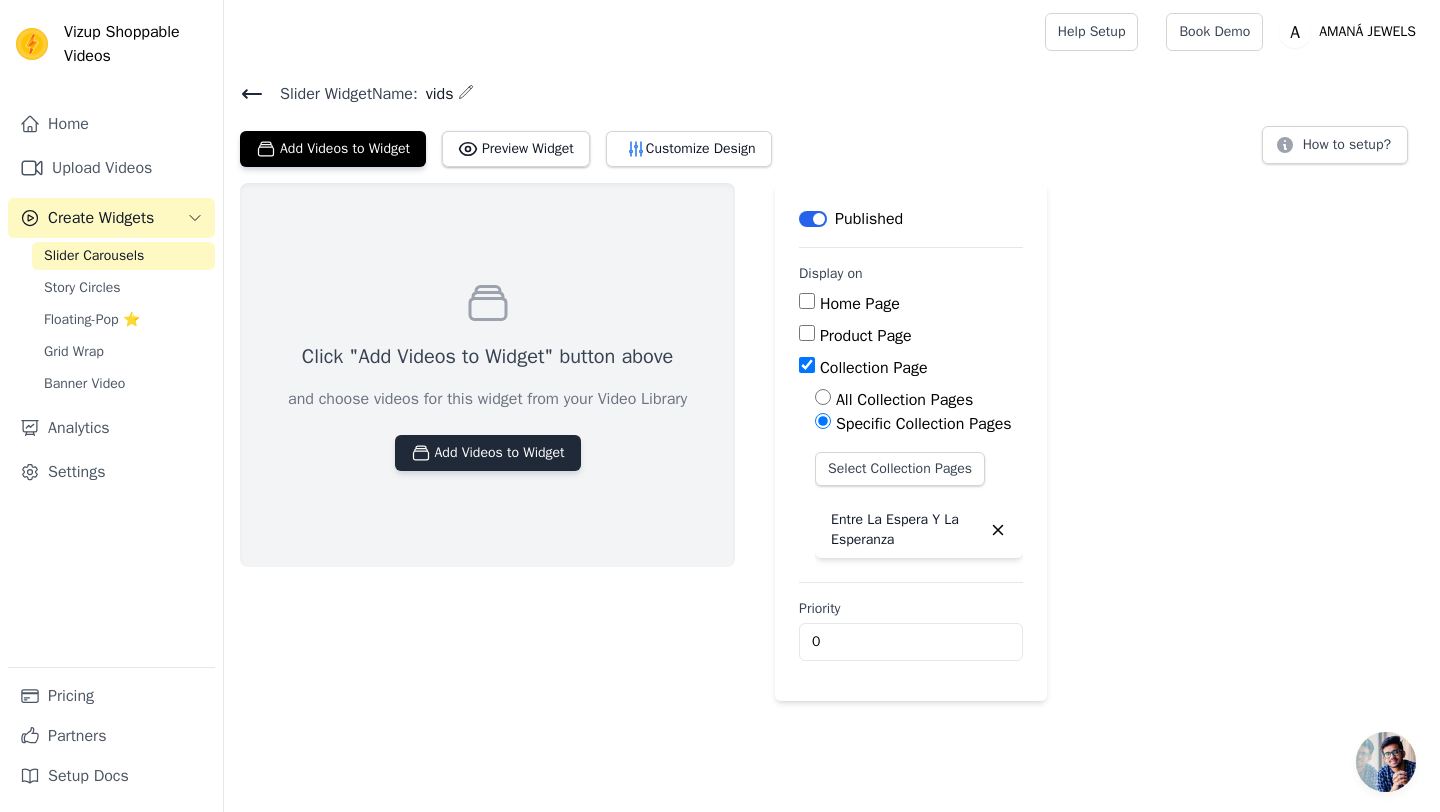 click on "Add Videos to Widget" at bounding box center (488, 453) 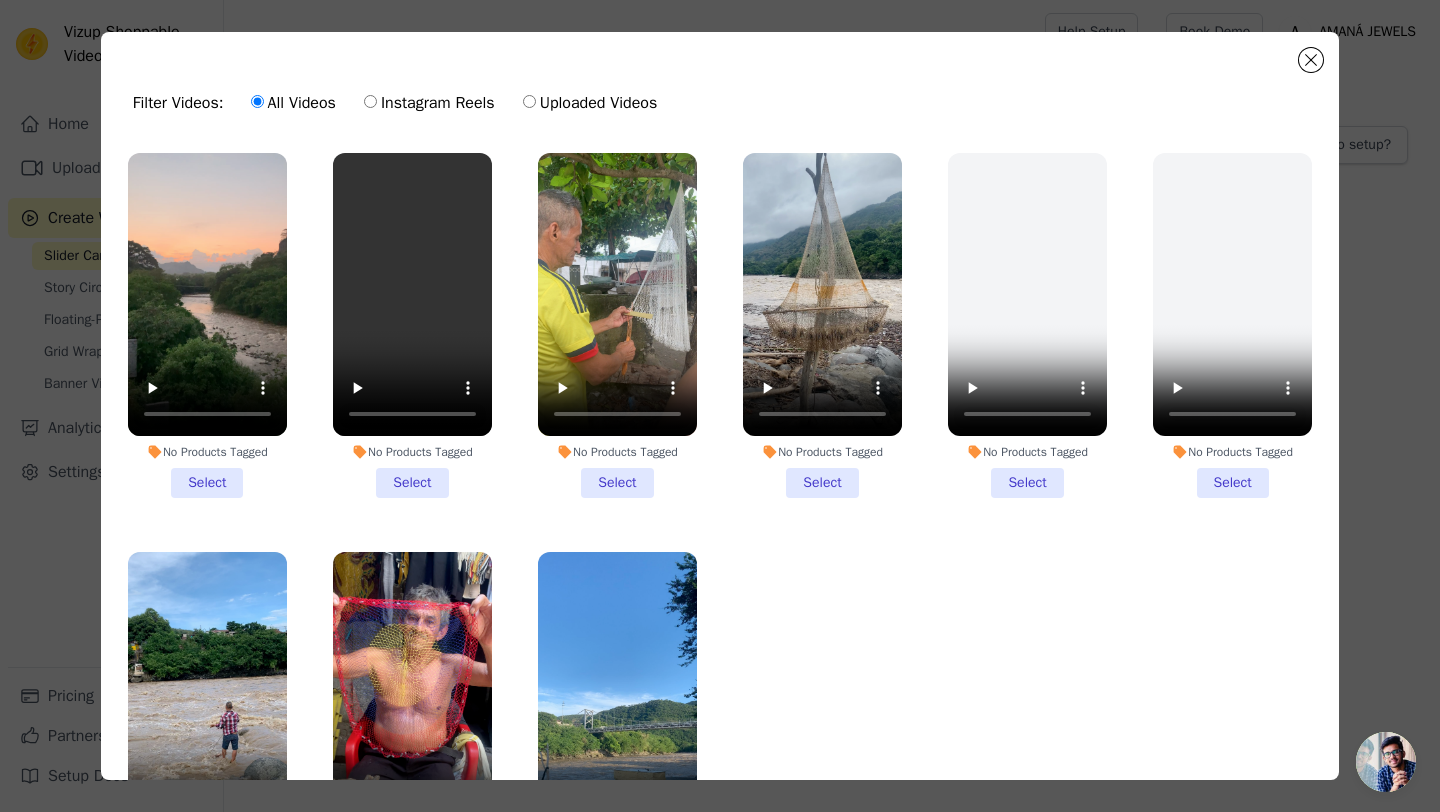 click on "No Products Tagged     Select" at bounding box center [207, 325] 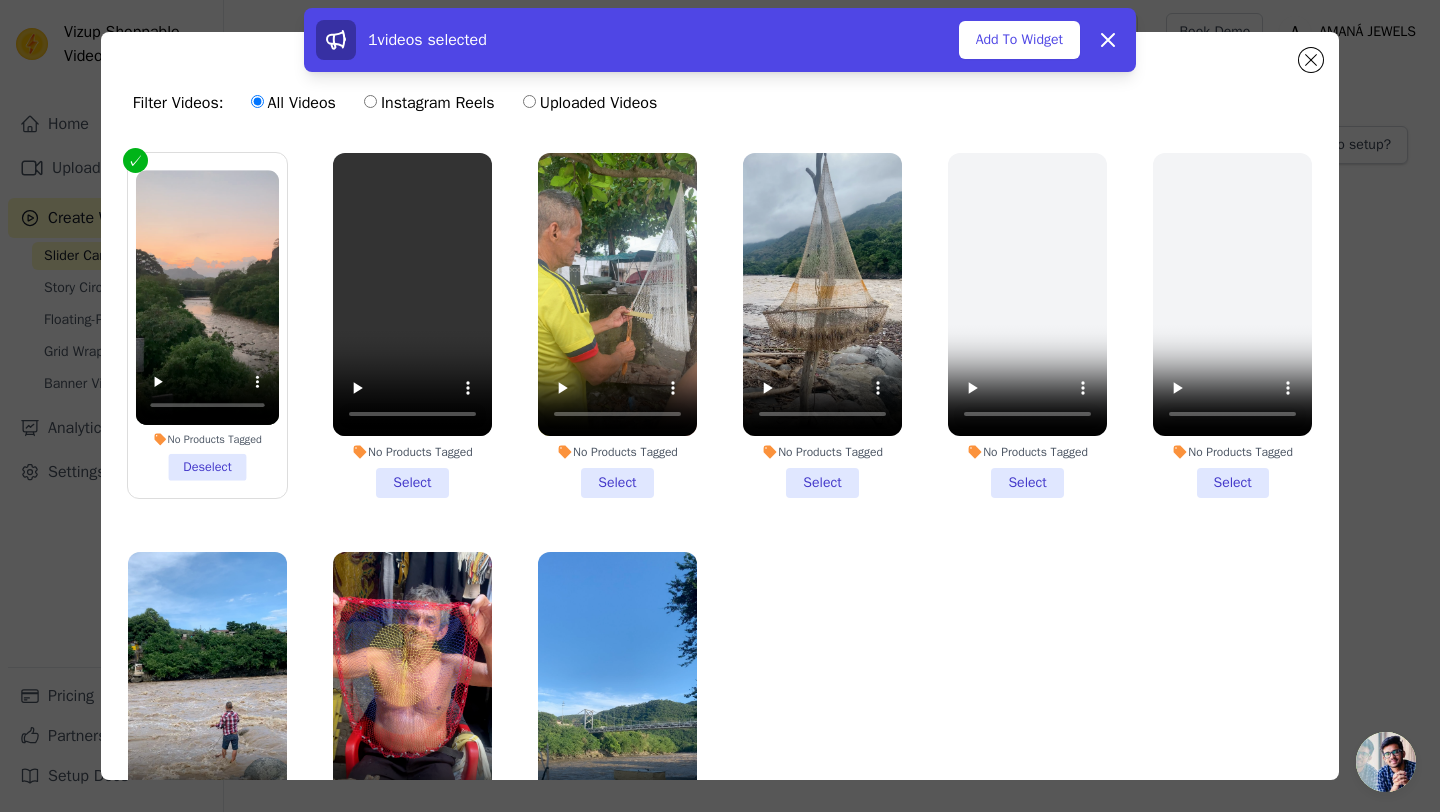 scroll, scrollTop: 49, scrollLeft: 0, axis: vertical 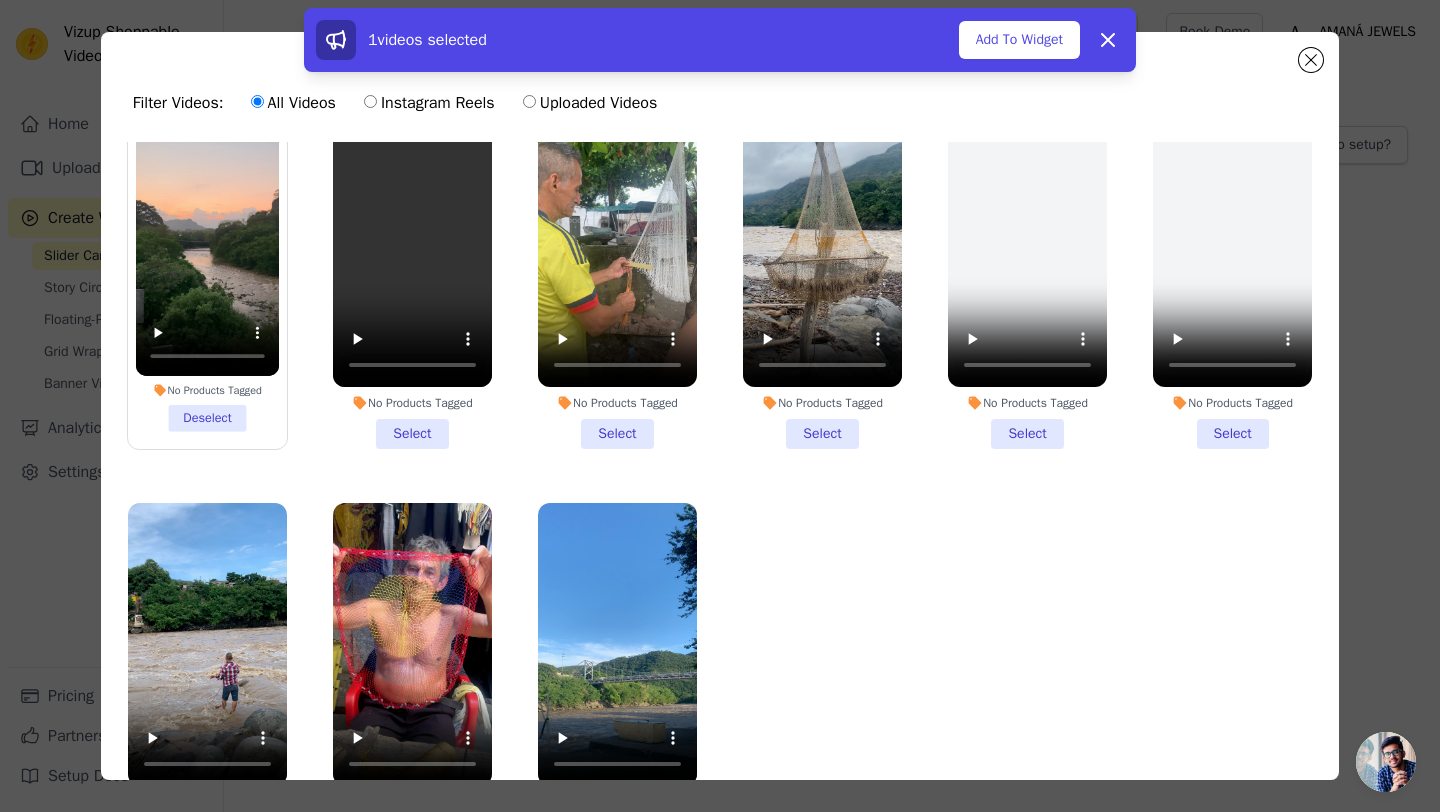 click on "No Products Tagged     Select" at bounding box center (822, 276) 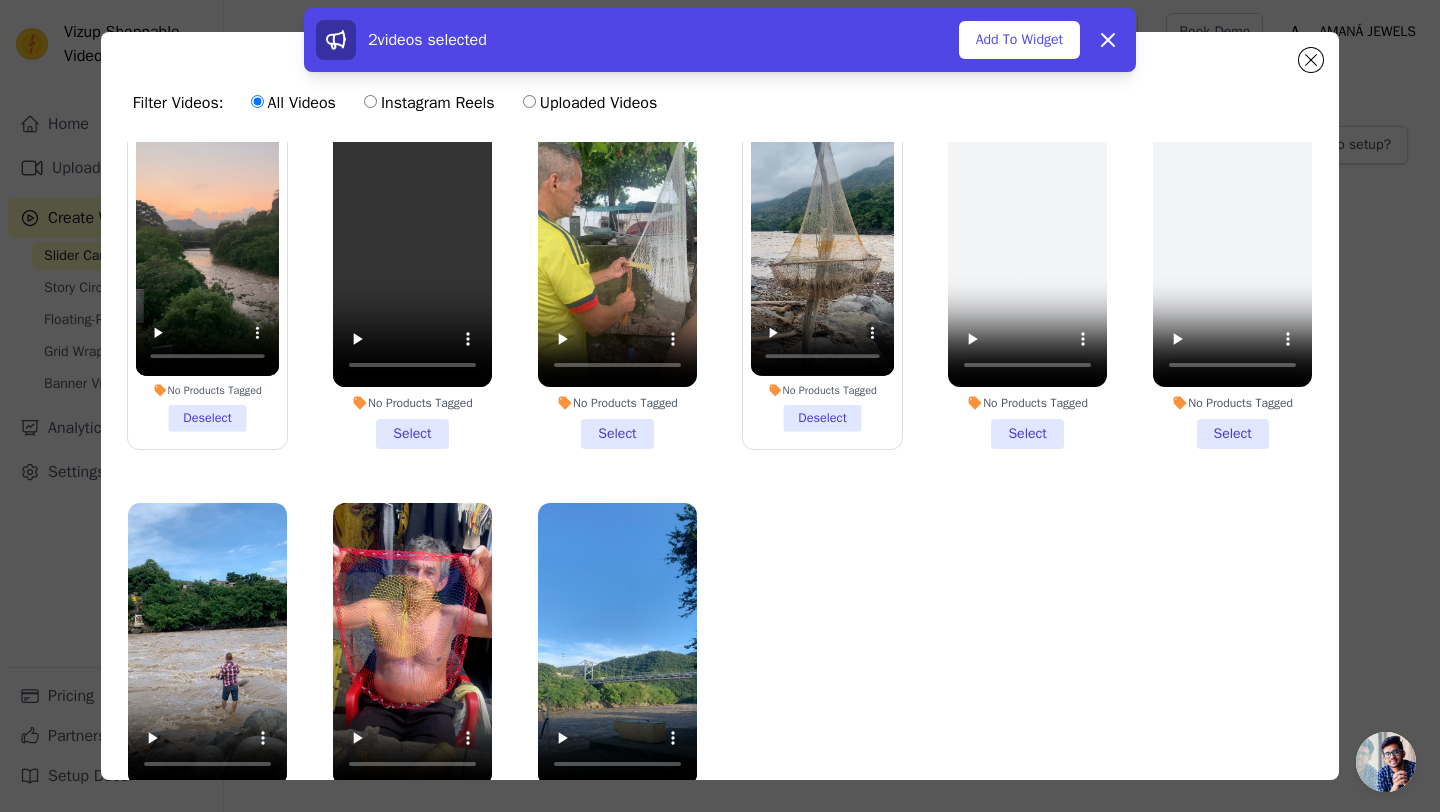 click on "No Products Tagged     Select" at bounding box center [617, 276] 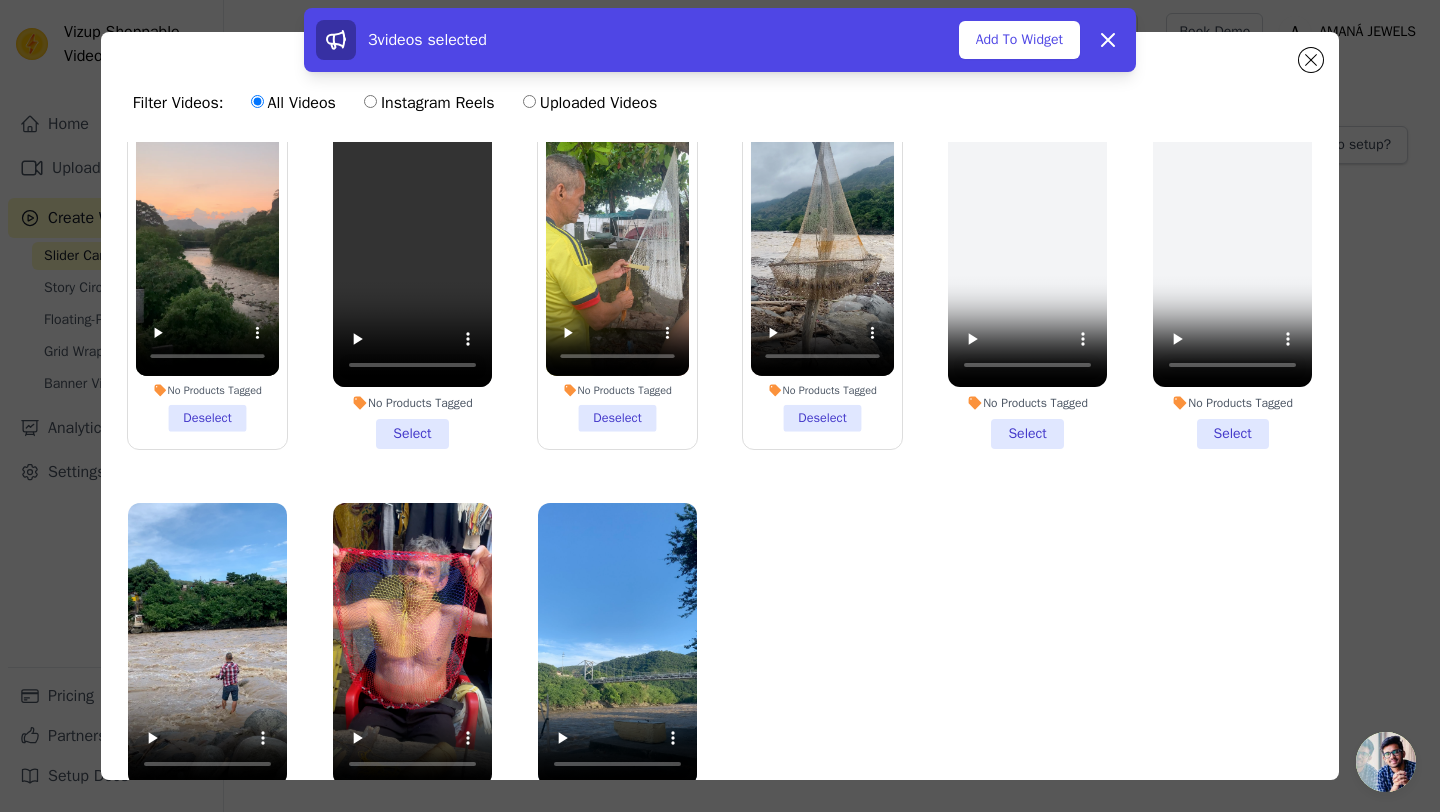 scroll, scrollTop: 174, scrollLeft: 0, axis: vertical 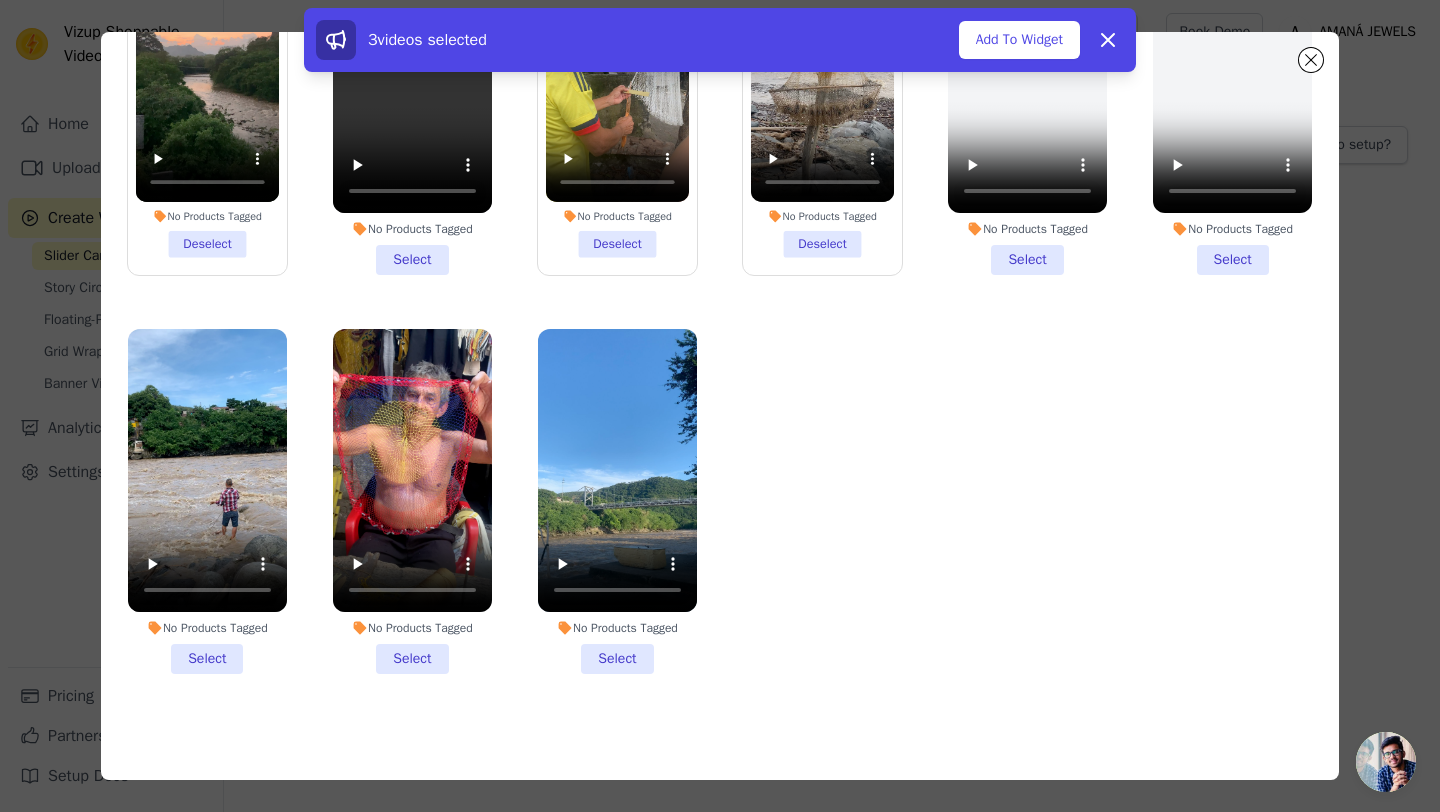 click on "No Products Tagged     Select" at bounding box center [617, 501] 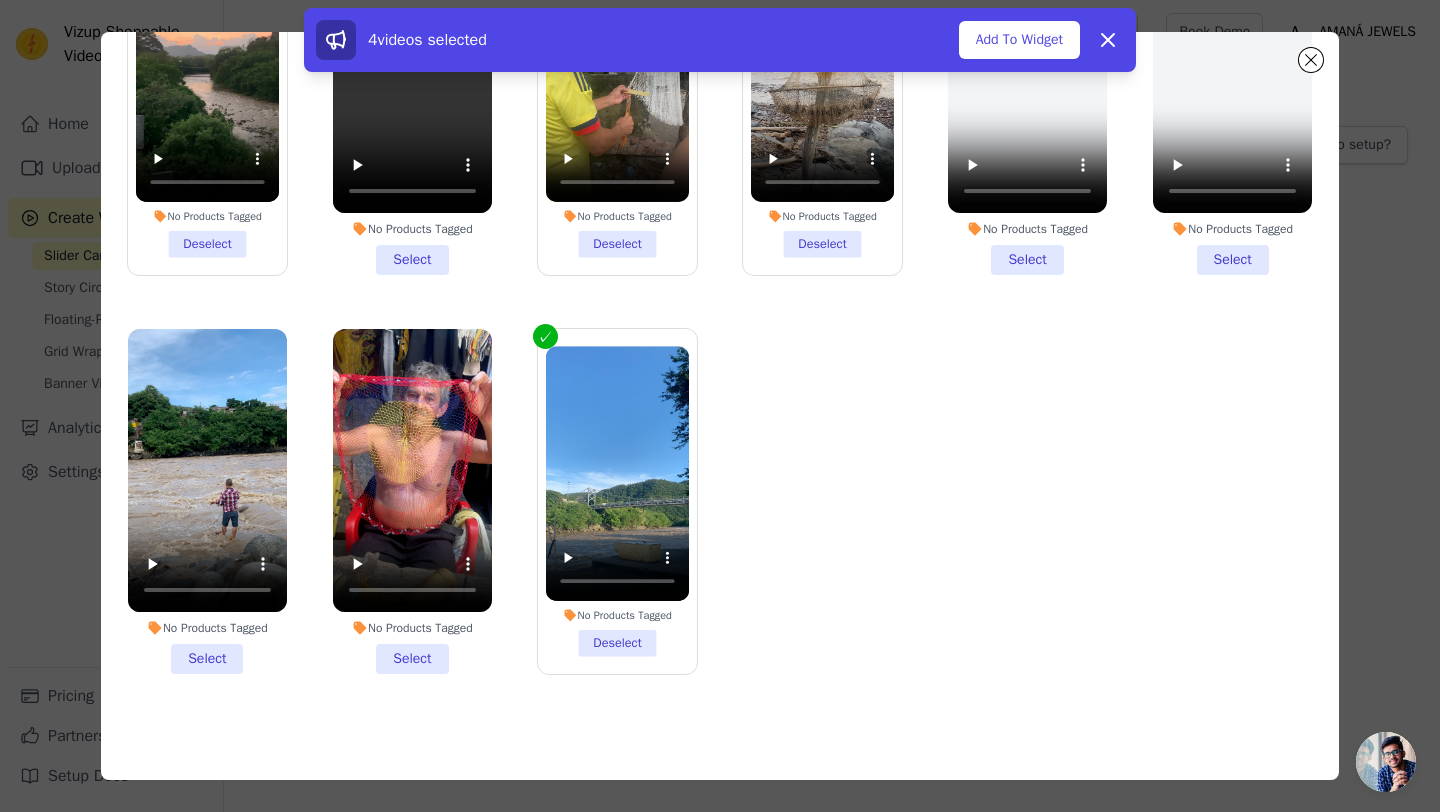 click on "No Products Tagged     Select" at bounding box center [412, 501] 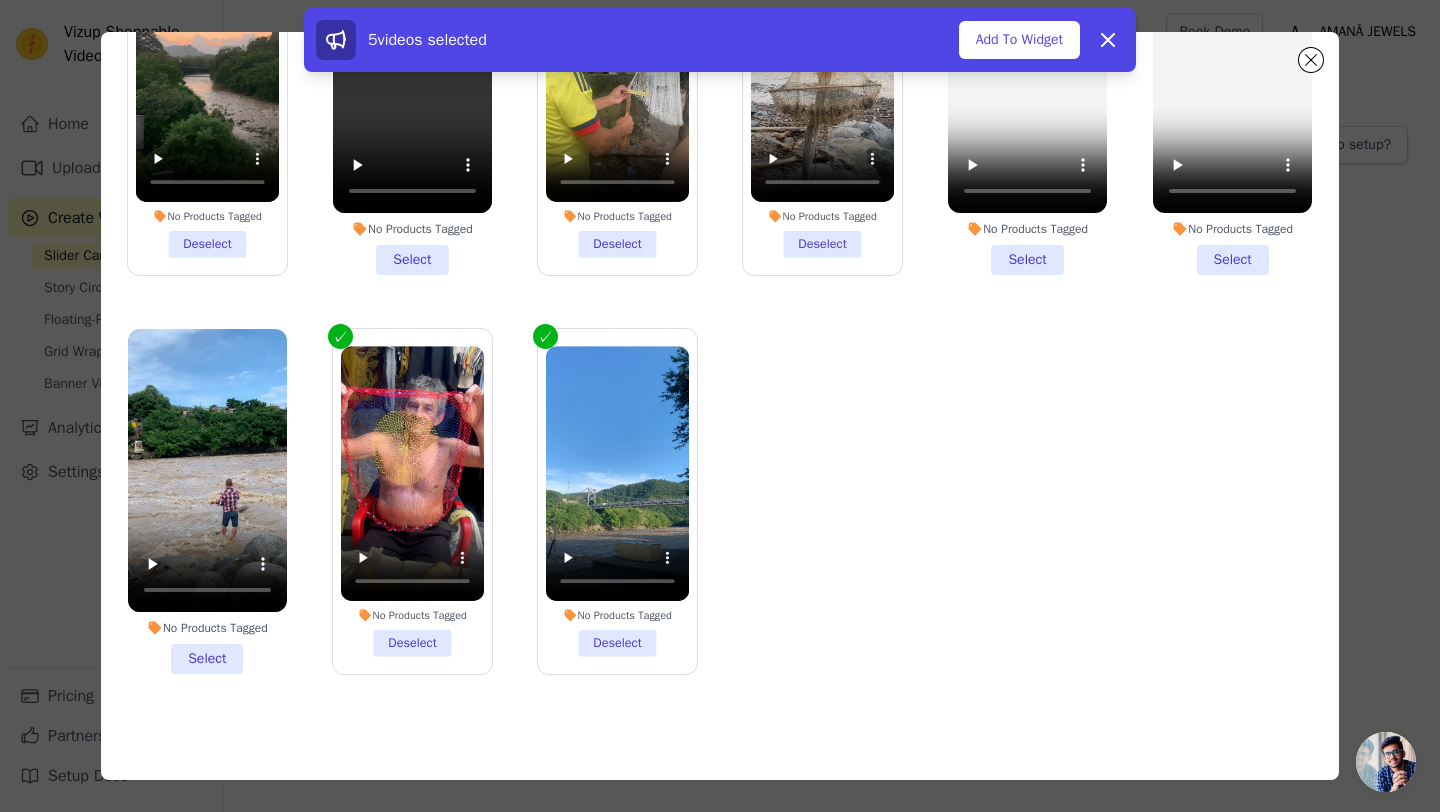 click on "No Products Tagged     Select" at bounding box center (207, 501) 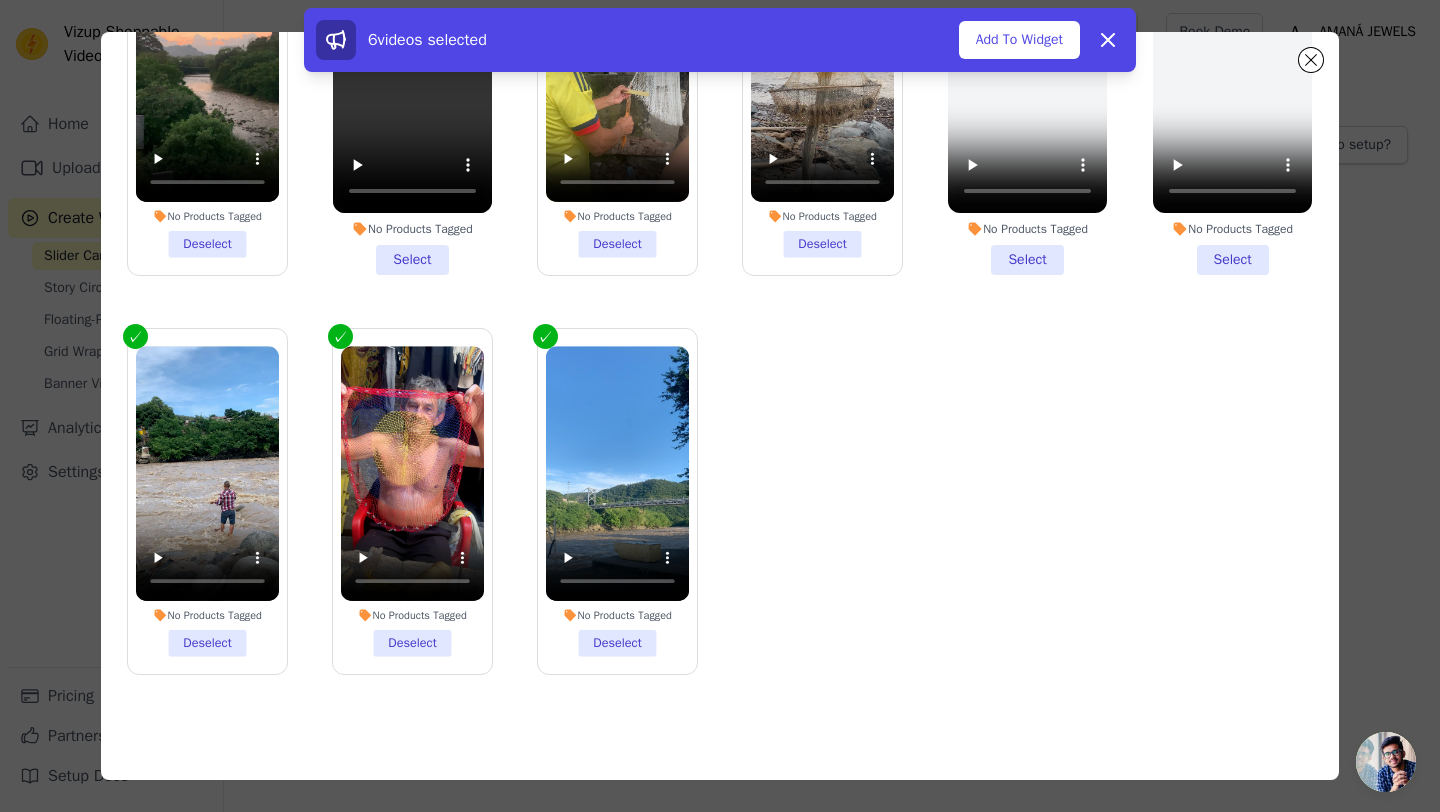 scroll, scrollTop: 0, scrollLeft: 0, axis: both 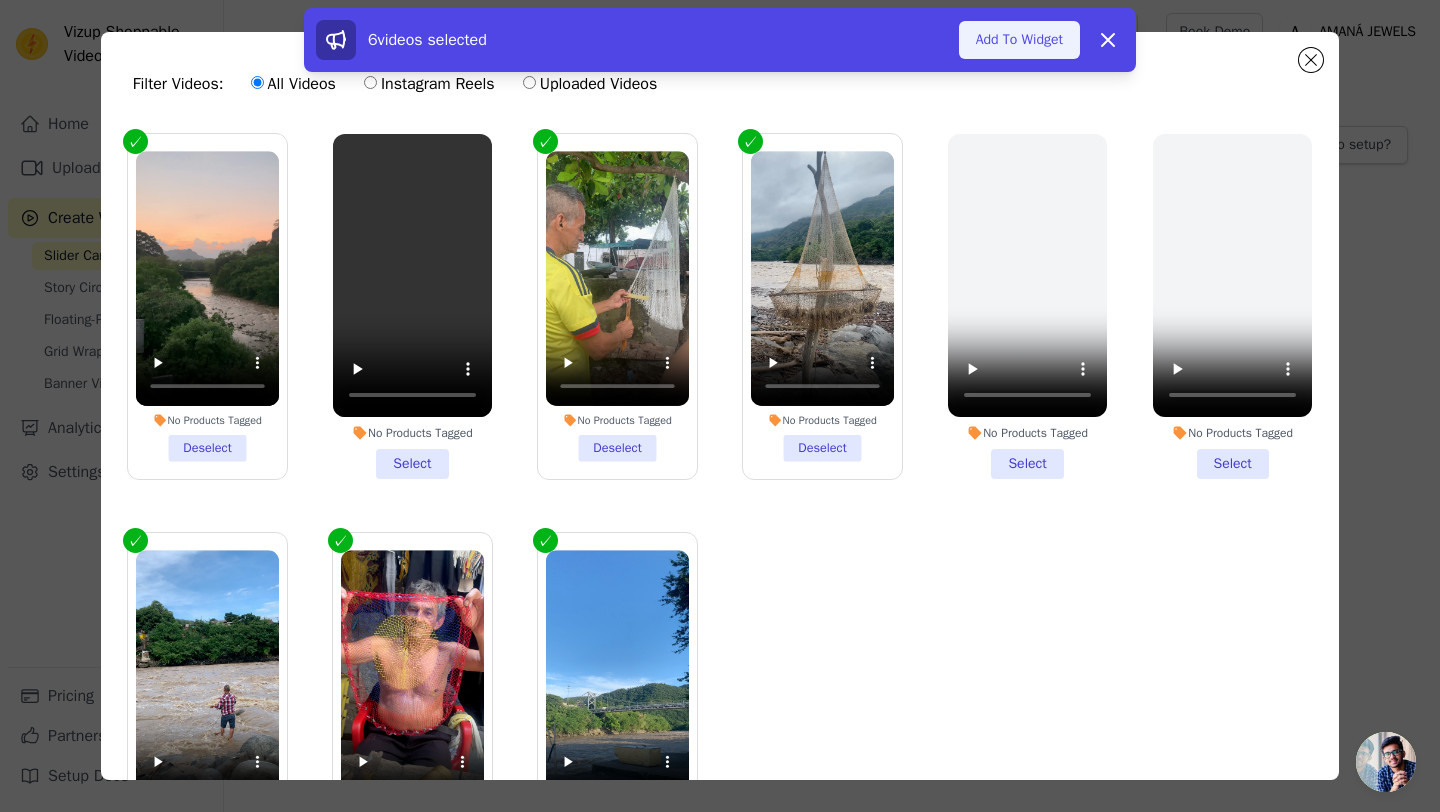 click on "Add To Widget" at bounding box center (1019, 40) 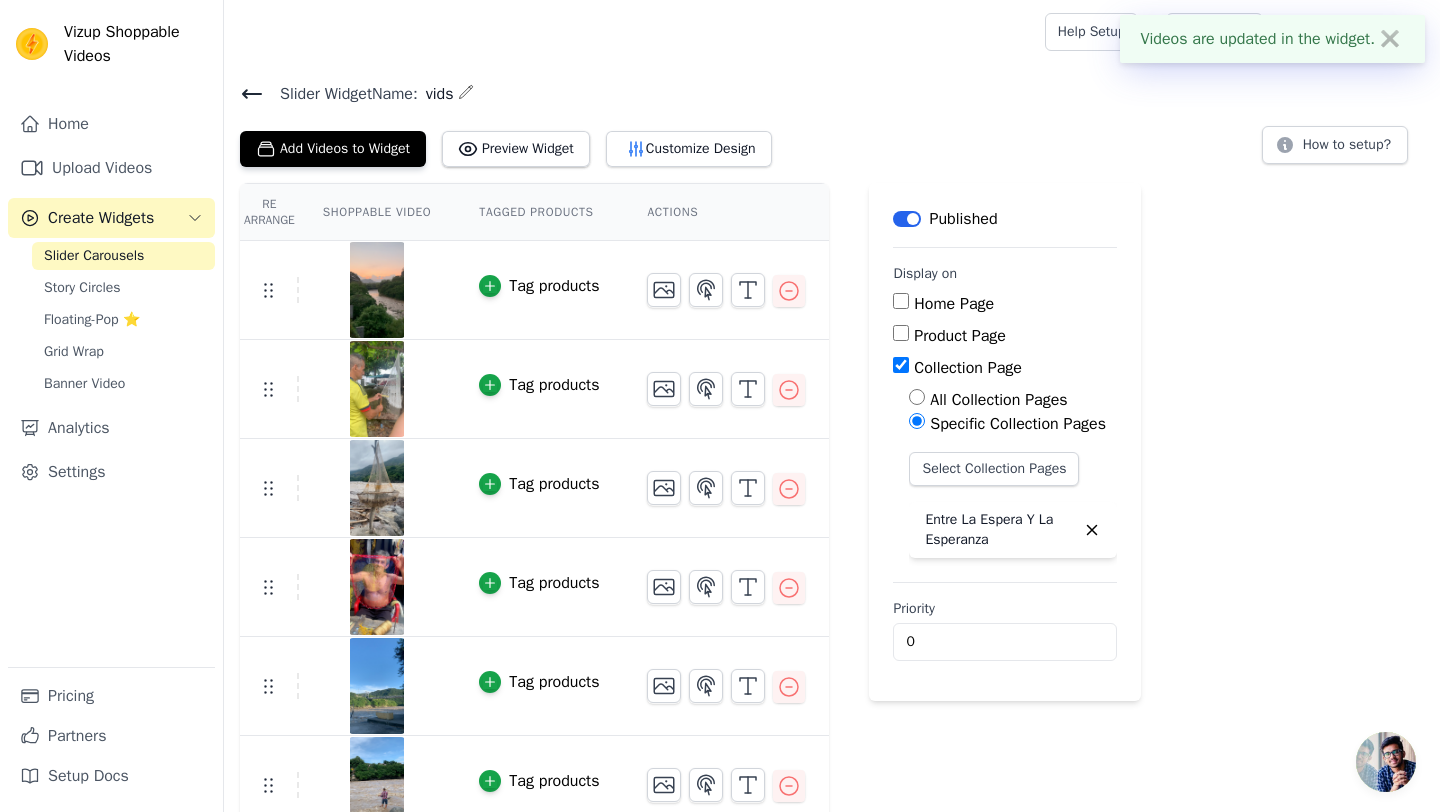 scroll, scrollTop: 22, scrollLeft: 0, axis: vertical 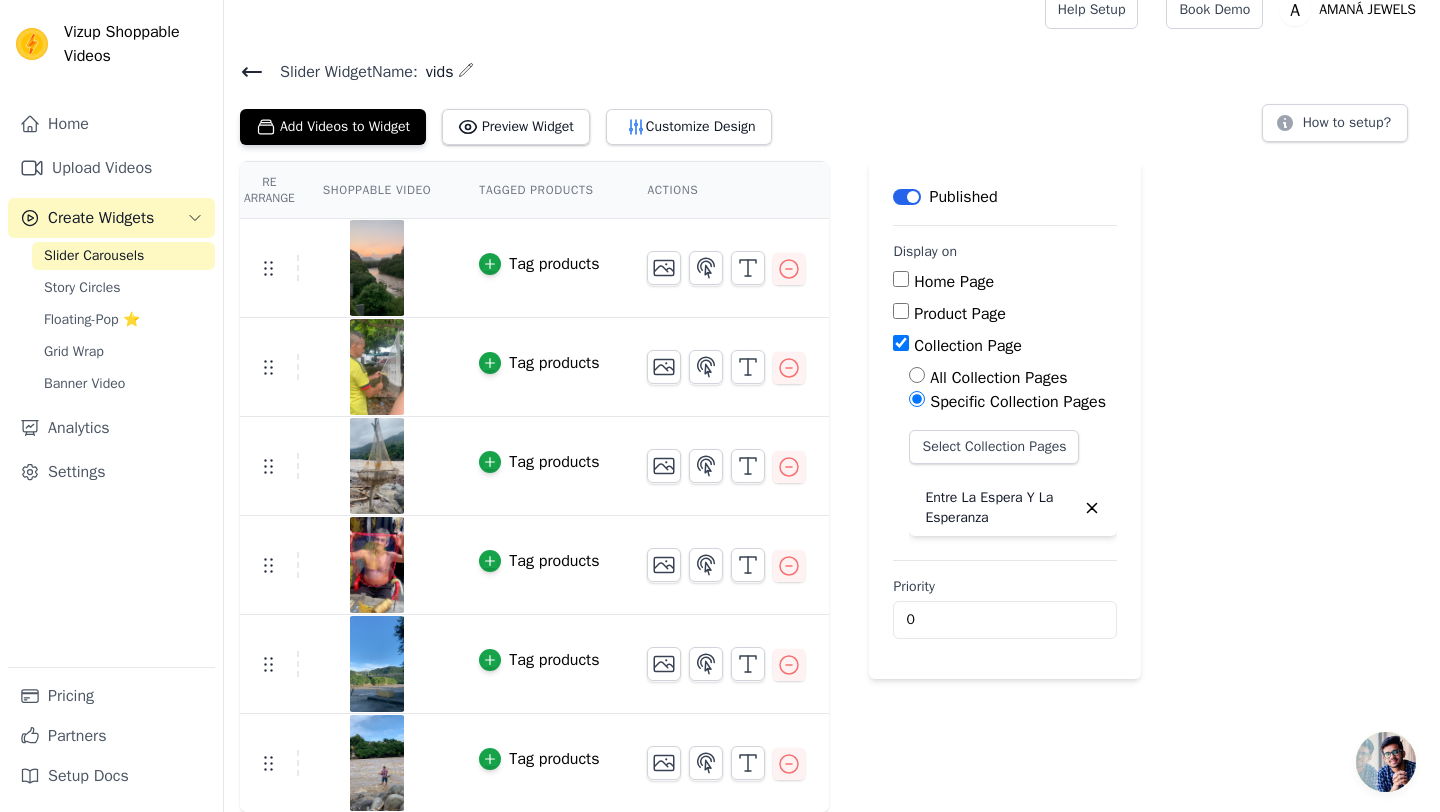 click on "Slider Widget  Name:   vids
Add Videos to Widget
Preview Widget       Customize Design
How to setup?         Re Arrange   Shoppable Video   Tagged Products   Actions             Tag products                             Tag products                             Tag products                             Tag products                             Tag products                             Tag products                       Save Videos In This New Order   Save   Dismiss     Label     Published     Display on     Home Page     Product Page       Collection Page     All Collection Pages     Specific Collection Pages     Select Collection Pages       Entre La Espera Y La Esperanza         Priority   0" at bounding box center (832, 435) 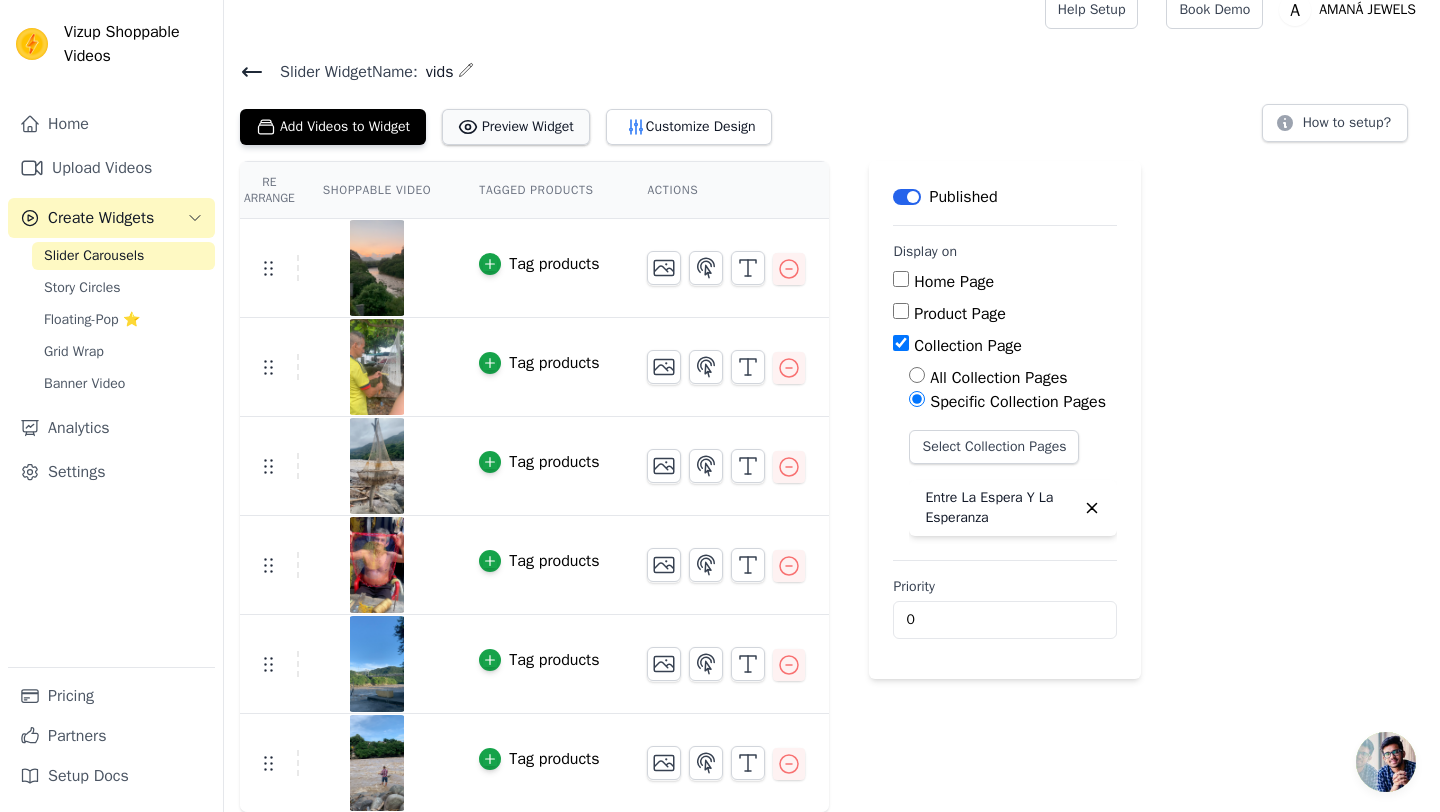 click on "Preview Widget" at bounding box center [516, 127] 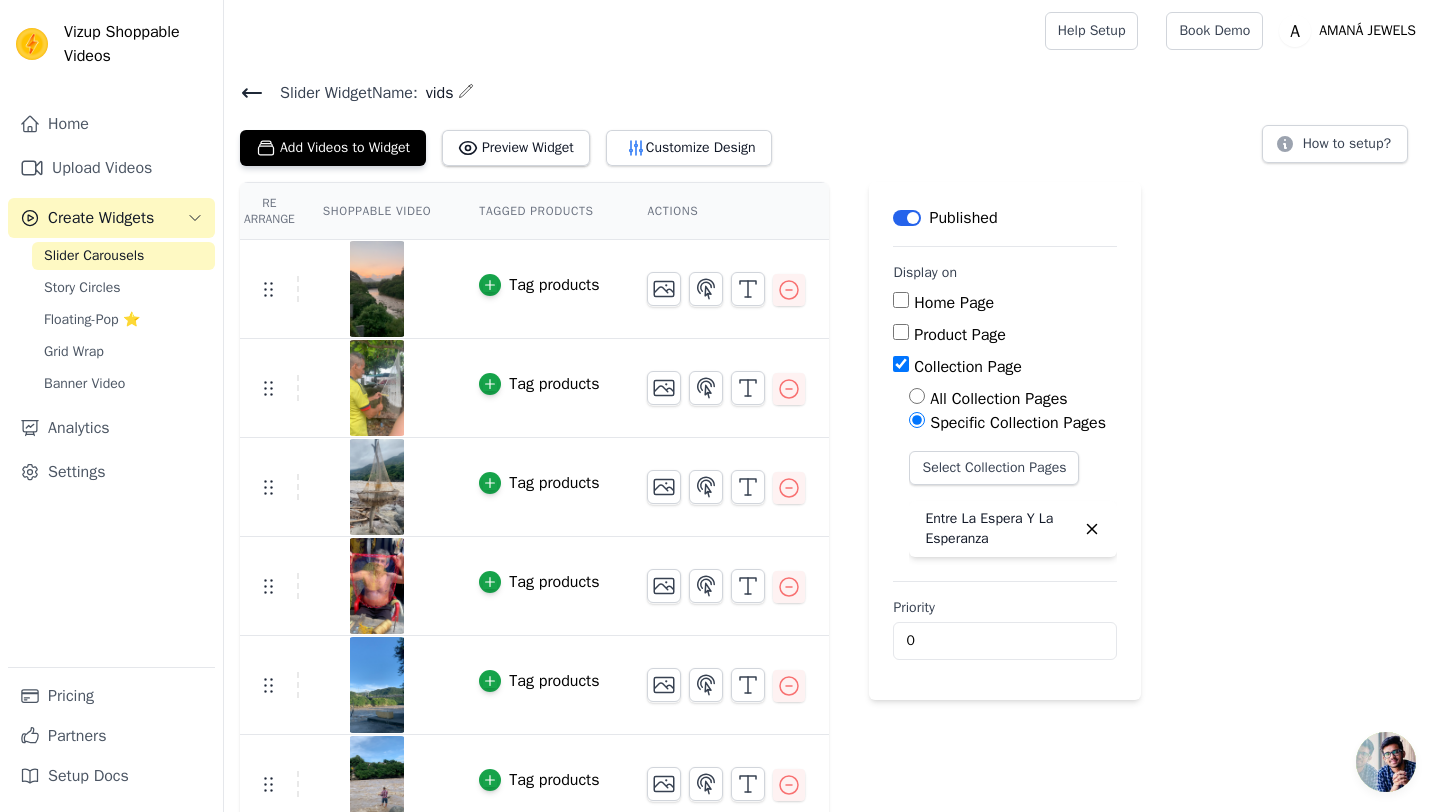scroll, scrollTop: 22, scrollLeft: 0, axis: vertical 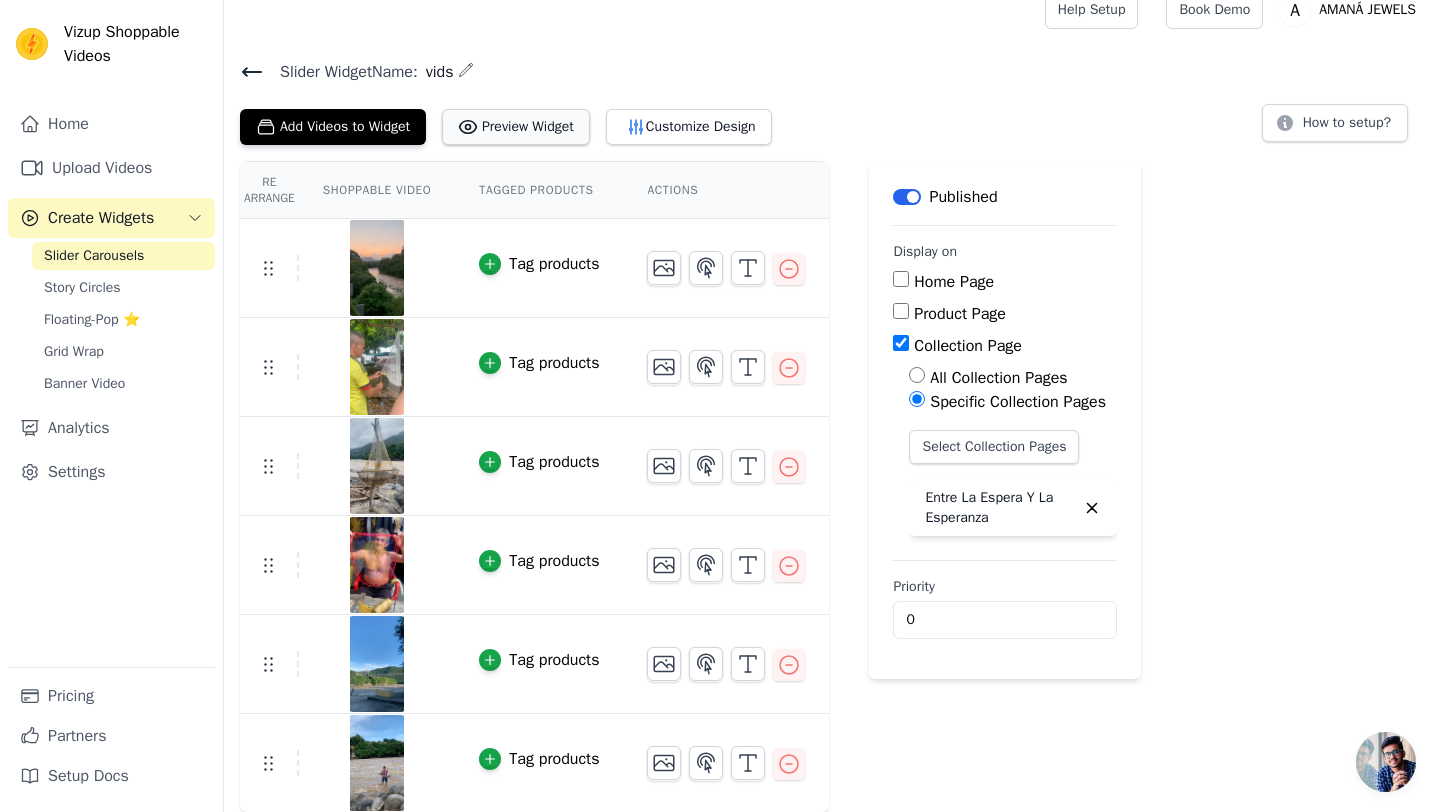 click on "Preview Widget" at bounding box center [516, 127] 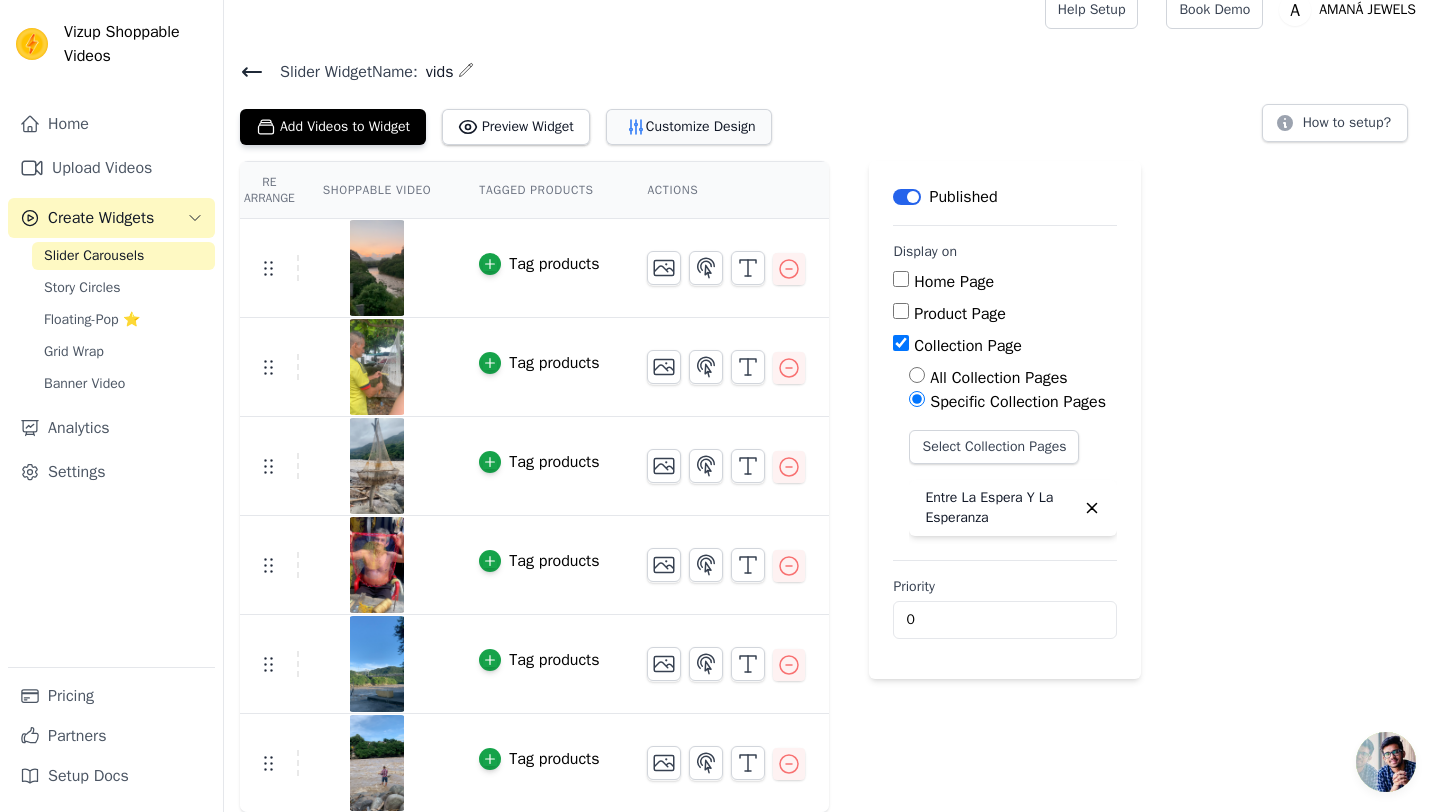 click on "Customize Design" at bounding box center [689, 127] 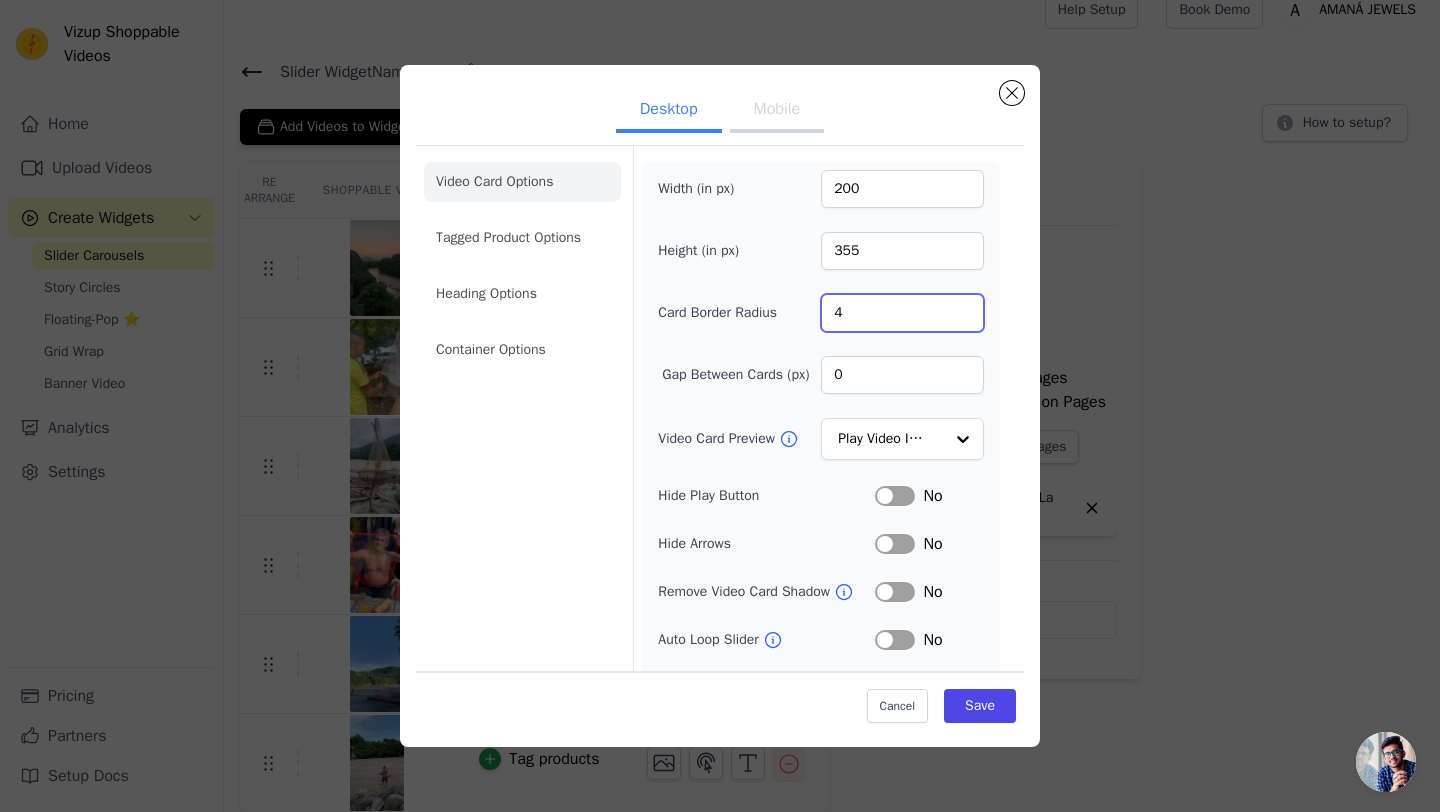 click on "4" at bounding box center (902, 313) 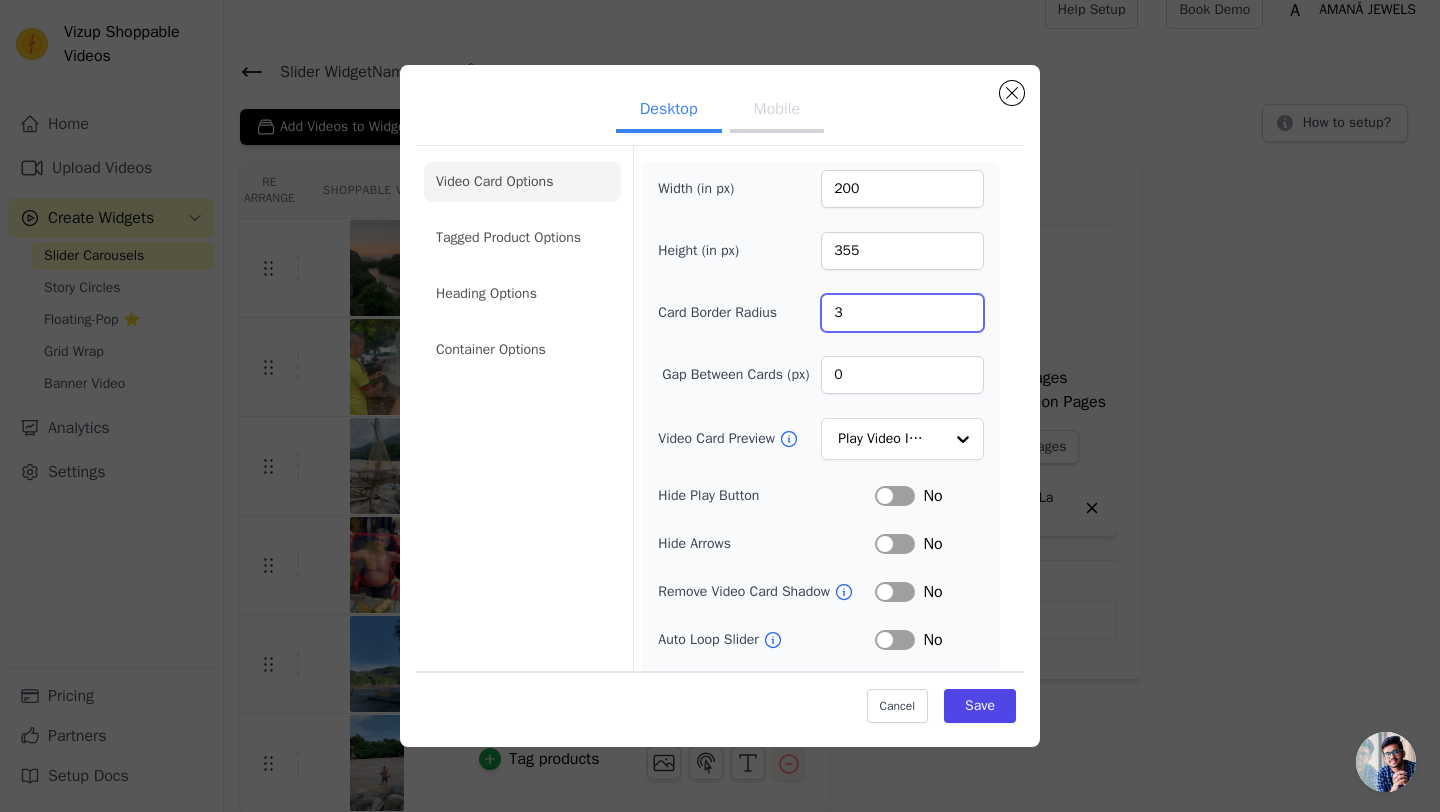 click on "3" at bounding box center (902, 313) 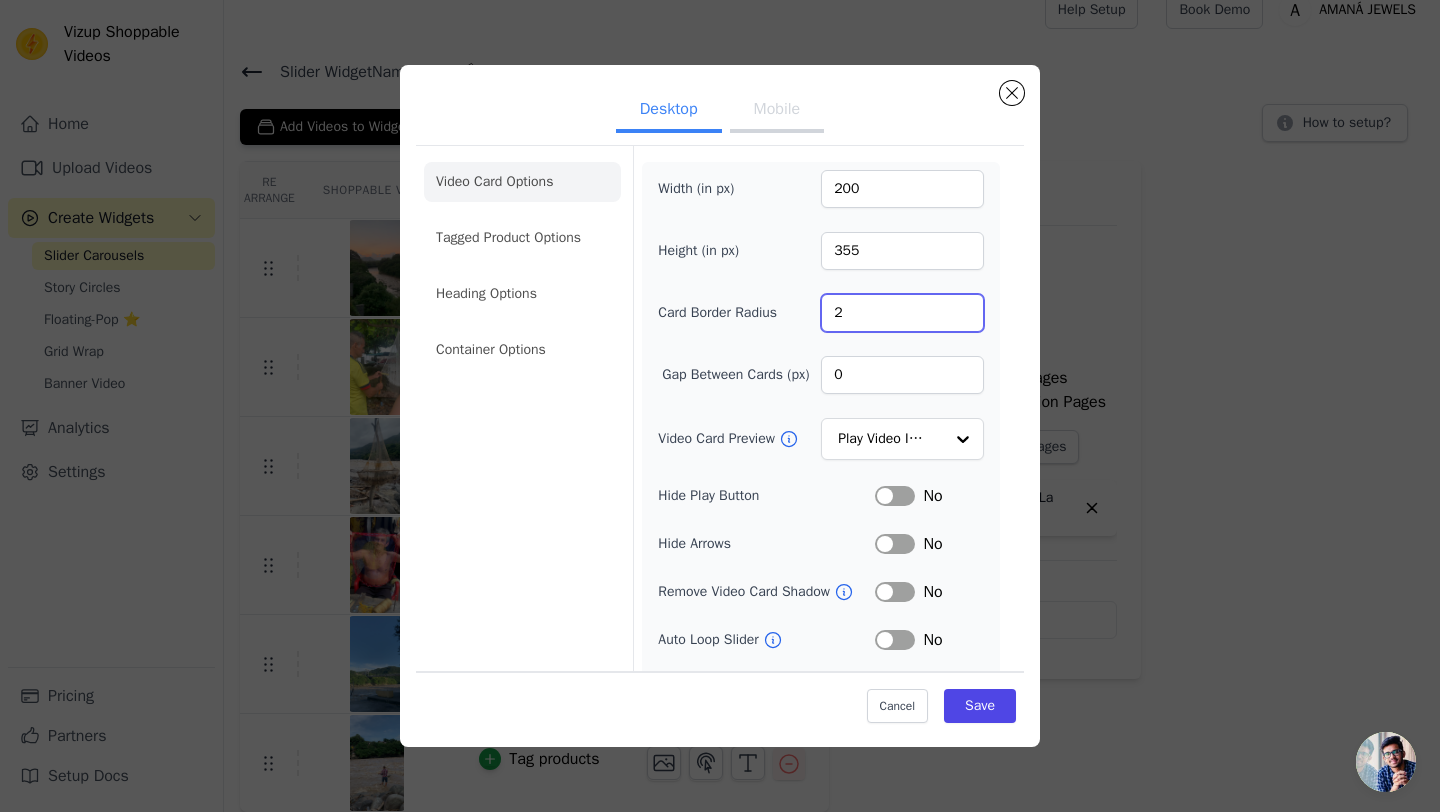 click on "2" at bounding box center [902, 313] 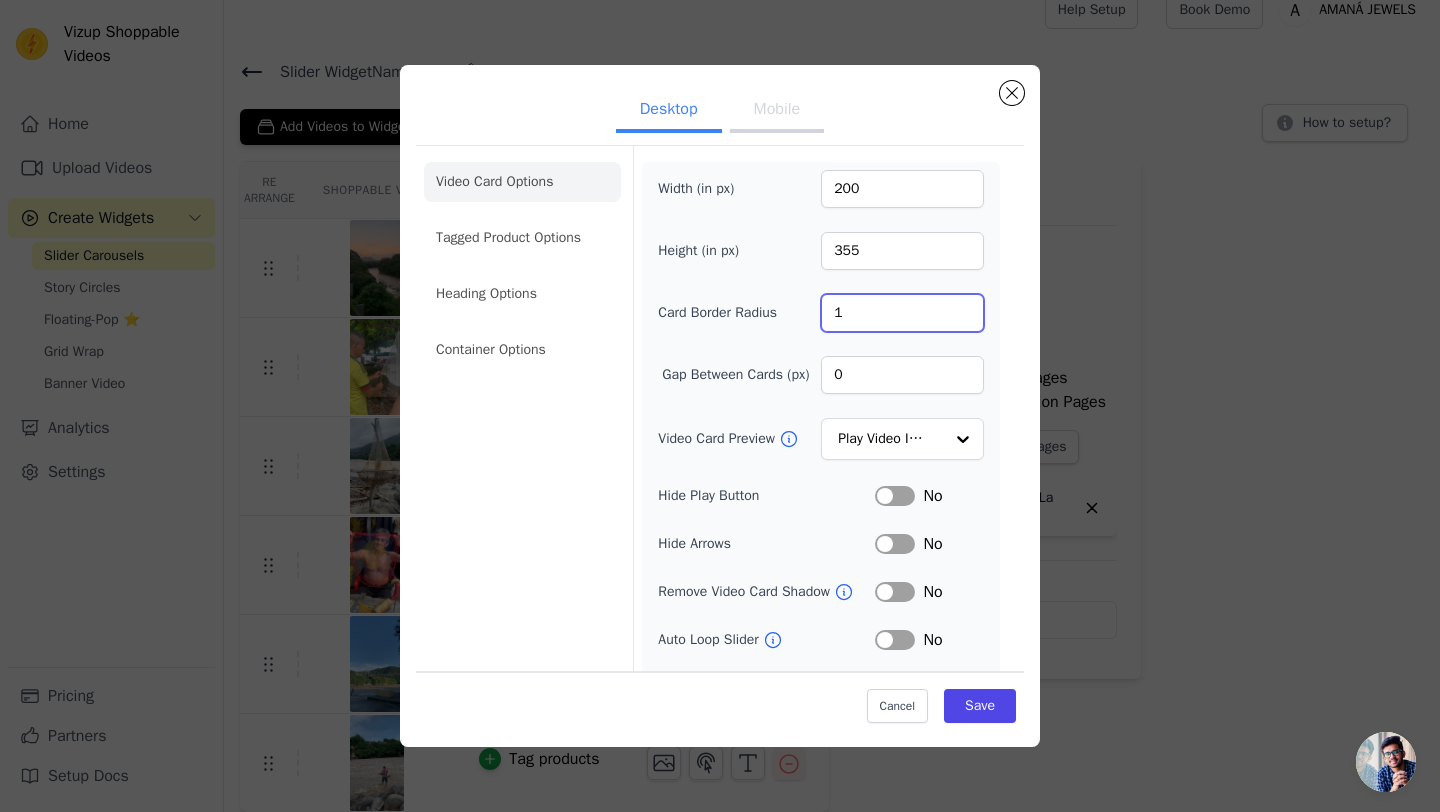 click on "1" at bounding box center [902, 313] 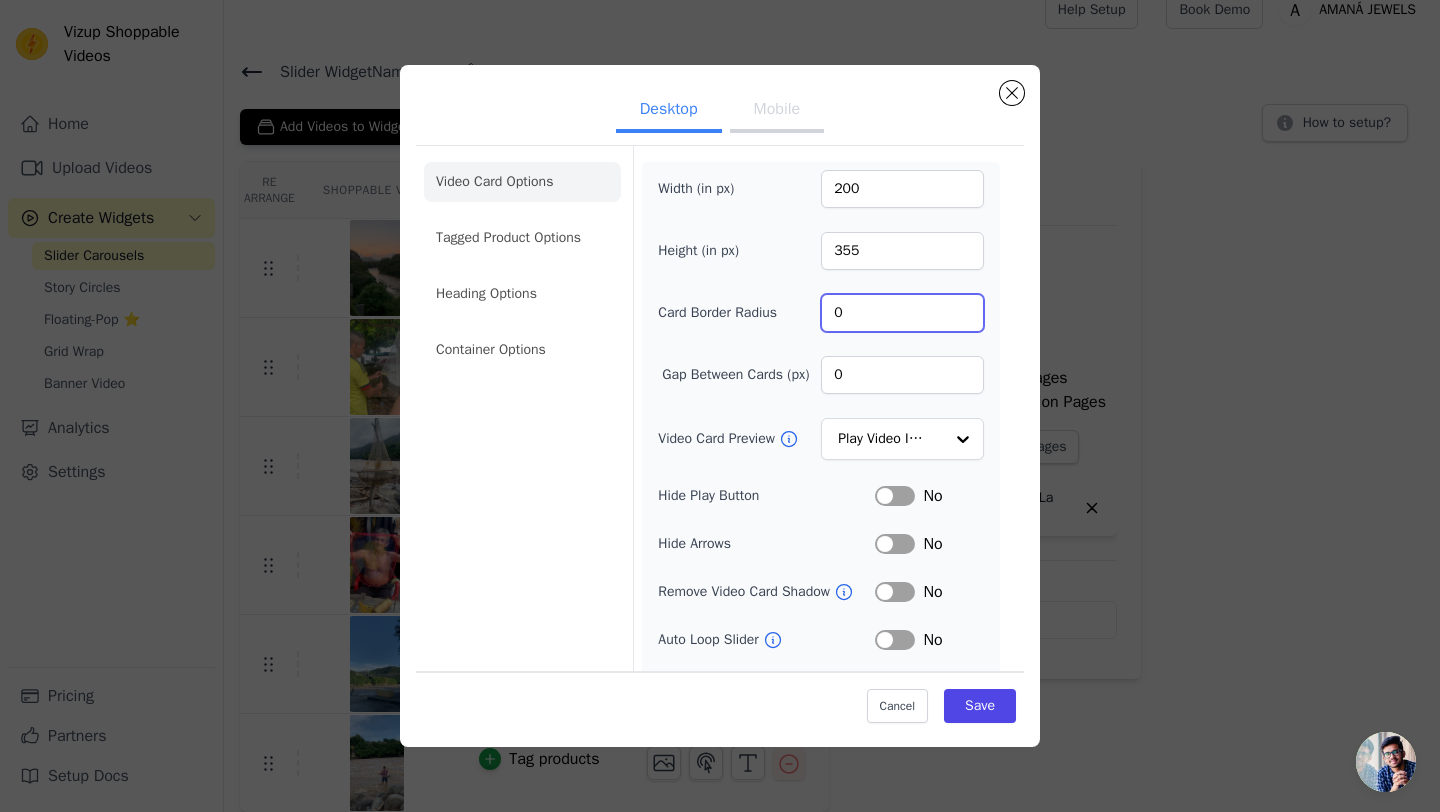 type on "0" 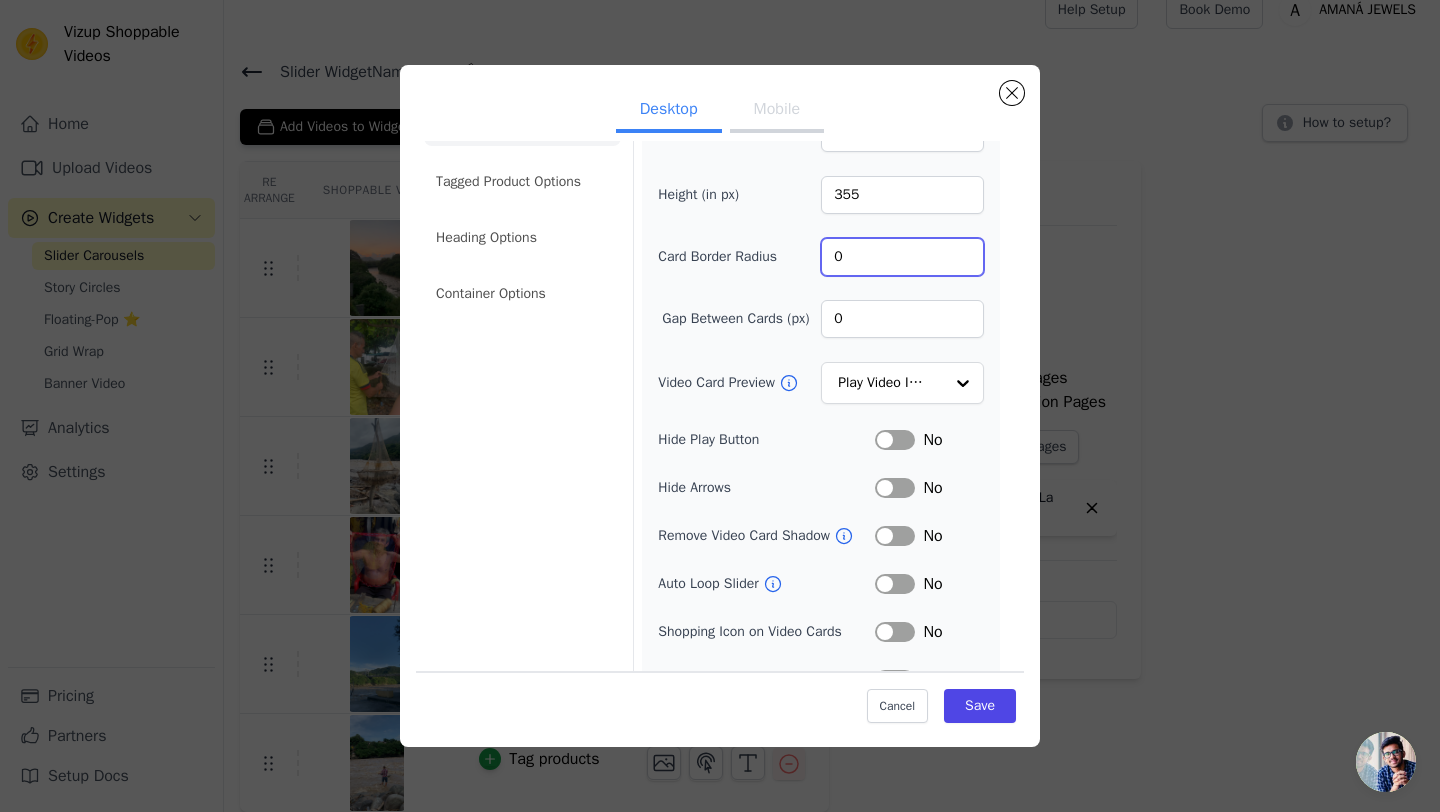 scroll, scrollTop: 0, scrollLeft: 0, axis: both 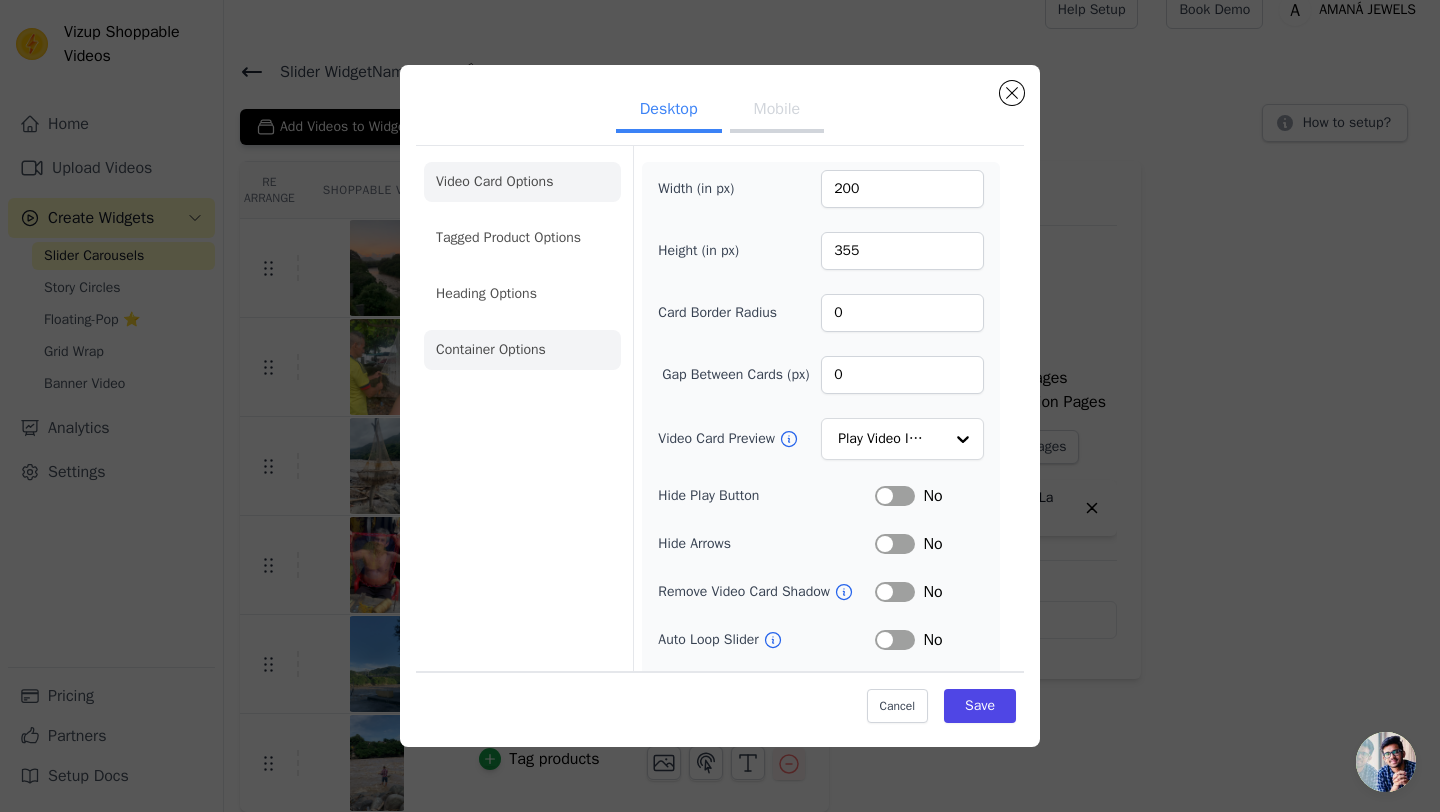 click on "Container Options" 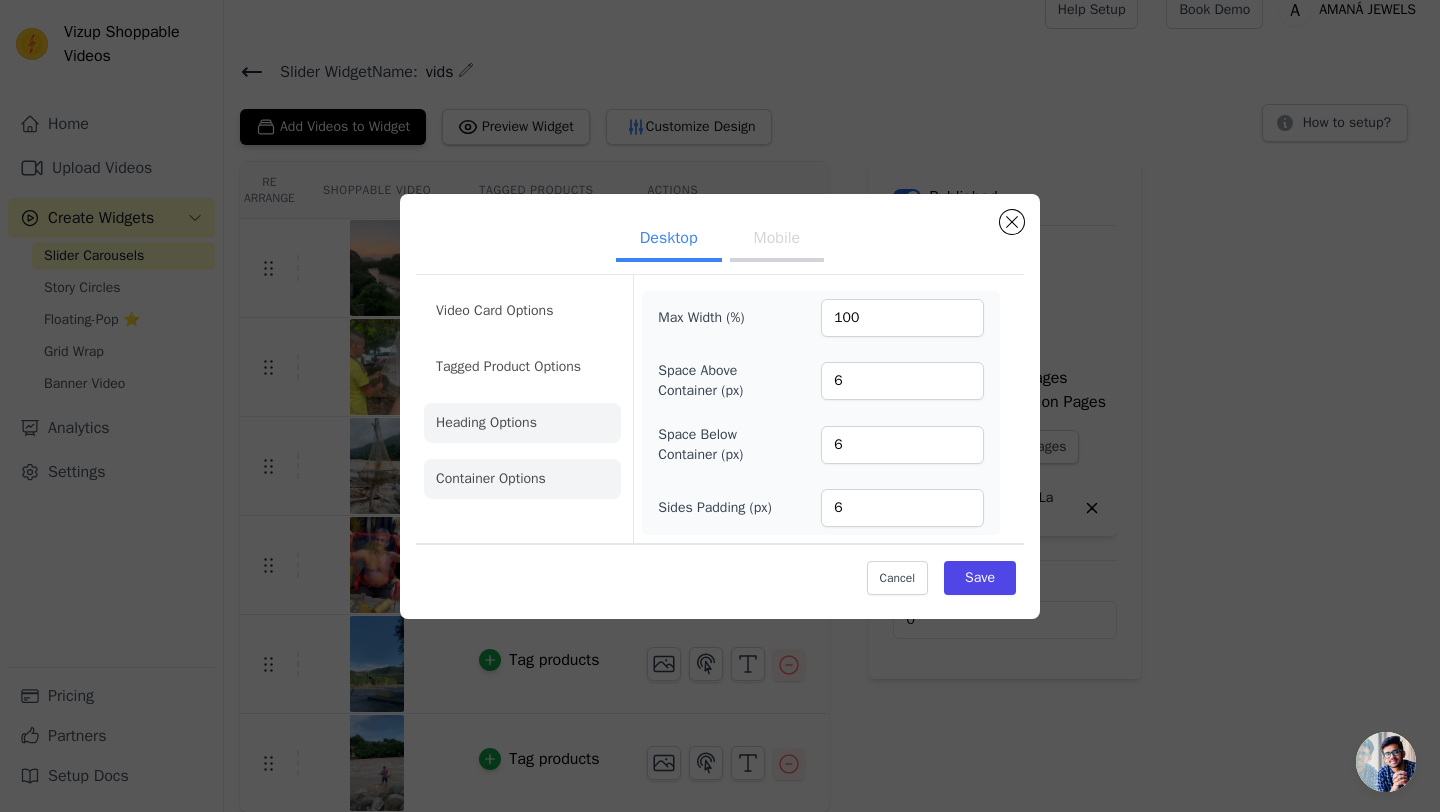 click on "Heading Options" 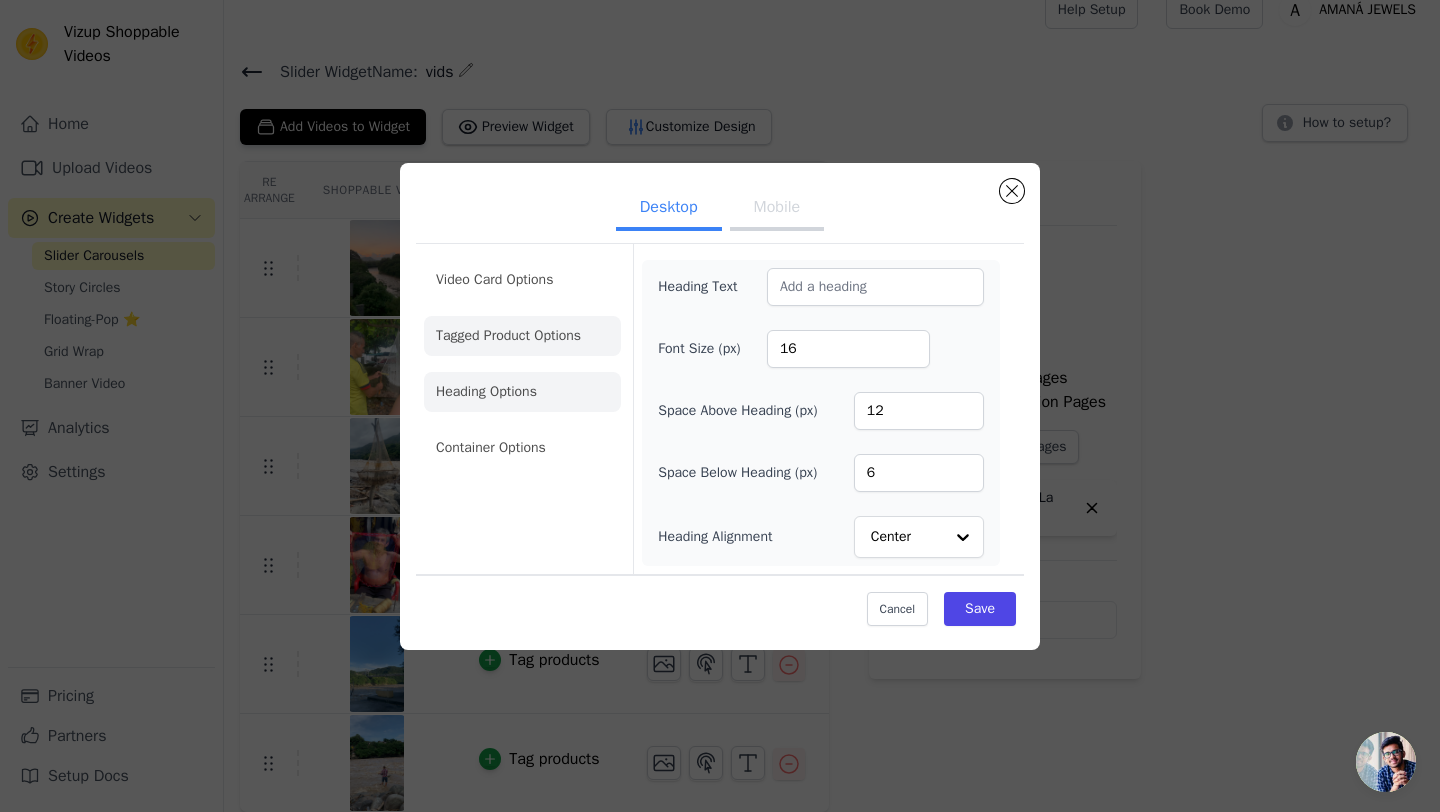click on "Tagged Product Options" 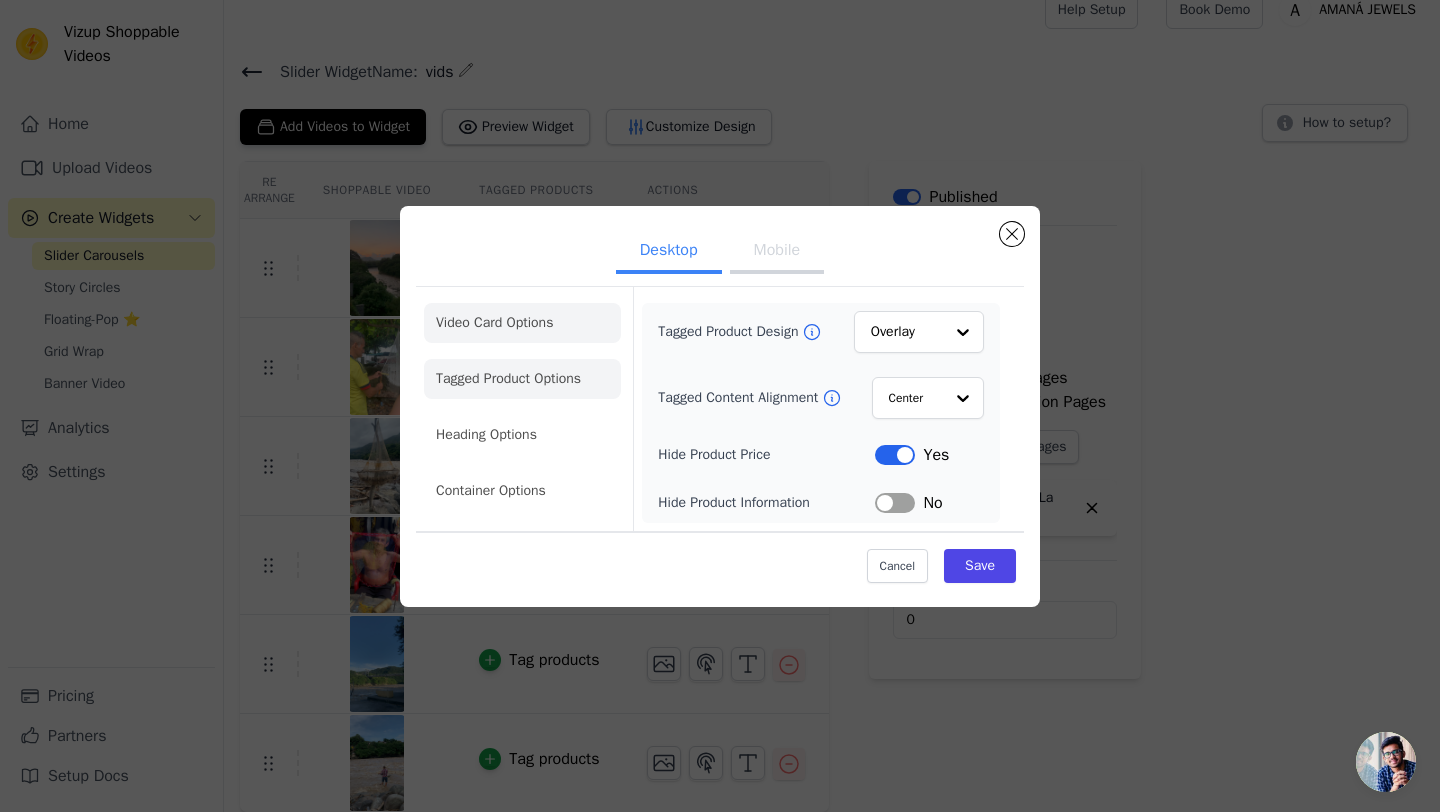 click on "Video Card Options" 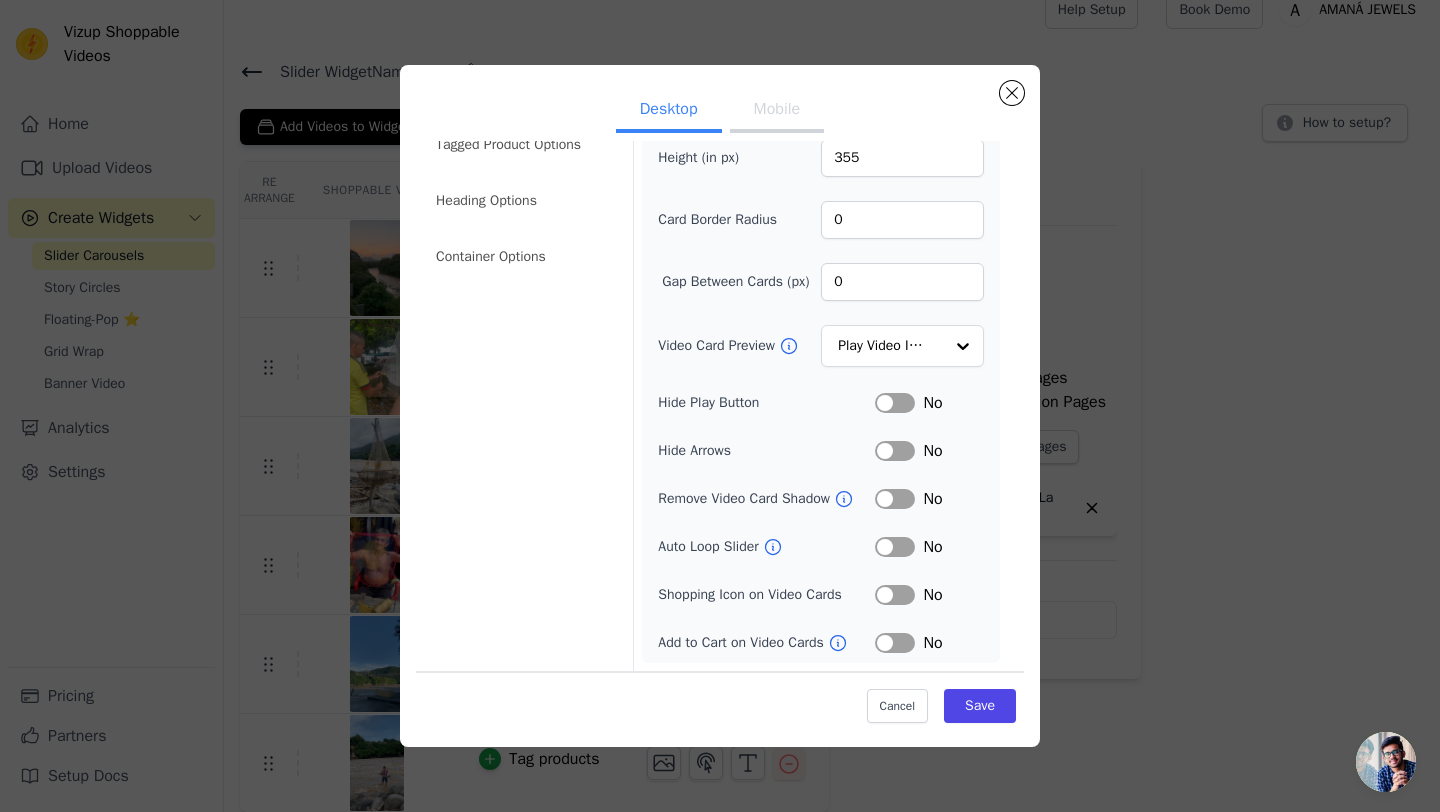 scroll, scrollTop: 0, scrollLeft: 0, axis: both 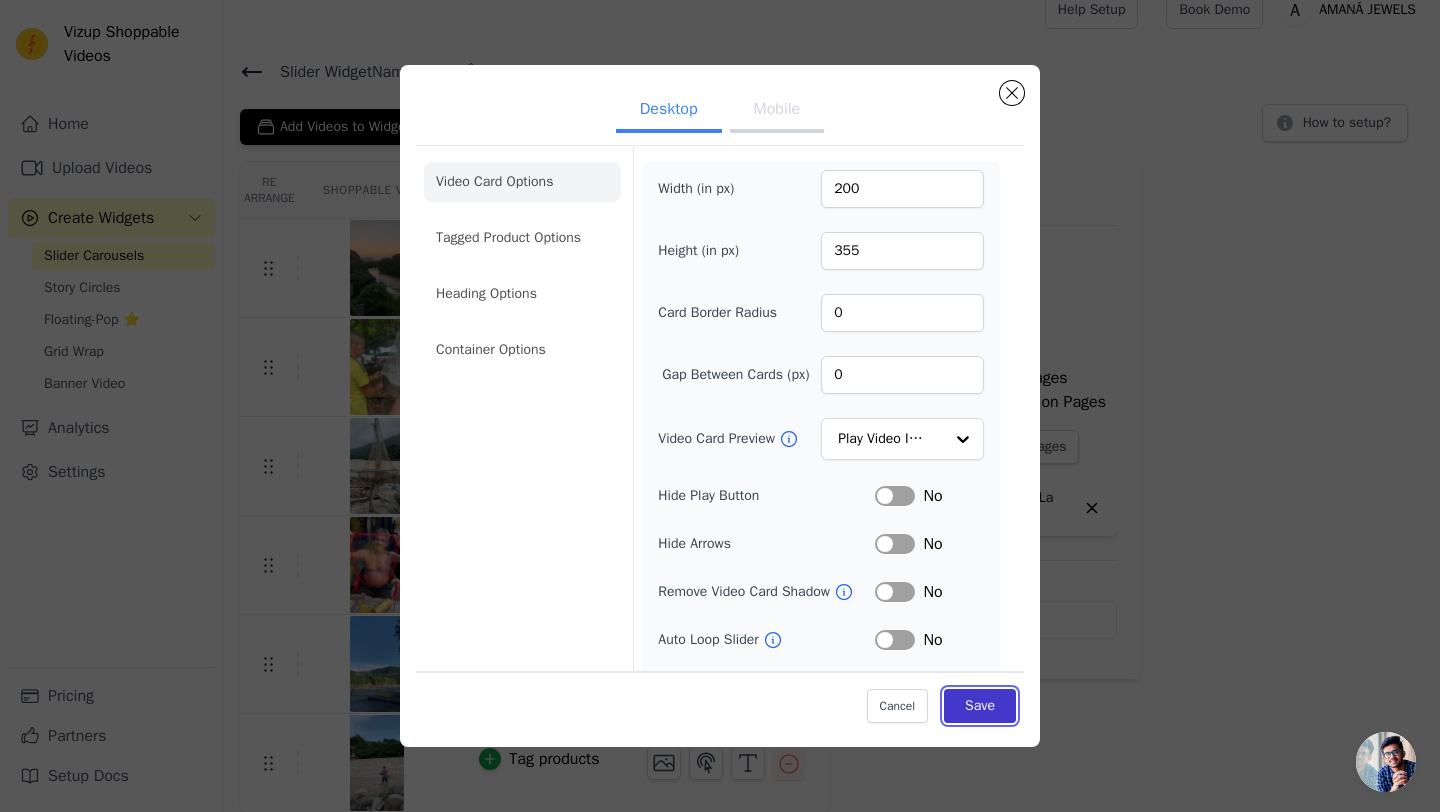 click on "Save" at bounding box center [980, 706] 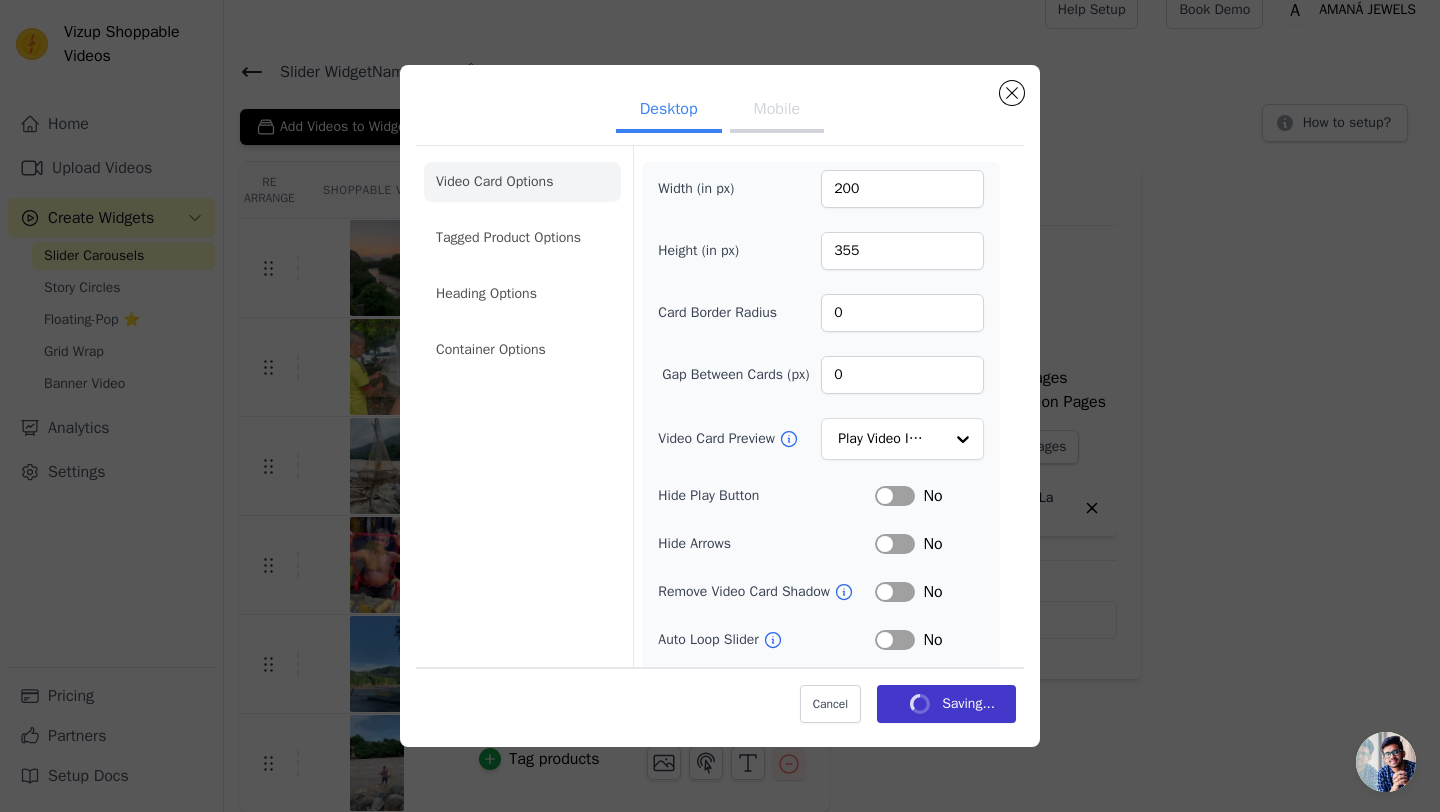 scroll, scrollTop: 22, scrollLeft: 0, axis: vertical 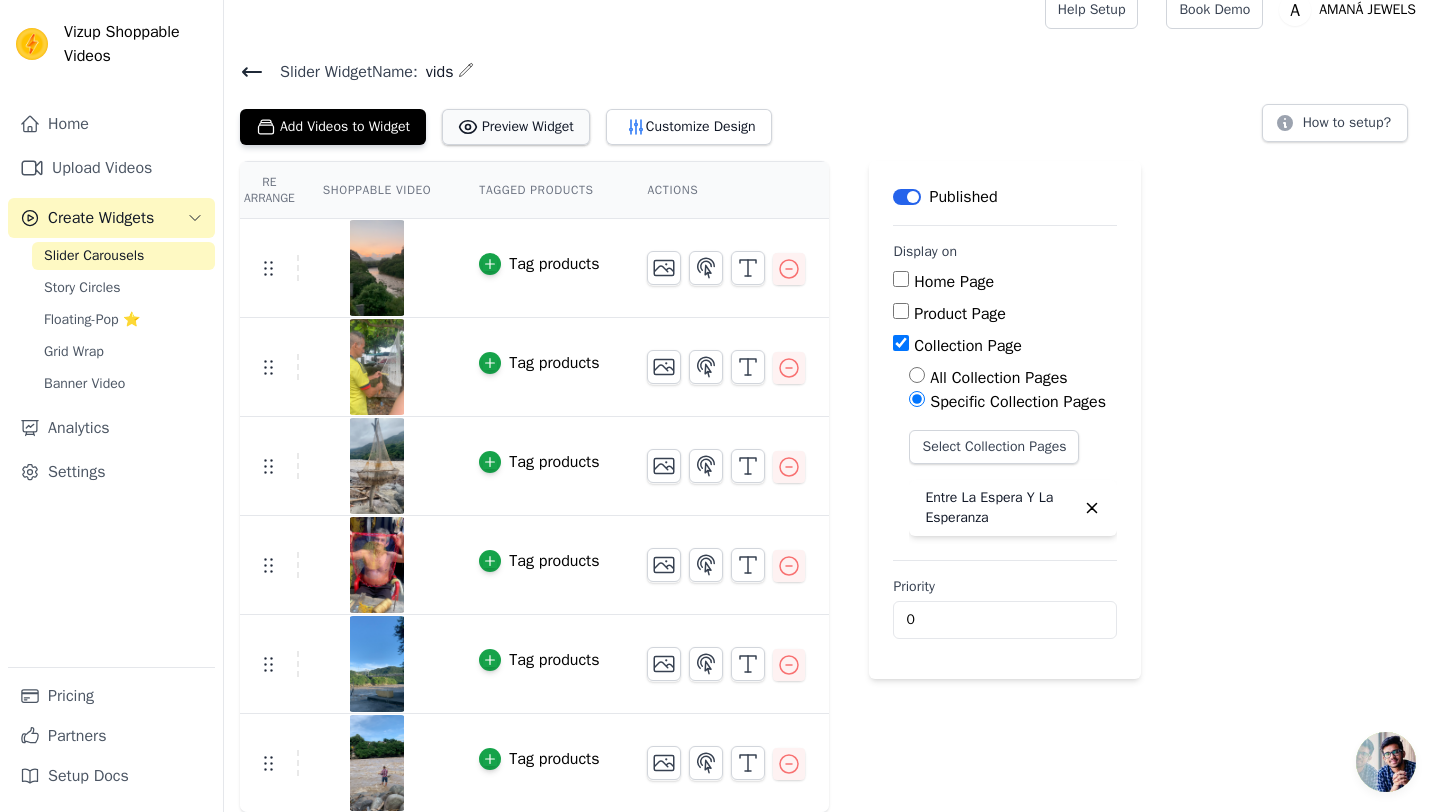 click on "Preview Widget" at bounding box center (516, 127) 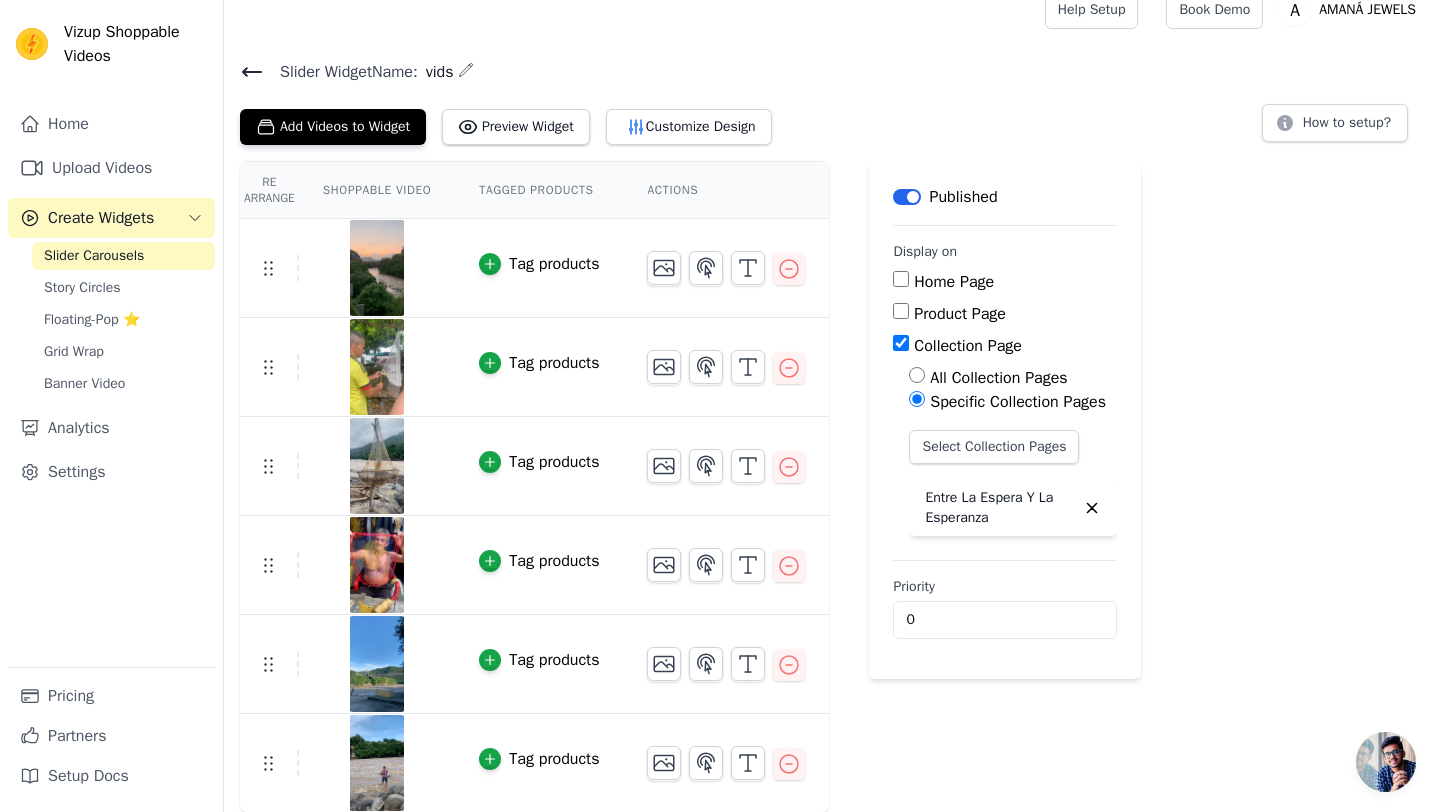 click on "Label" at bounding box center [907, 197] 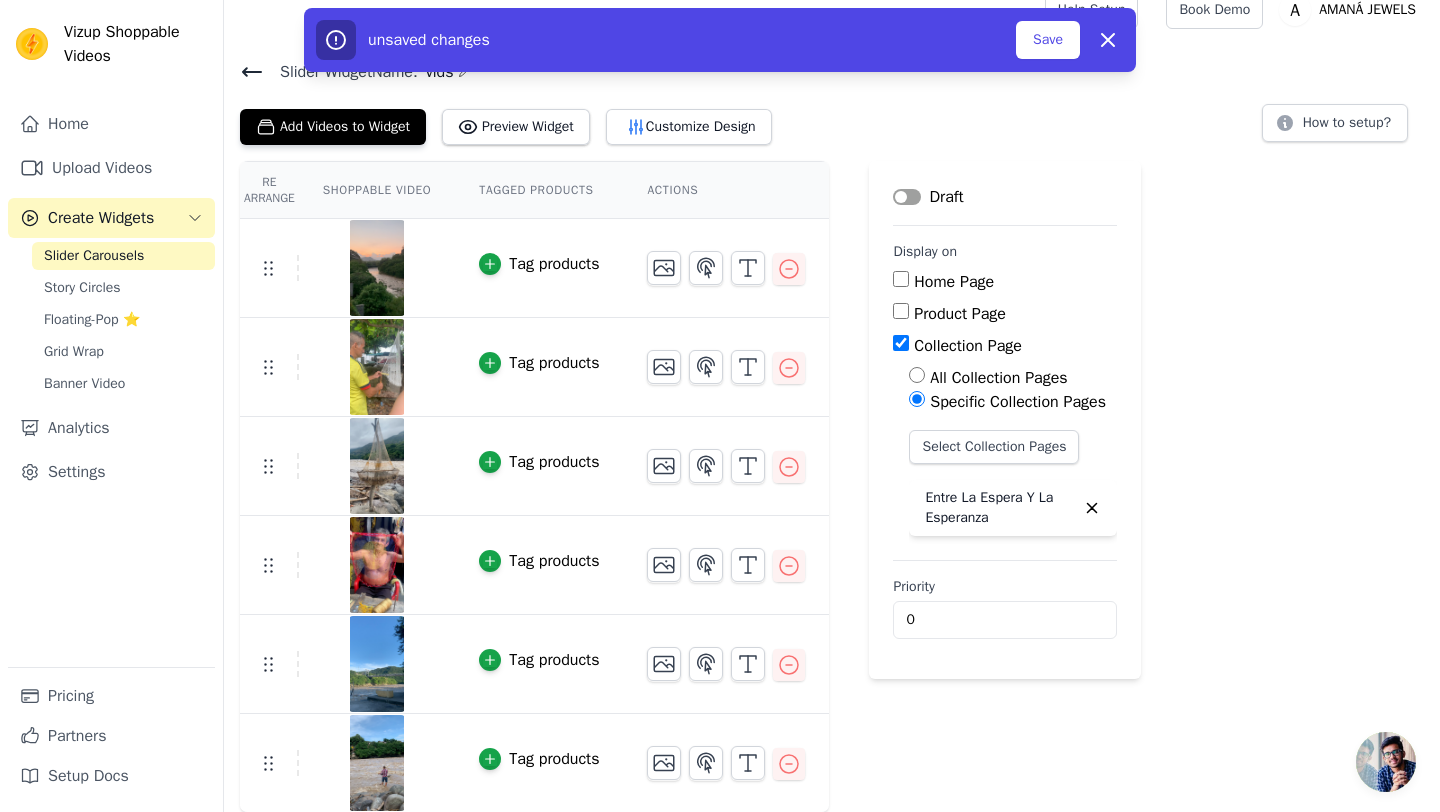 click on "Label" at bounding box center [907, 197] 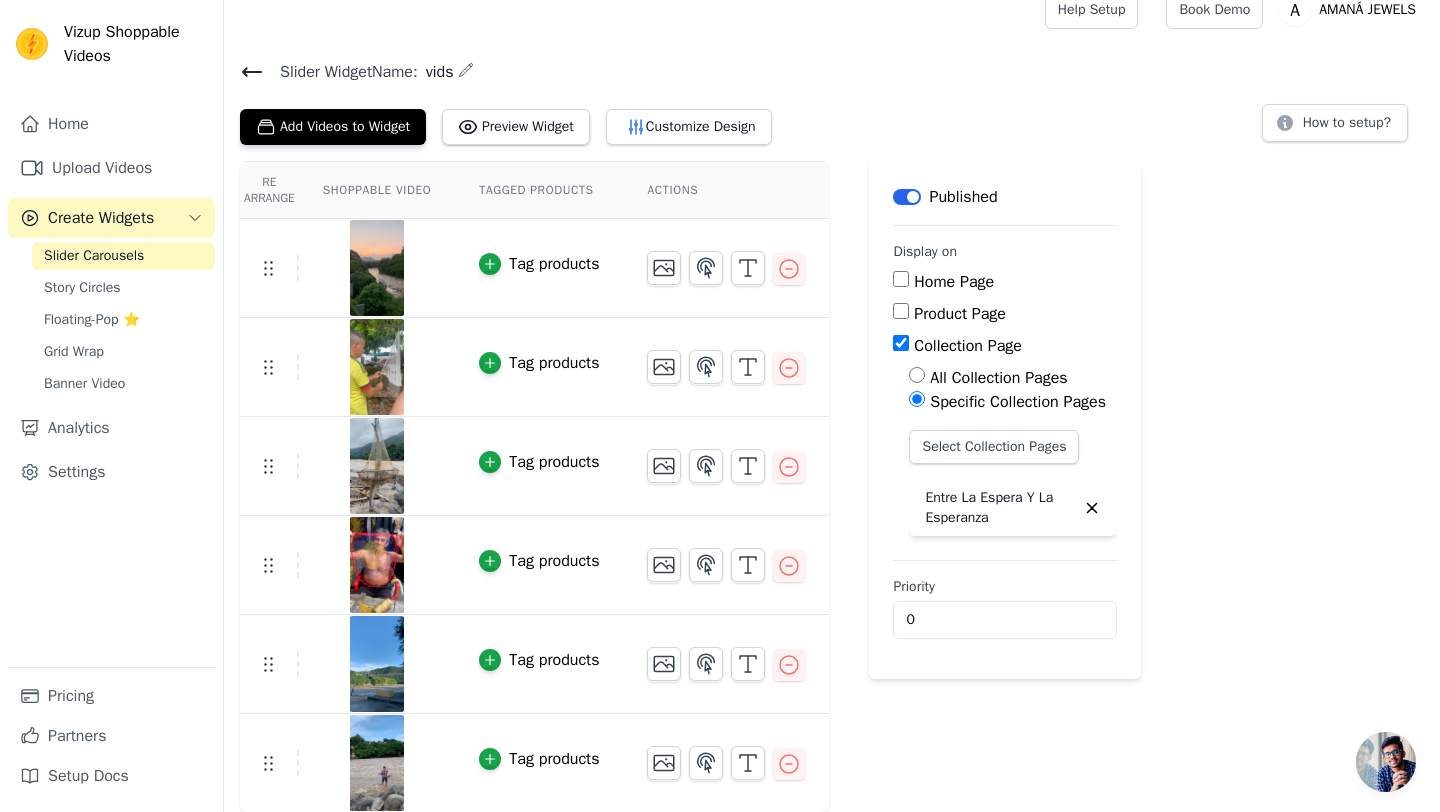click on "Add Videos to Widget
Preview Widget       Customize Design
How to setup?" at bounding box center [832, 123] 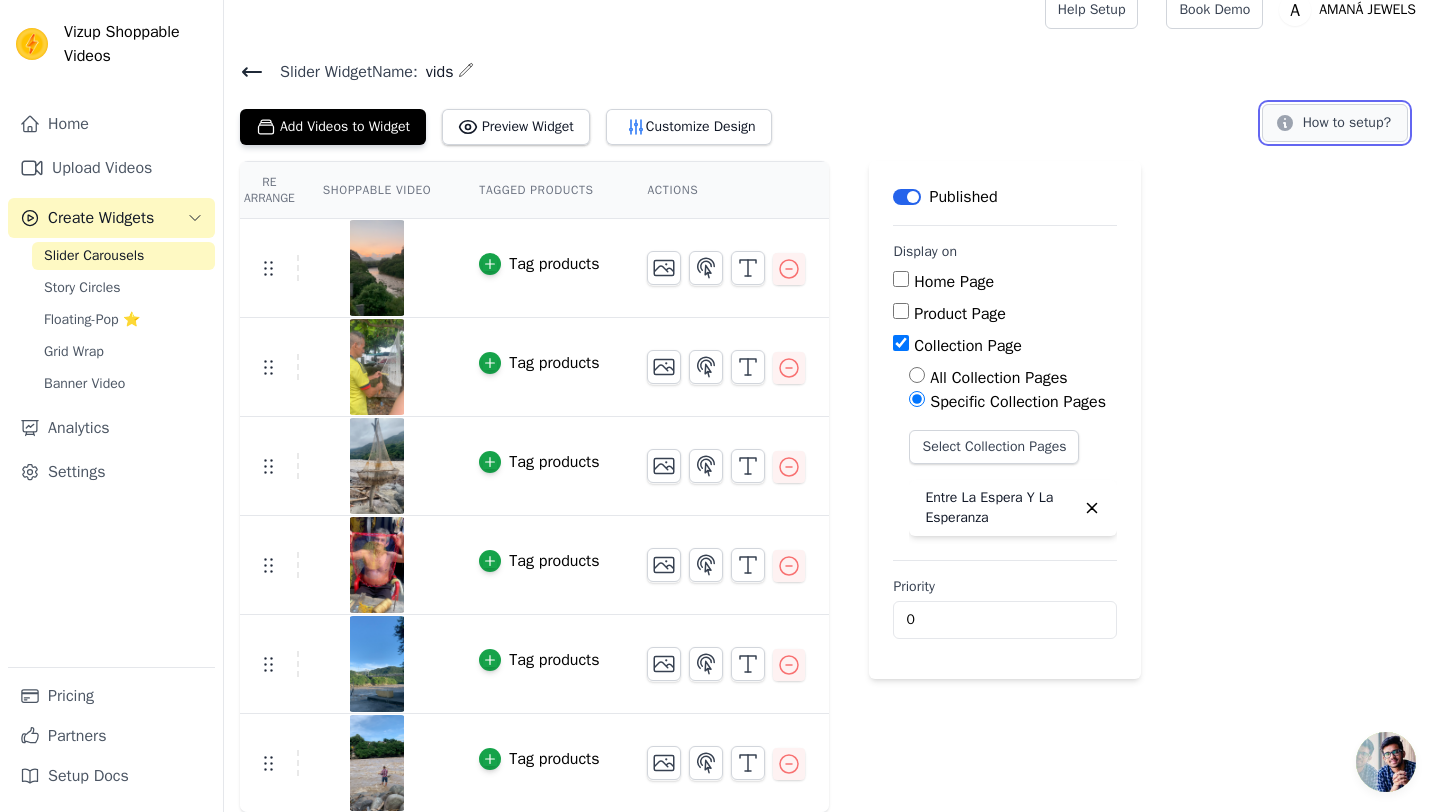 click 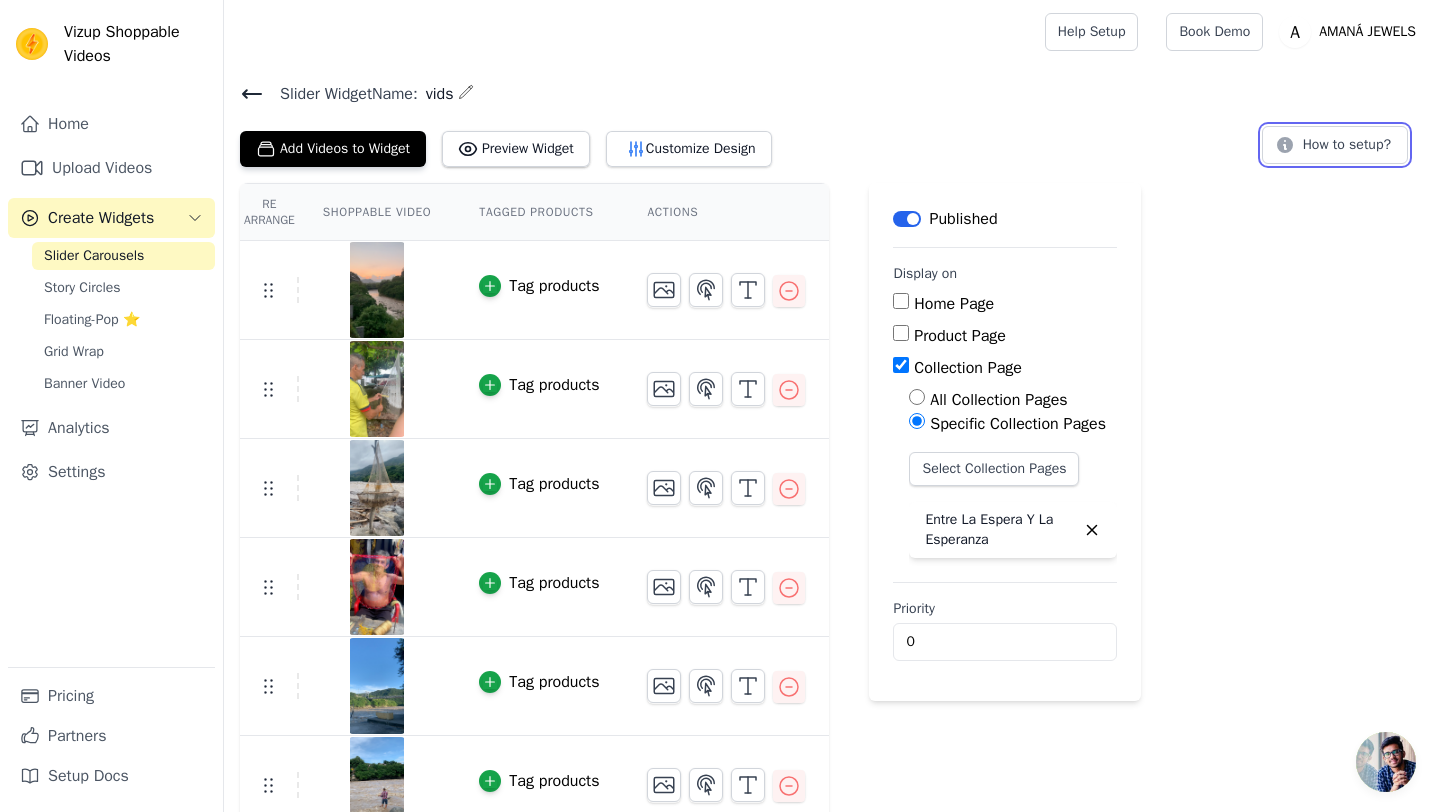 scroll, scrollTop: 22, scrollLeft: 0, axis: vertical 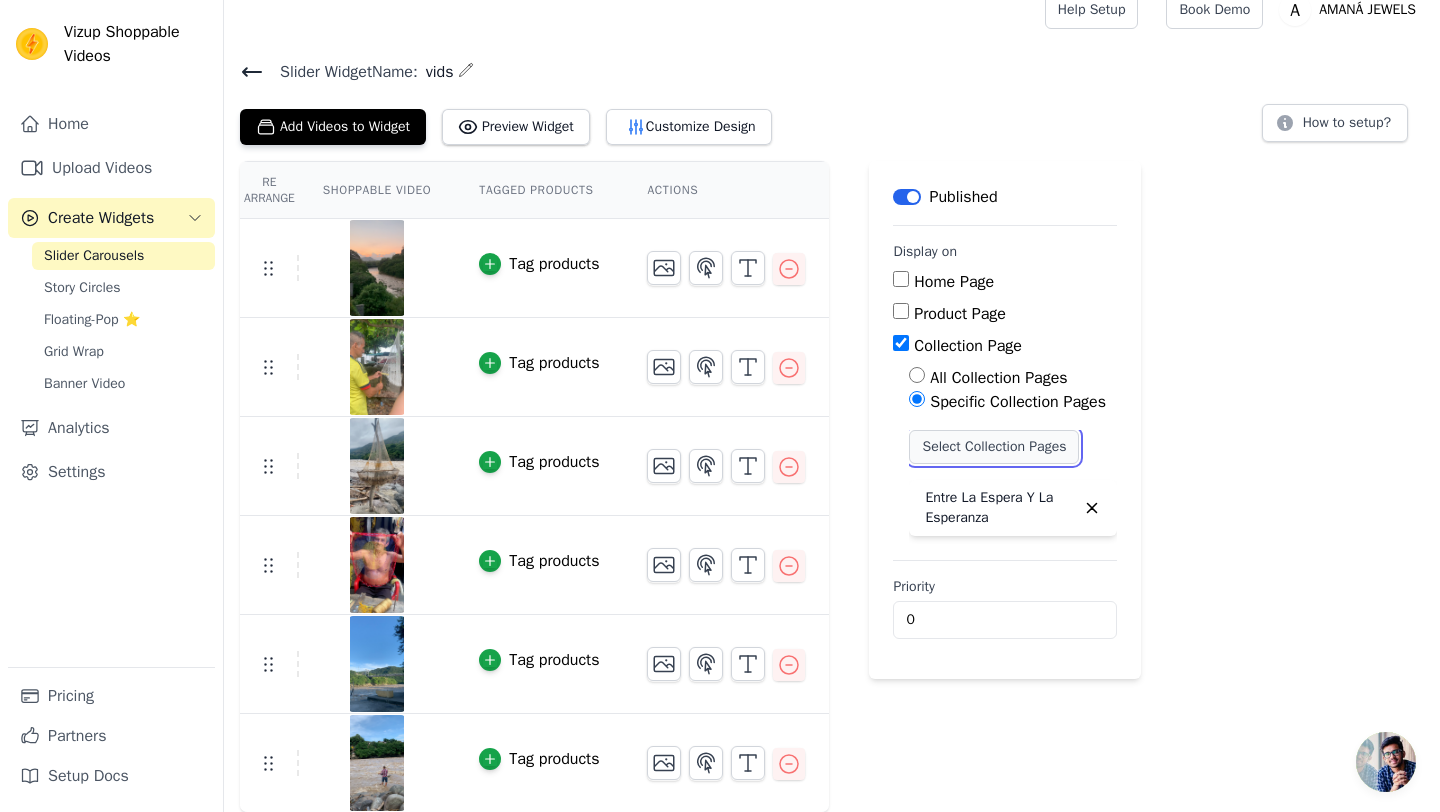 click on "Select Collection Pages" at bounding box center (994, 447) 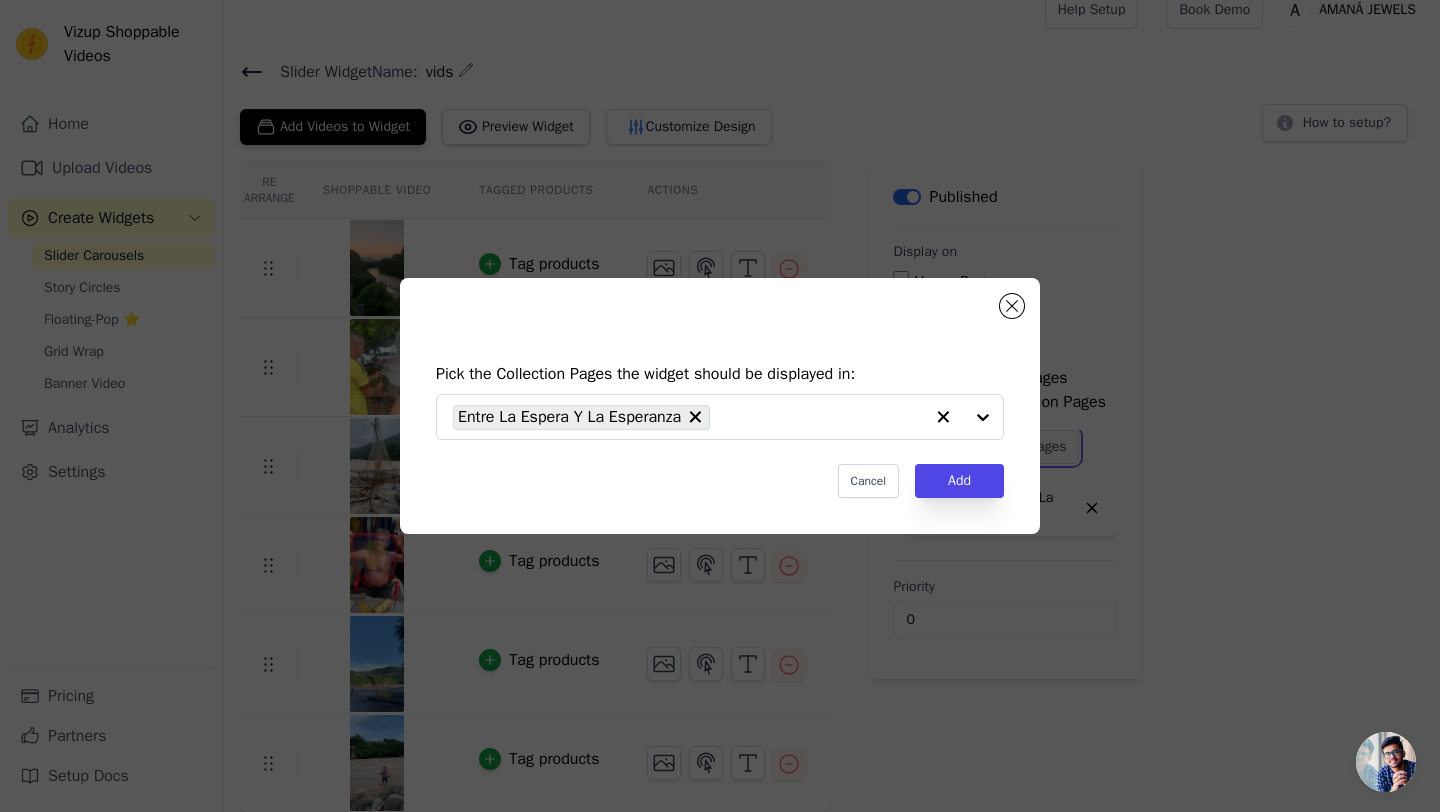 scroll, scrollTop: 0, scrollLeft: 0, axis: both 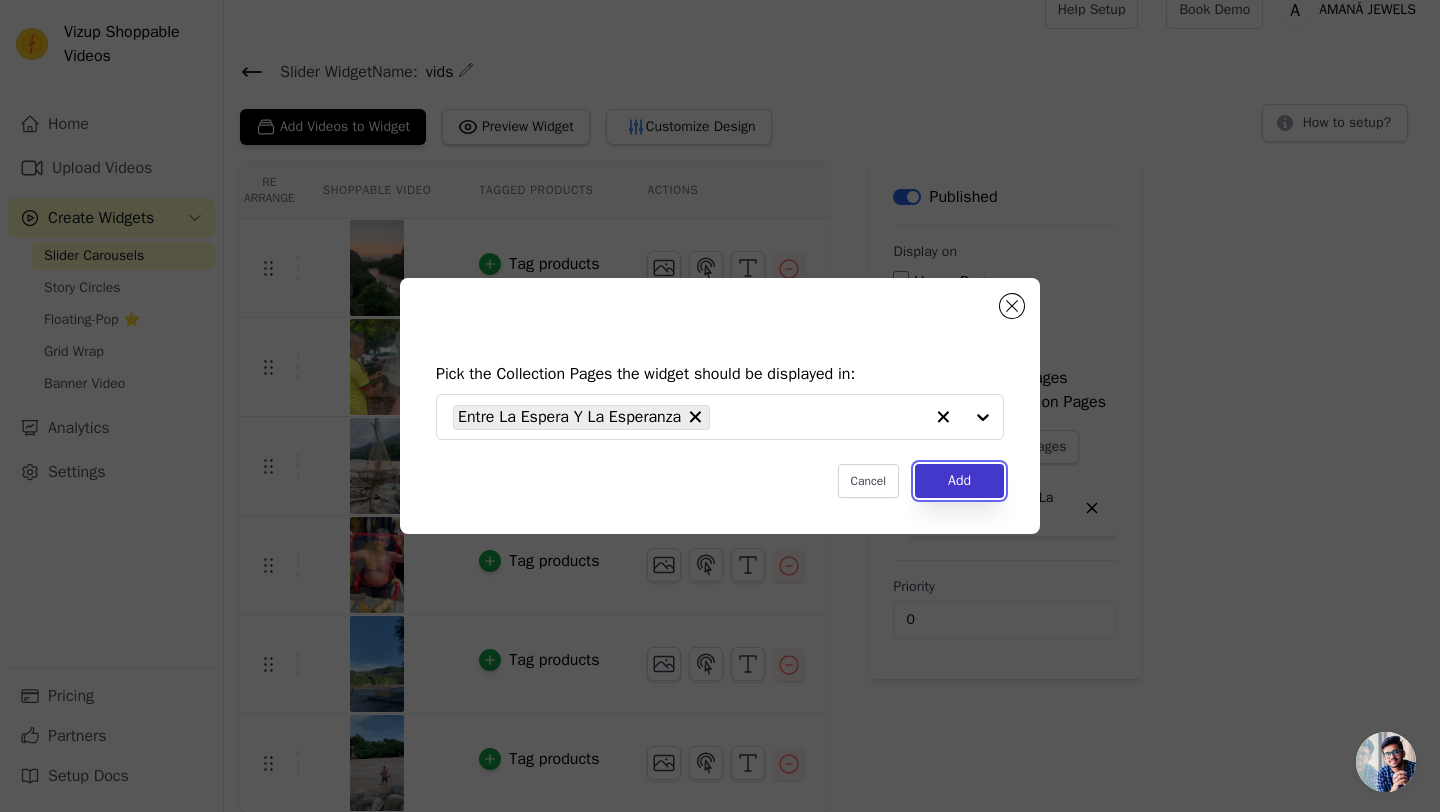 click on "Add" at bounding box center [959, 481] 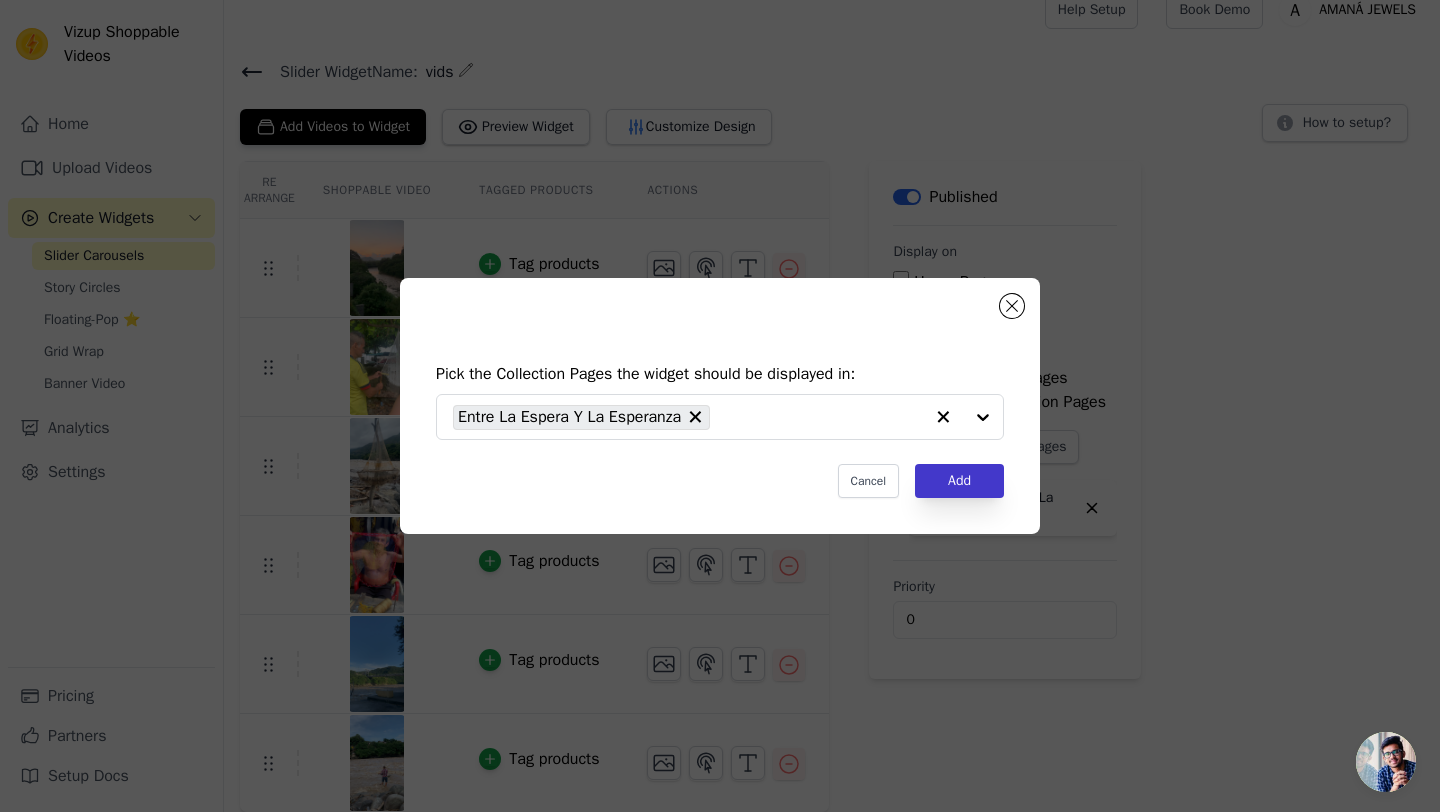 scroll, scrollTop: 22, scrollLeft: 0, axis: vertical 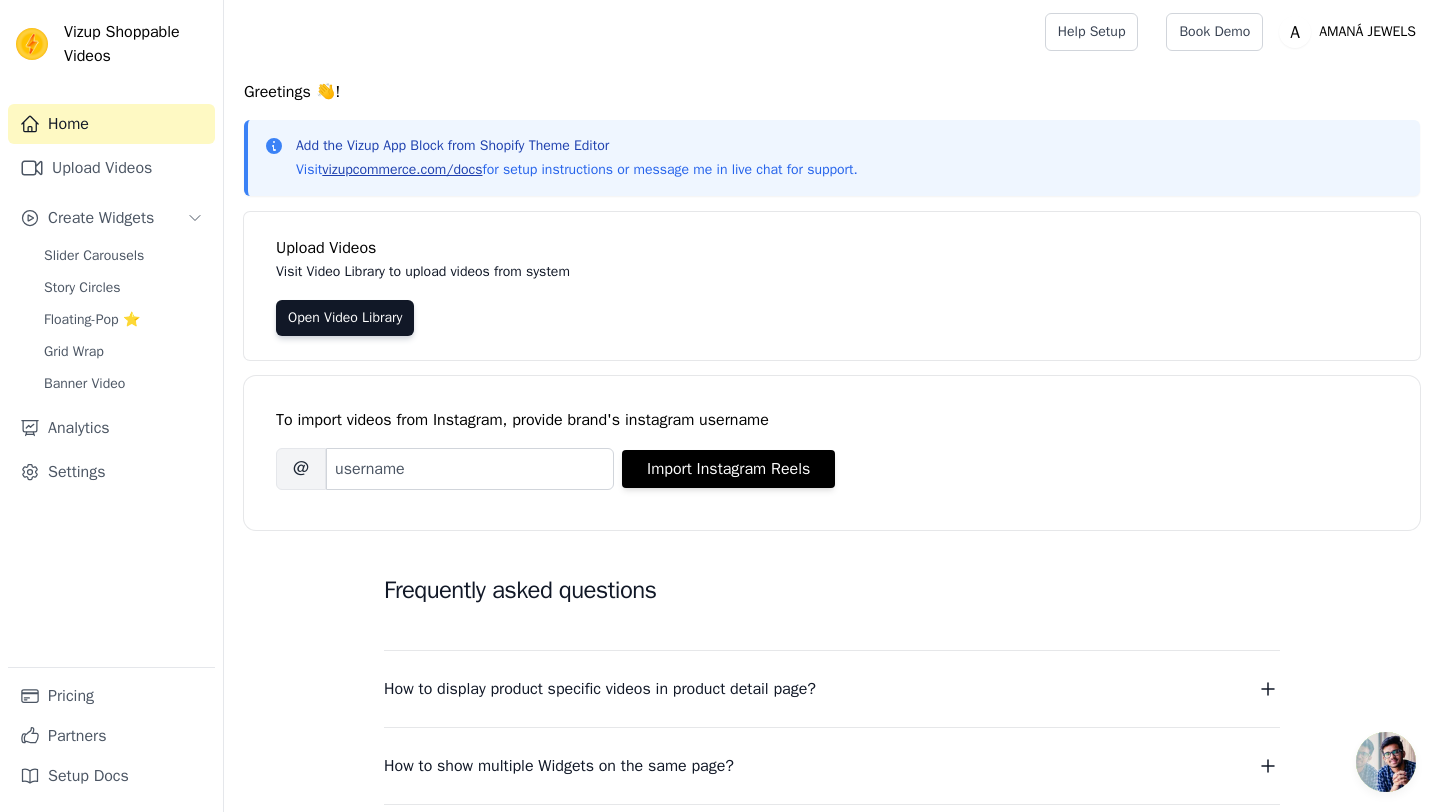click on "vizupcommerce.com/docs" at bounding box center (402, 169) 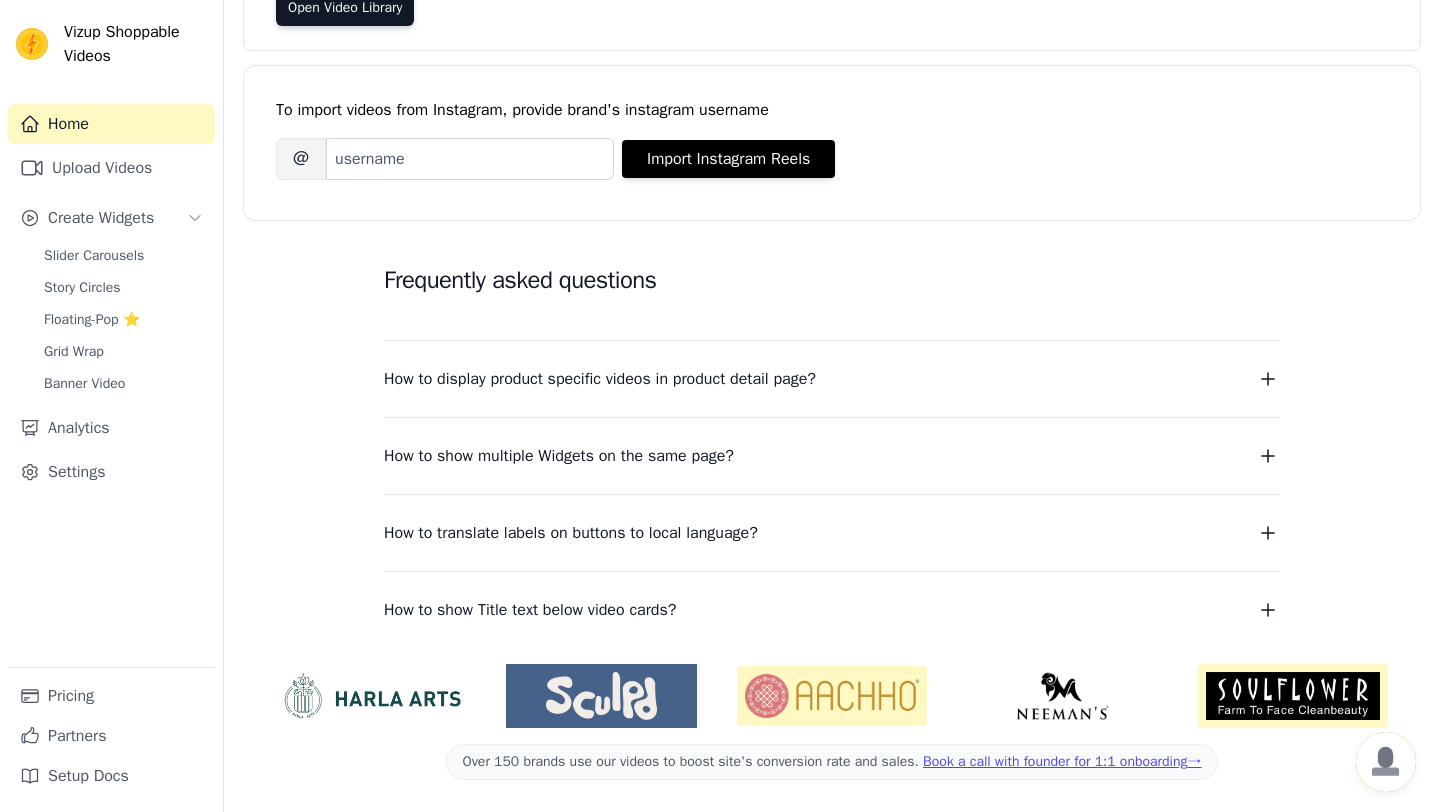 scroll, scrollTop: 0, scrollLeft: 0, axis: both 